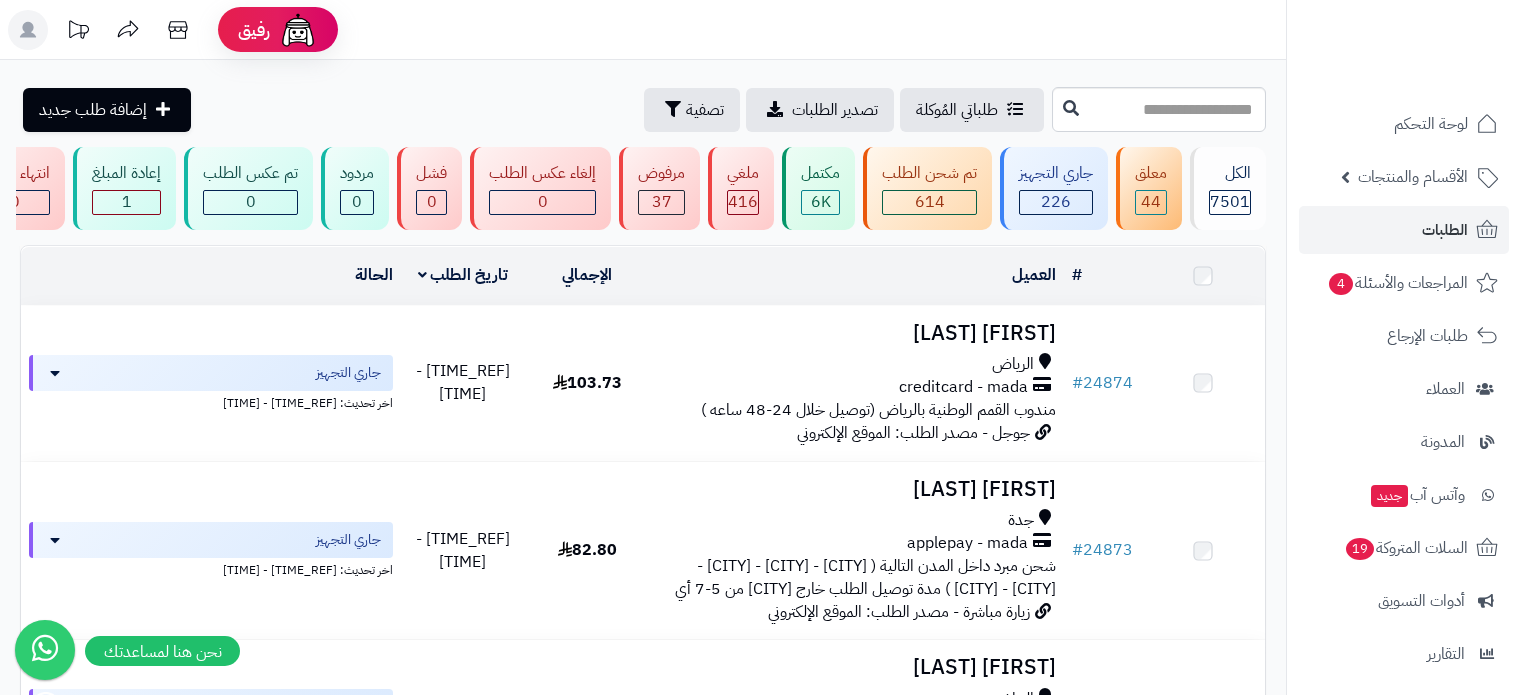 scroll, scrollTop: 0, scrollLeft: 0, axis: both 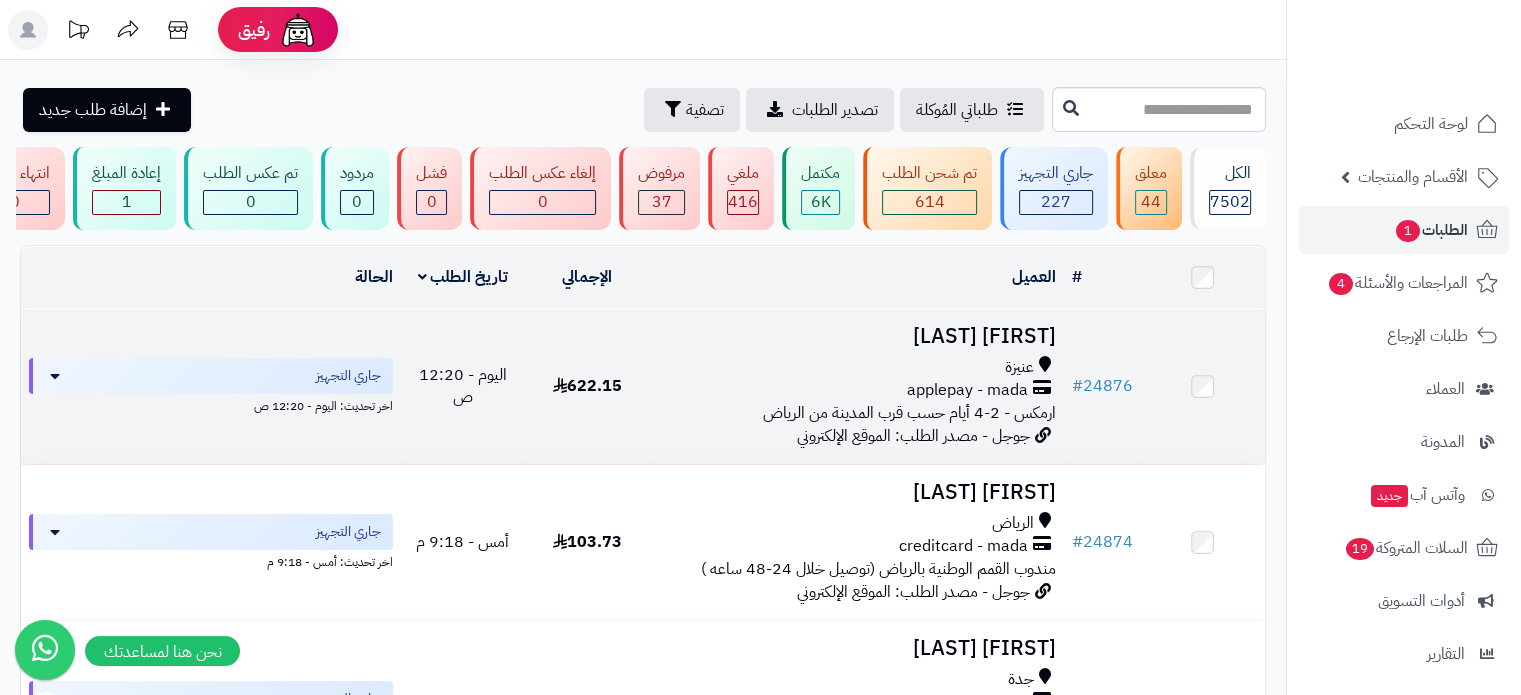 click on "هند الرشيد" at bounding box center [856, 336] 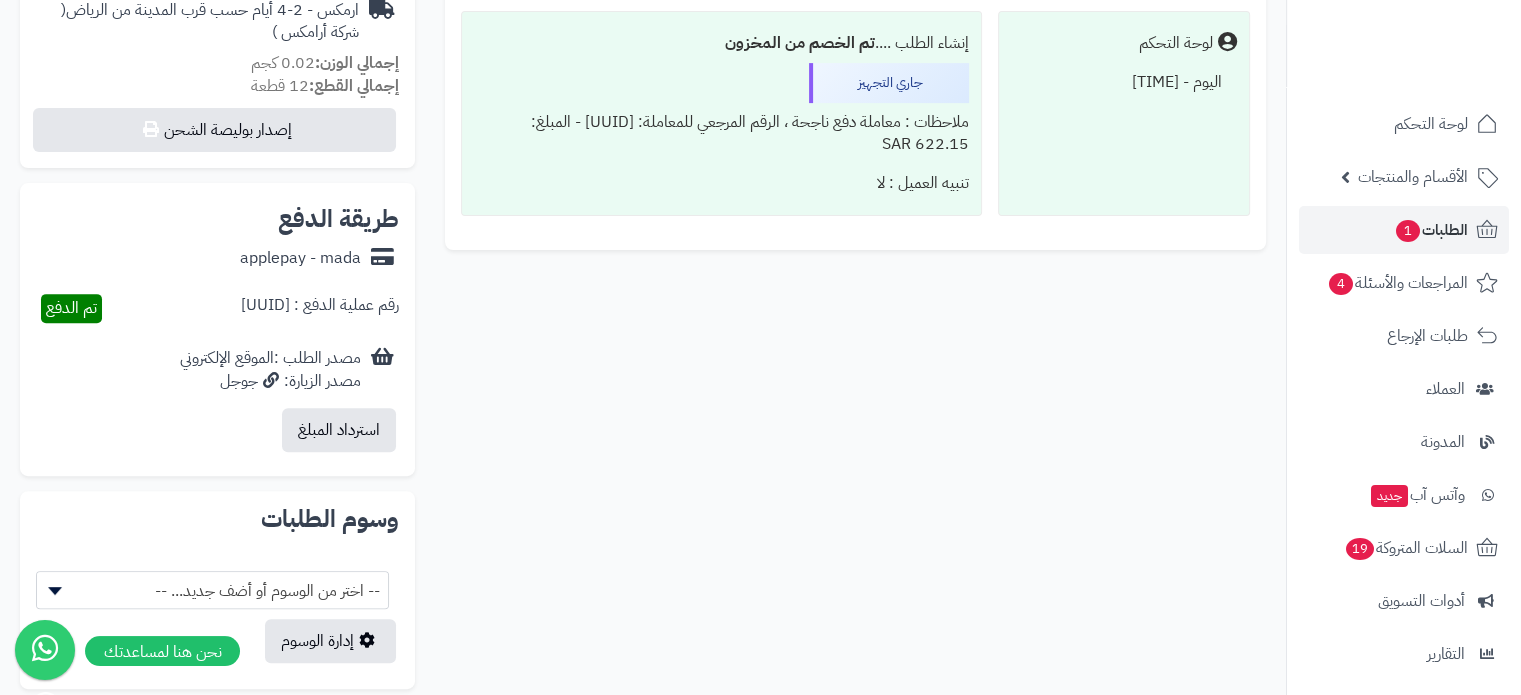 scroll, scrollTop: 1036, scrollLeft: 0, axis: vertical 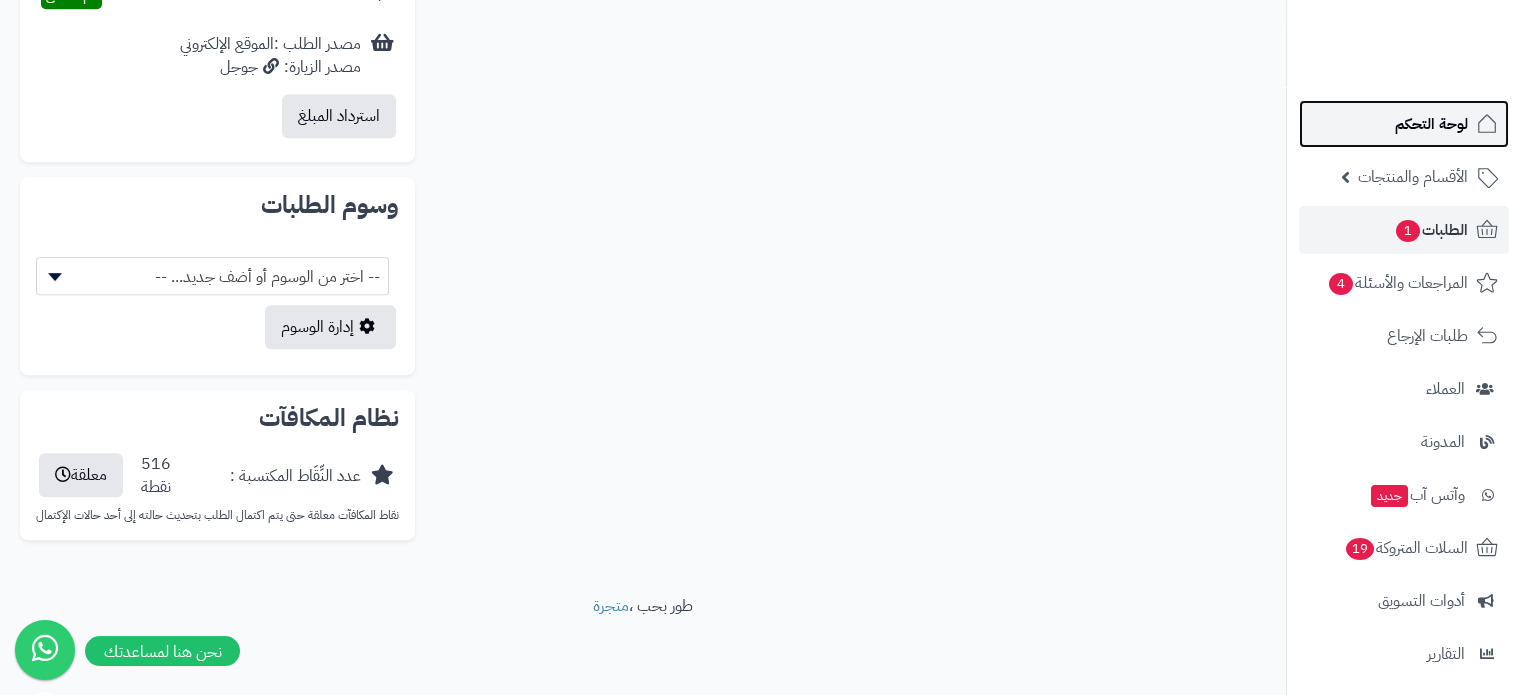 click on "لوحة التحكم" at bounding box center [1431, 124] 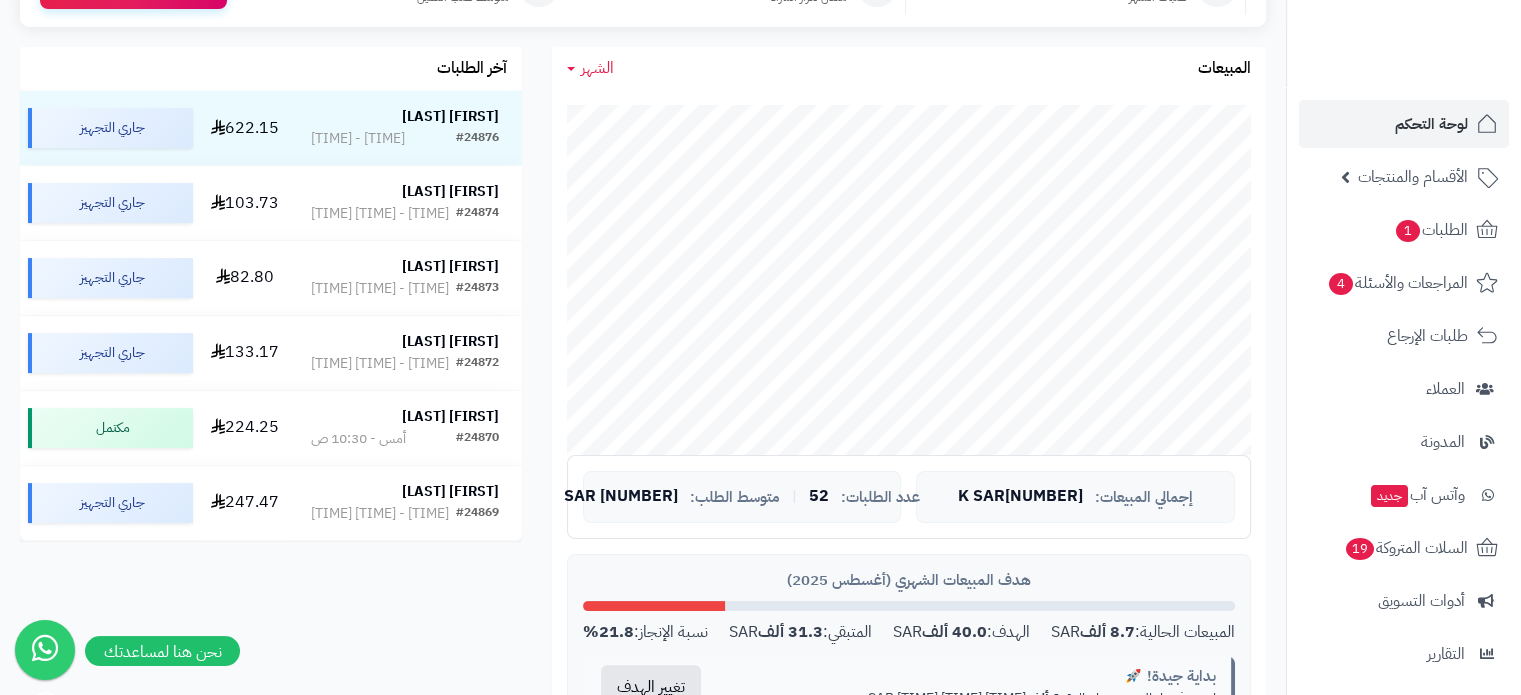 scroll, scrollTop: 400, scrollLeft: 0, axis: vertical 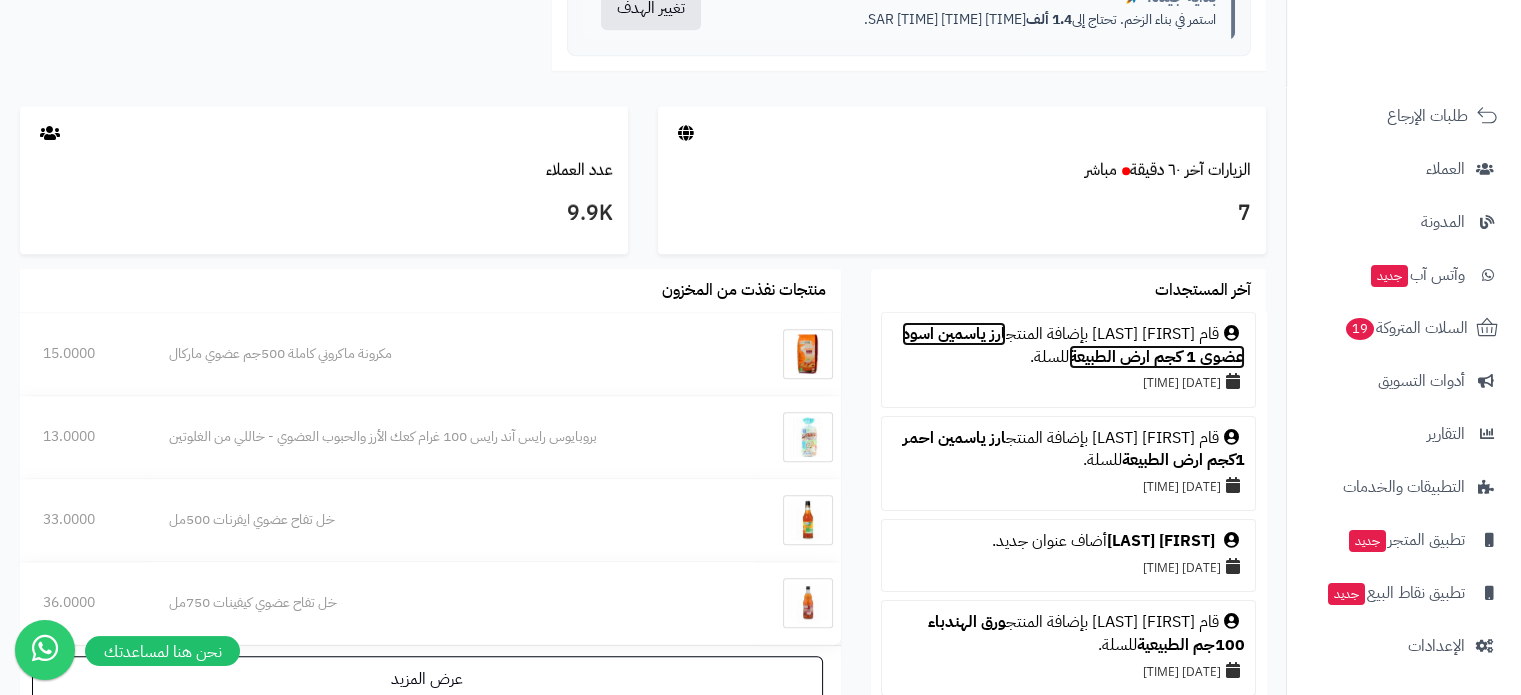 click on "ارز ياسمين اسود عضوي 1 كجم ارض الطبيعة" at bounding box center (1073, 345) 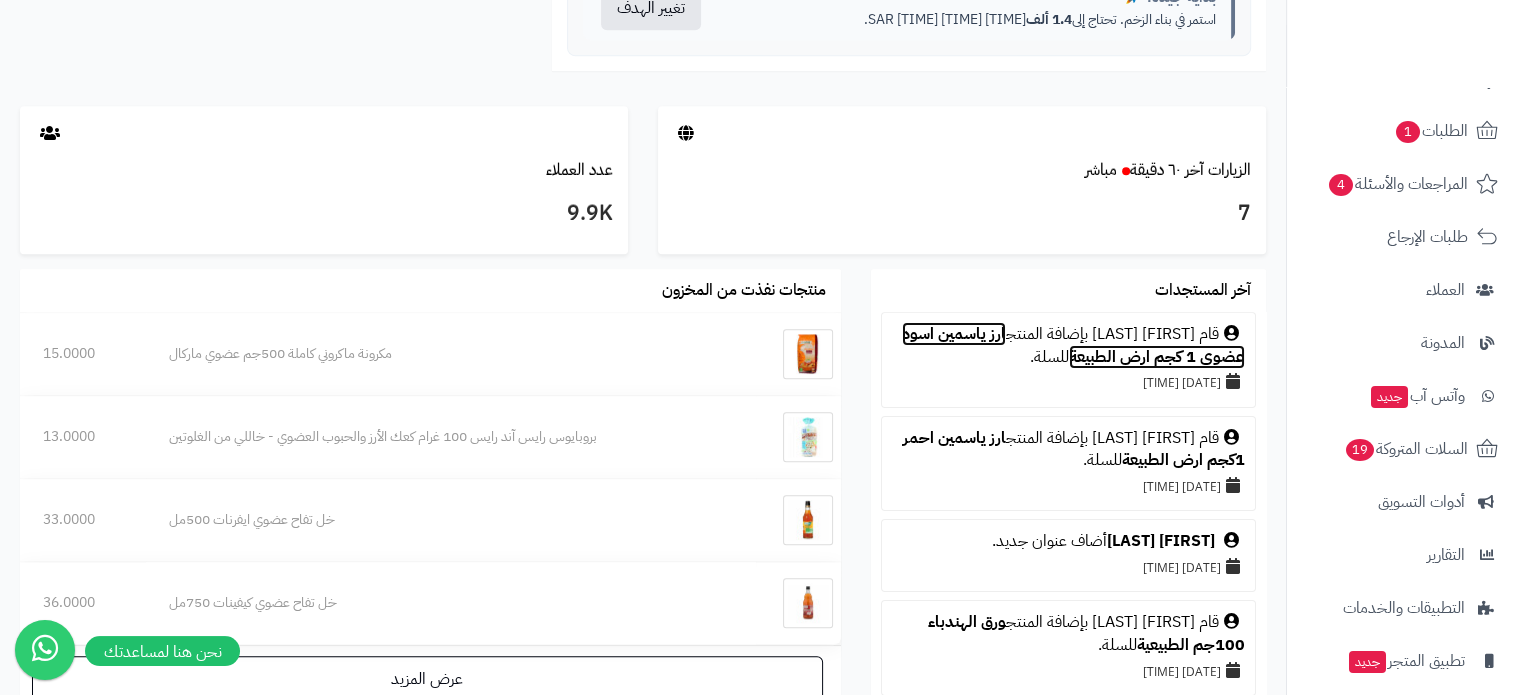 scroll, scrollTop: 0, scrollLeft: 0, axis: both 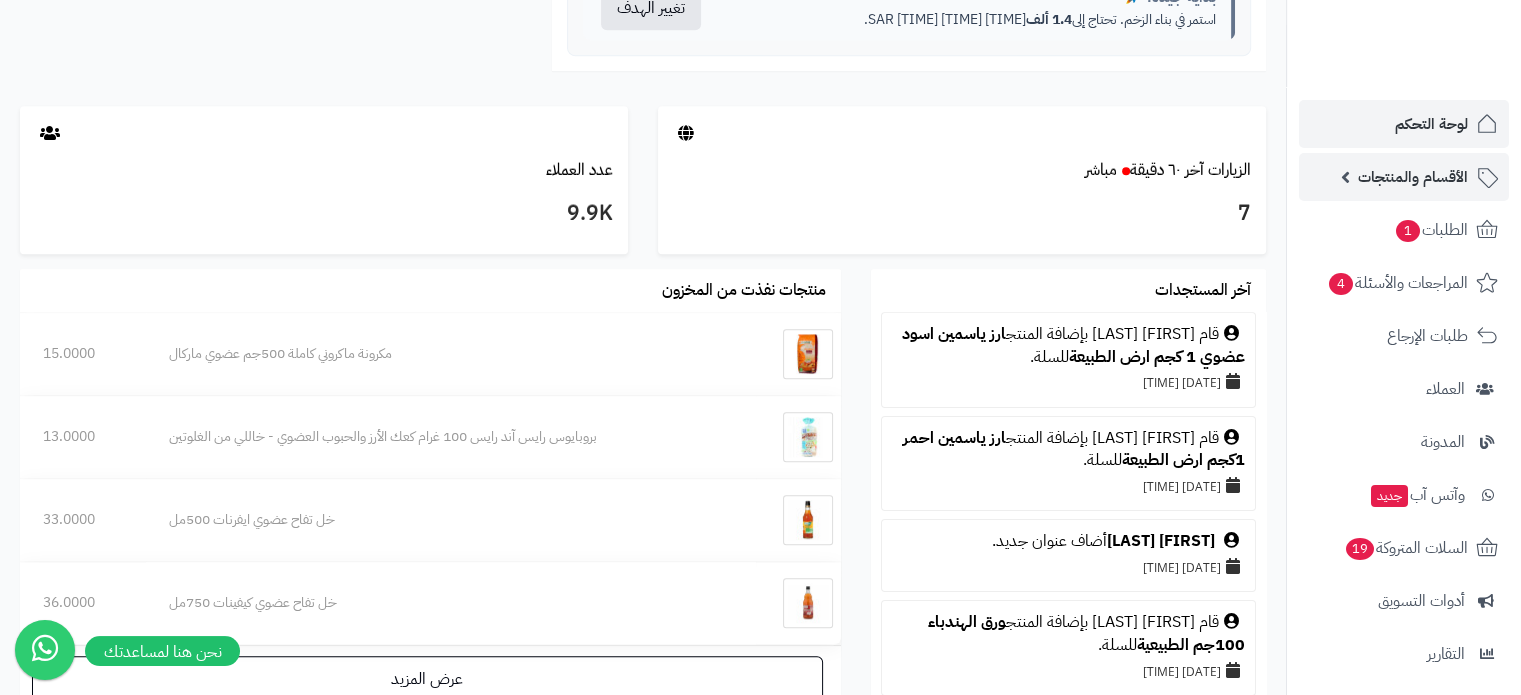 click on "الأقسام والمنتجات" at bounding box center (1413, 177) 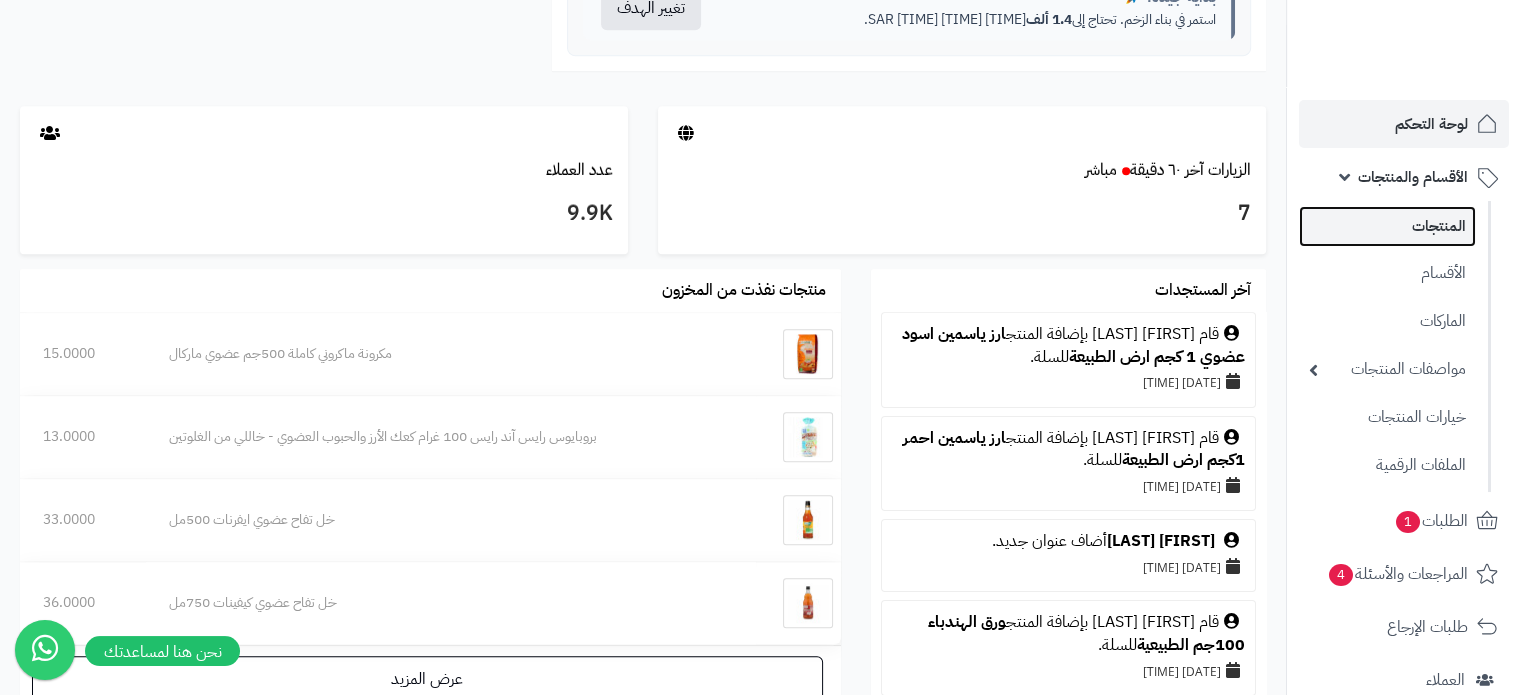 click on "المنتجات" at bounding box center [1387, 226] 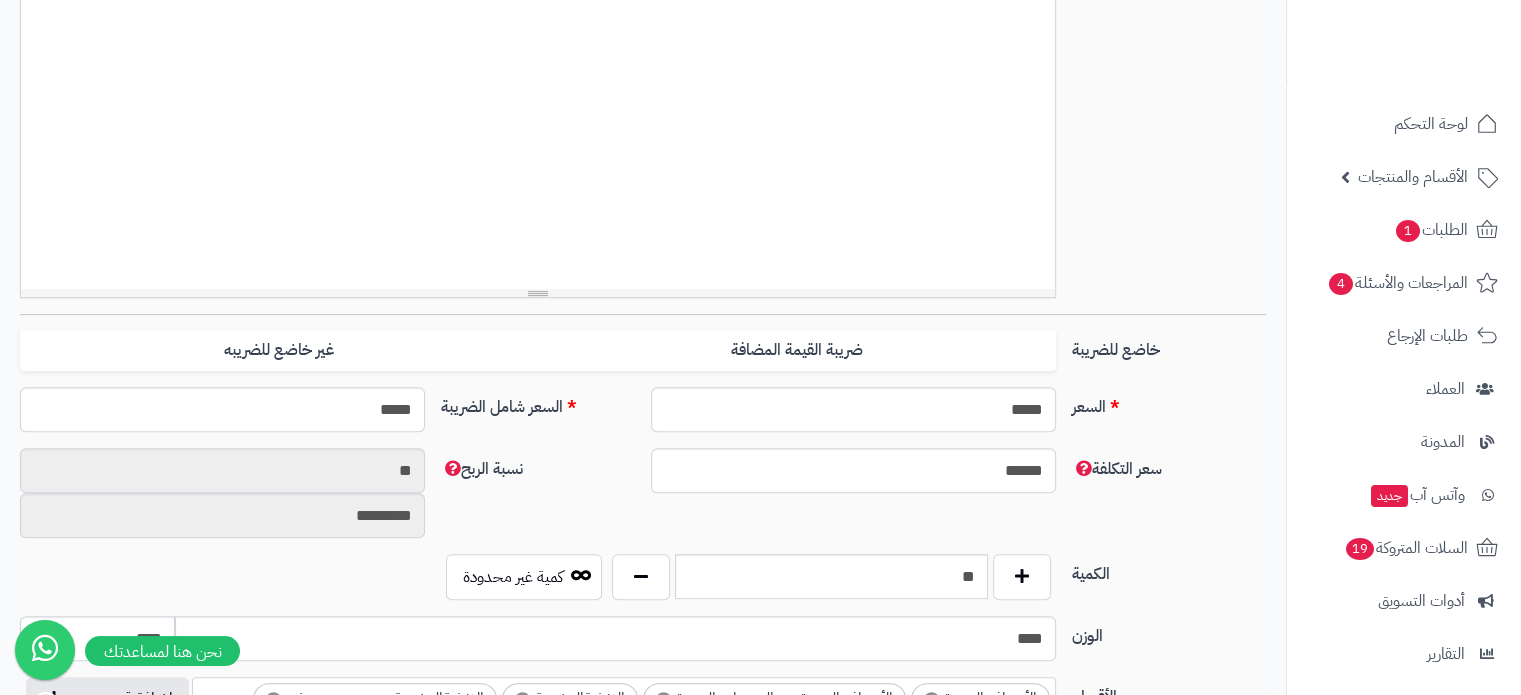 scroll, scrollTop: 700, scrollLeft: 0, axis: vertical 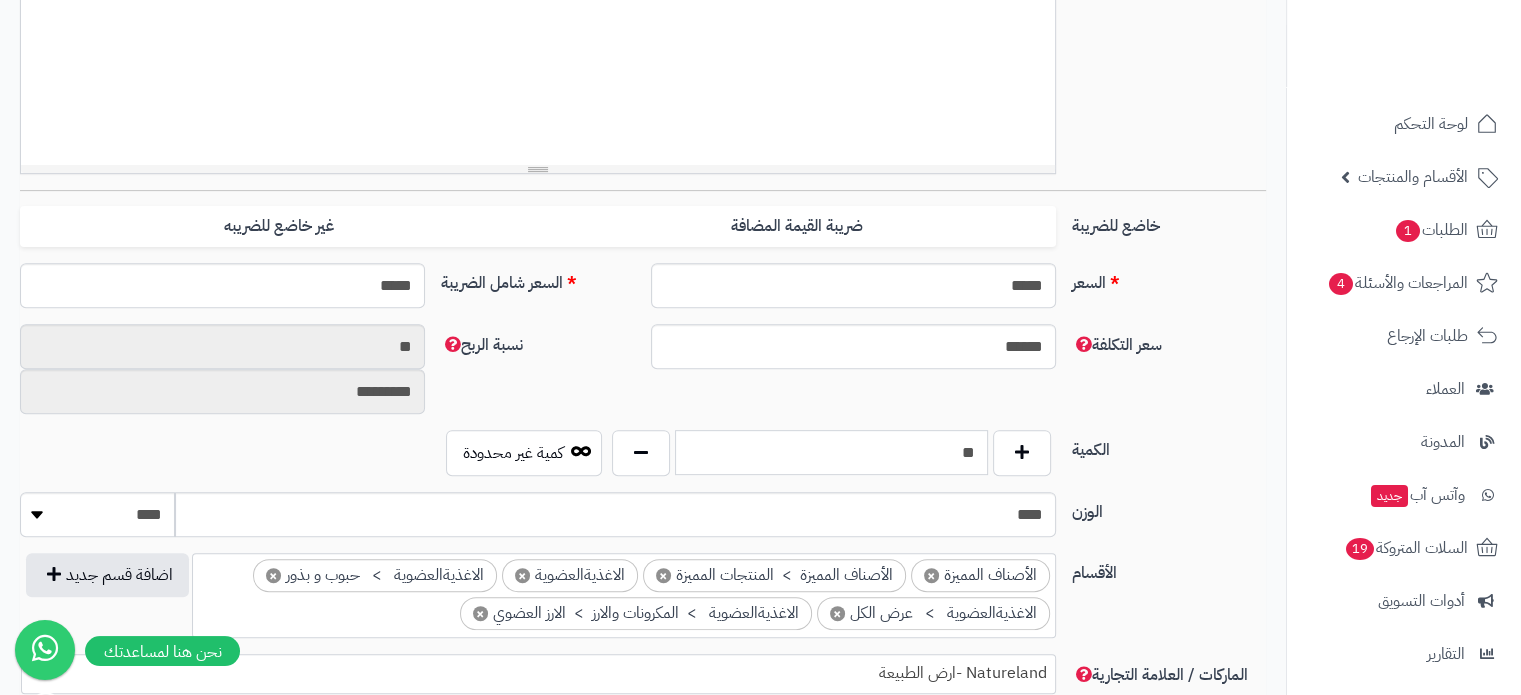drag, startPoint x: 943, startPoint y: 453, endPoint x: 976, endPoint y: 456, distance: 33.13608 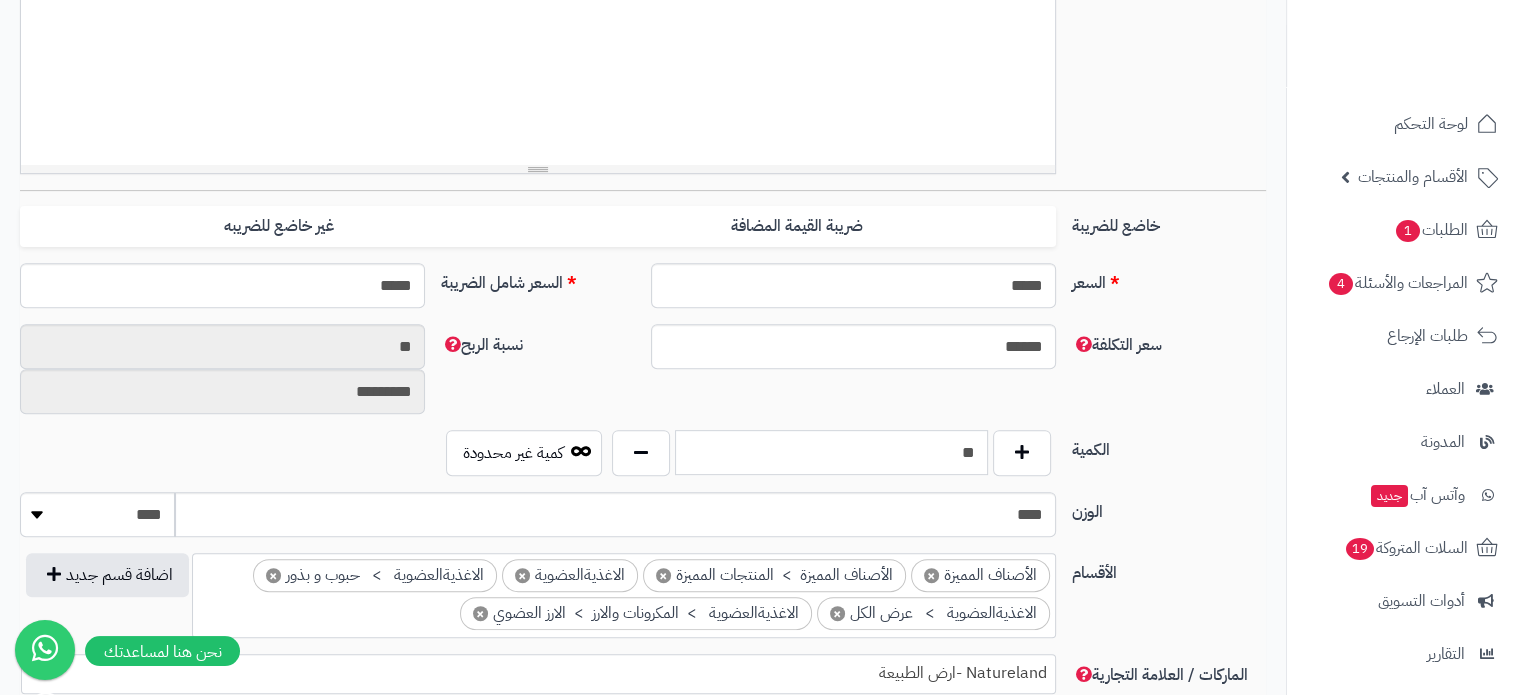 click on "**" at bounding box center (831, 452) 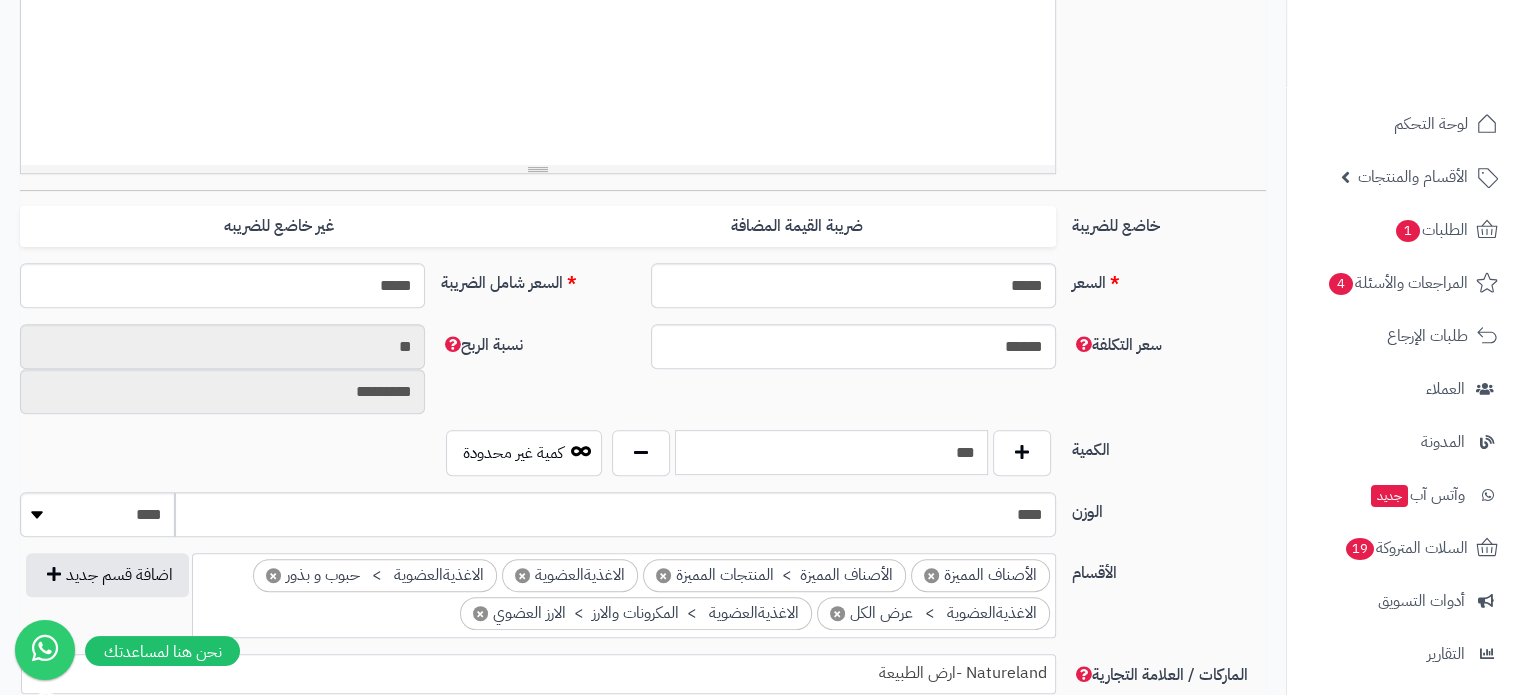 type on "***" 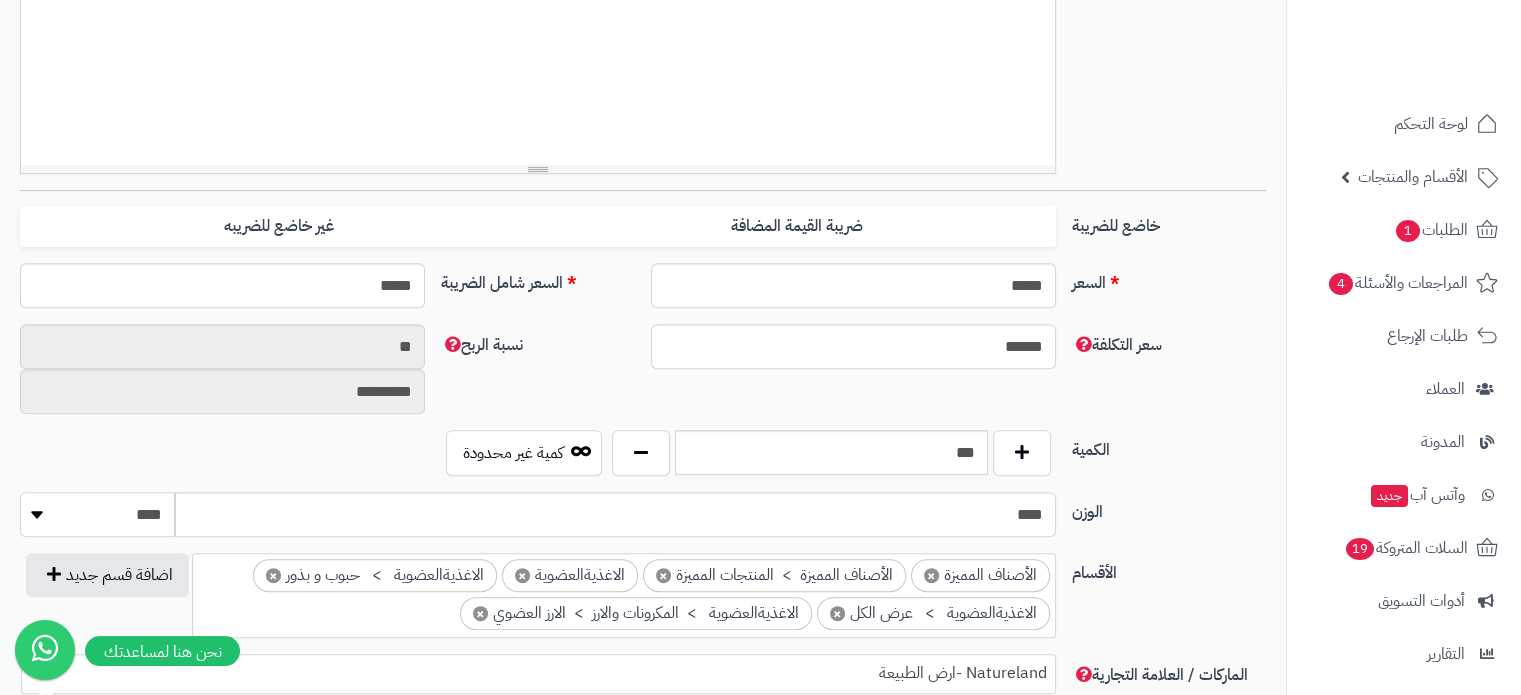 click on "******** **** ***** *****" at bounding box center [97, 514] 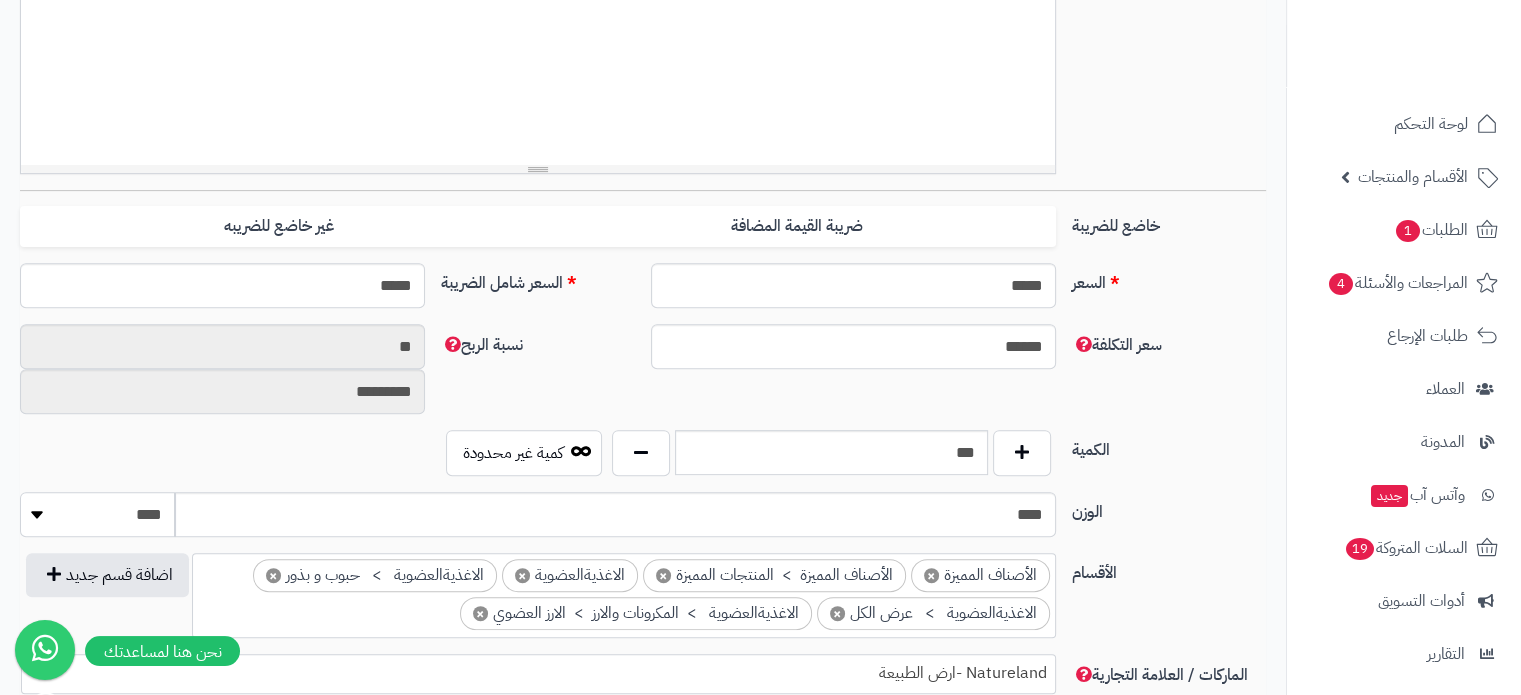 select on "*" 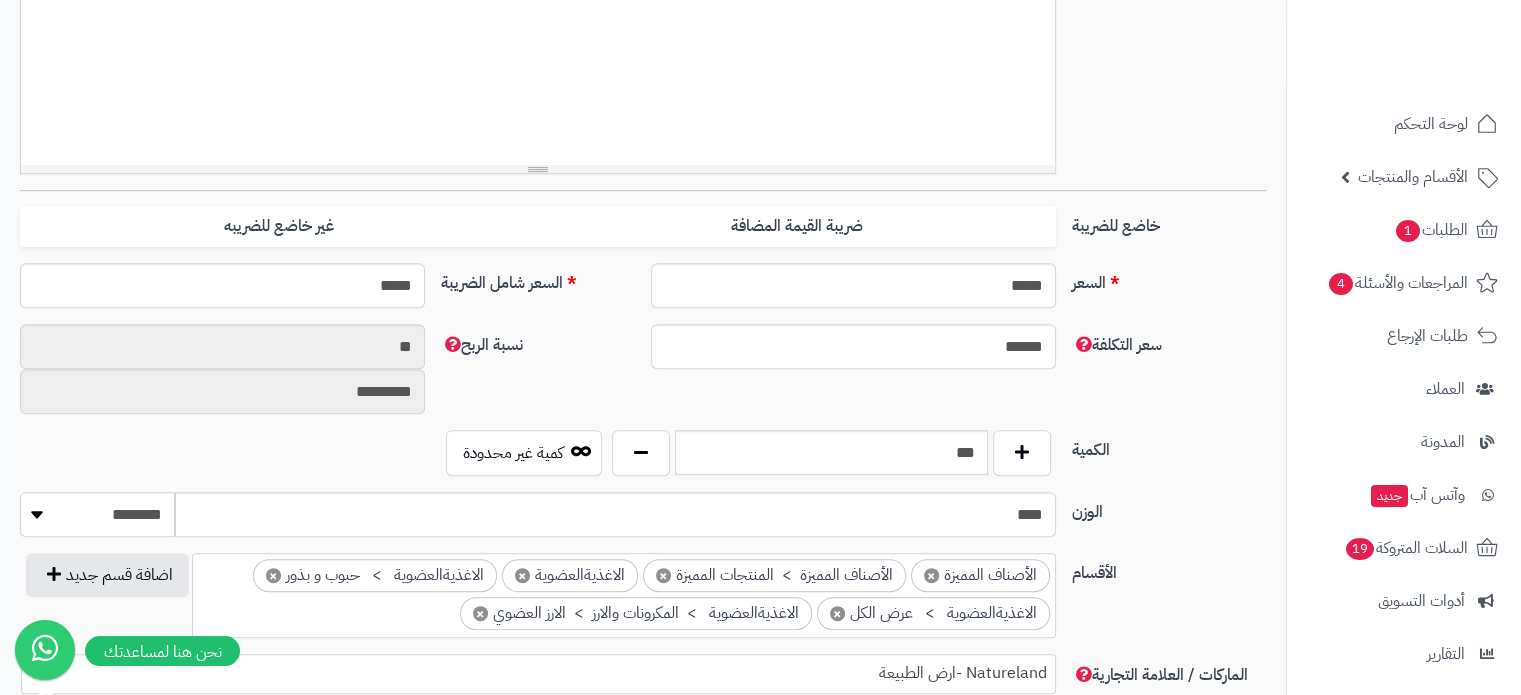 click on "******** **** ***** *****" at bounding box center [97, 514] 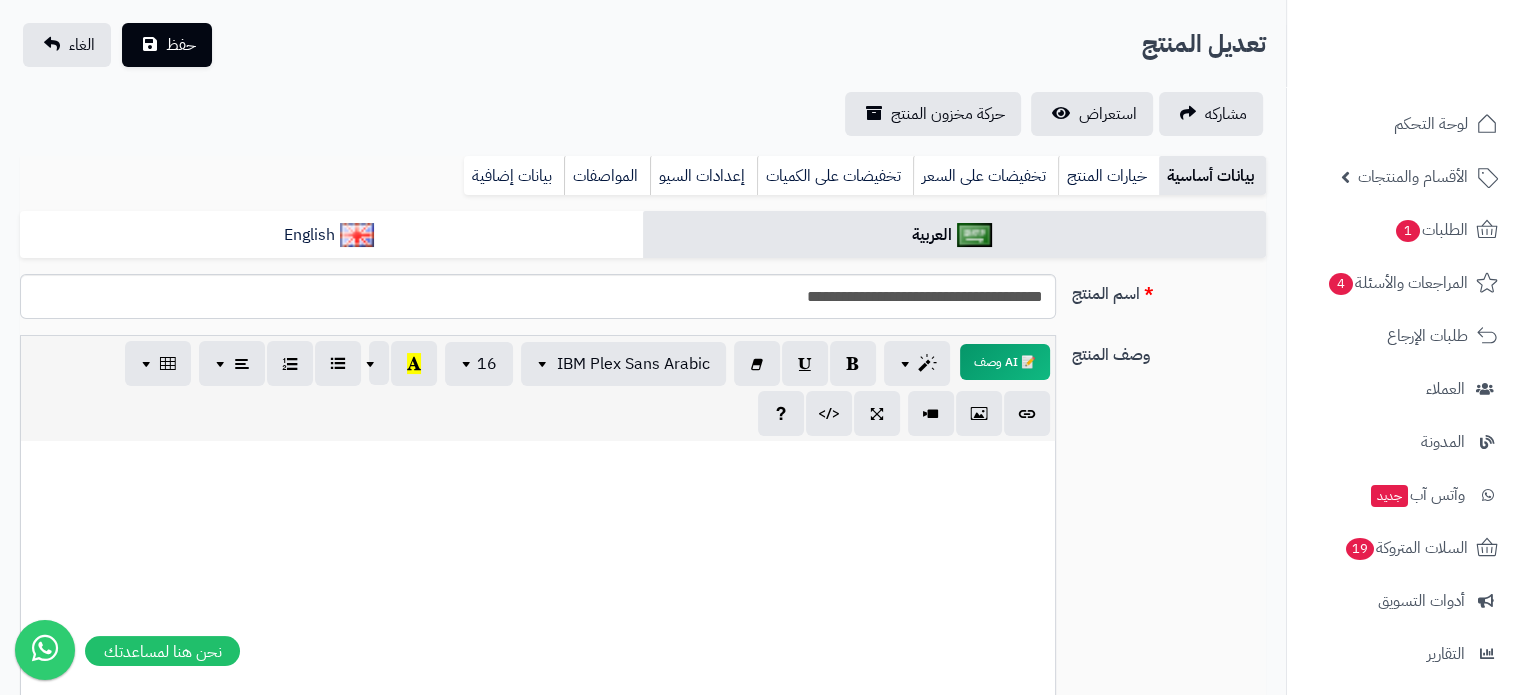 scroll, scrollTop: 0, scrollLeft: 0, axis: both 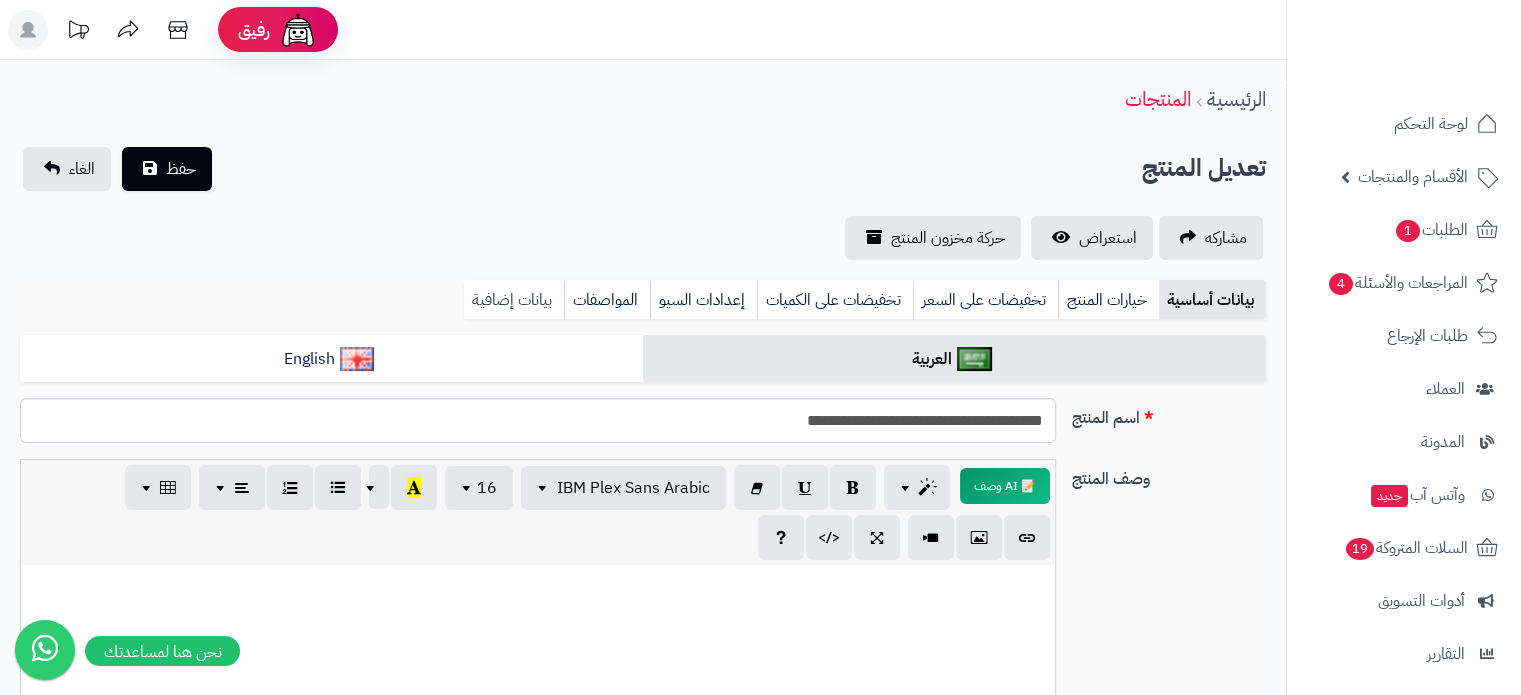 click on "بيانات إضافية" at bounding box center [514, 300] 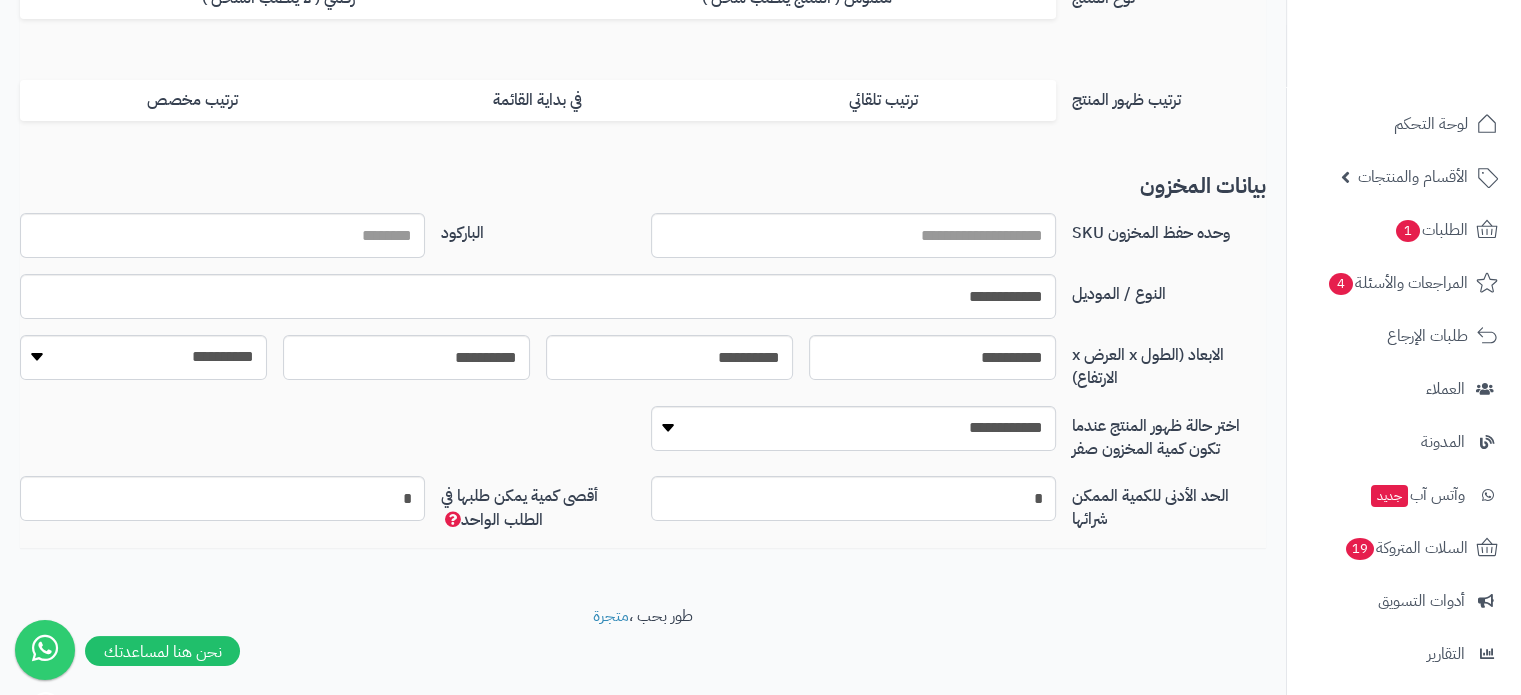 scroll, scrollTop: 400, scrollLeft: 0, axis: vertical 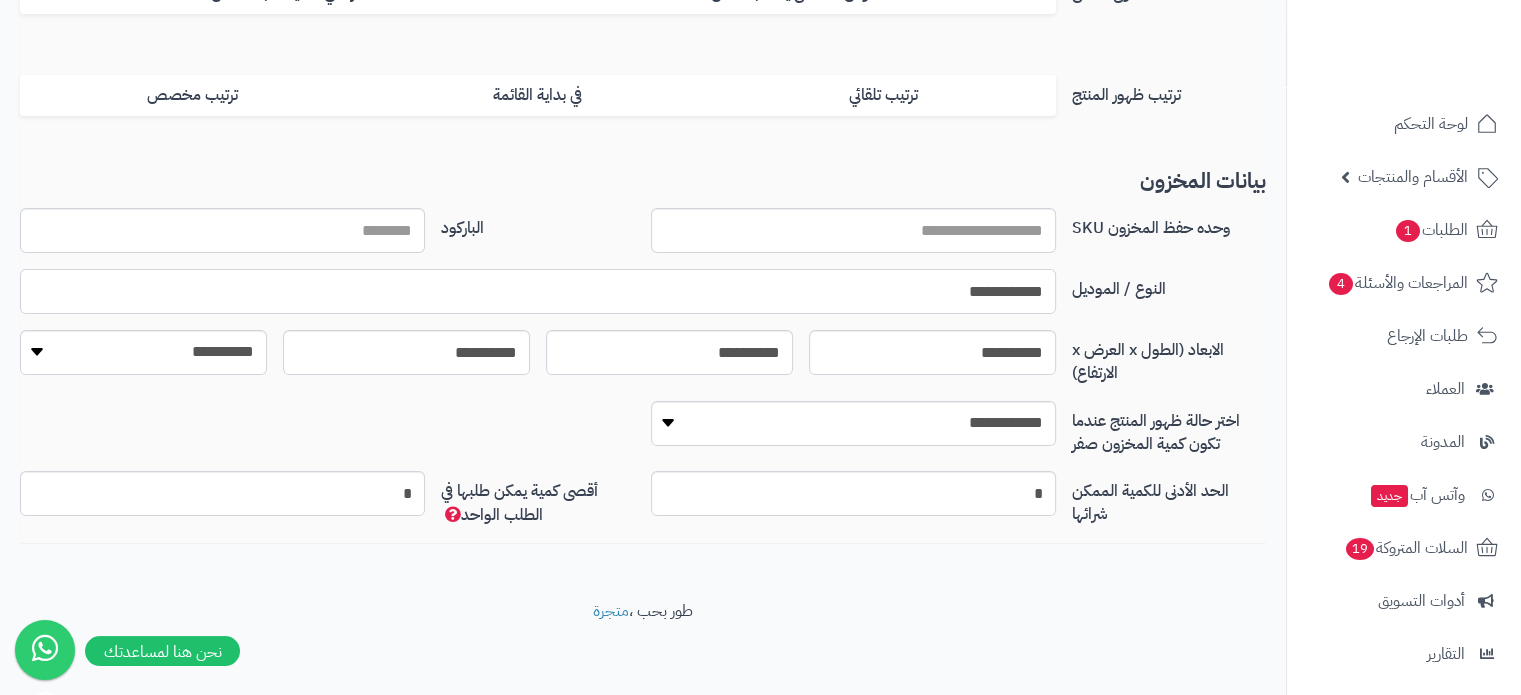 click on "**********" at bounding box center (538, 291) 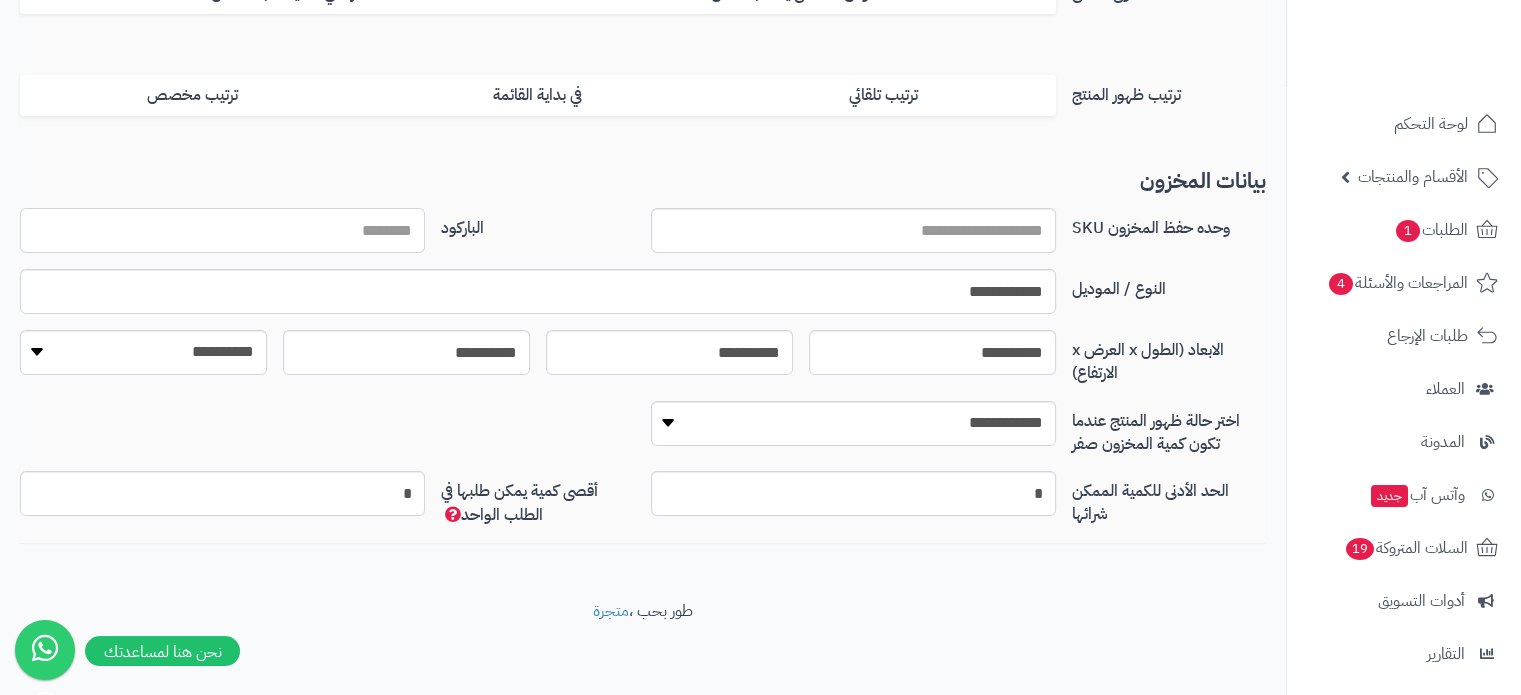 paste on "**********" 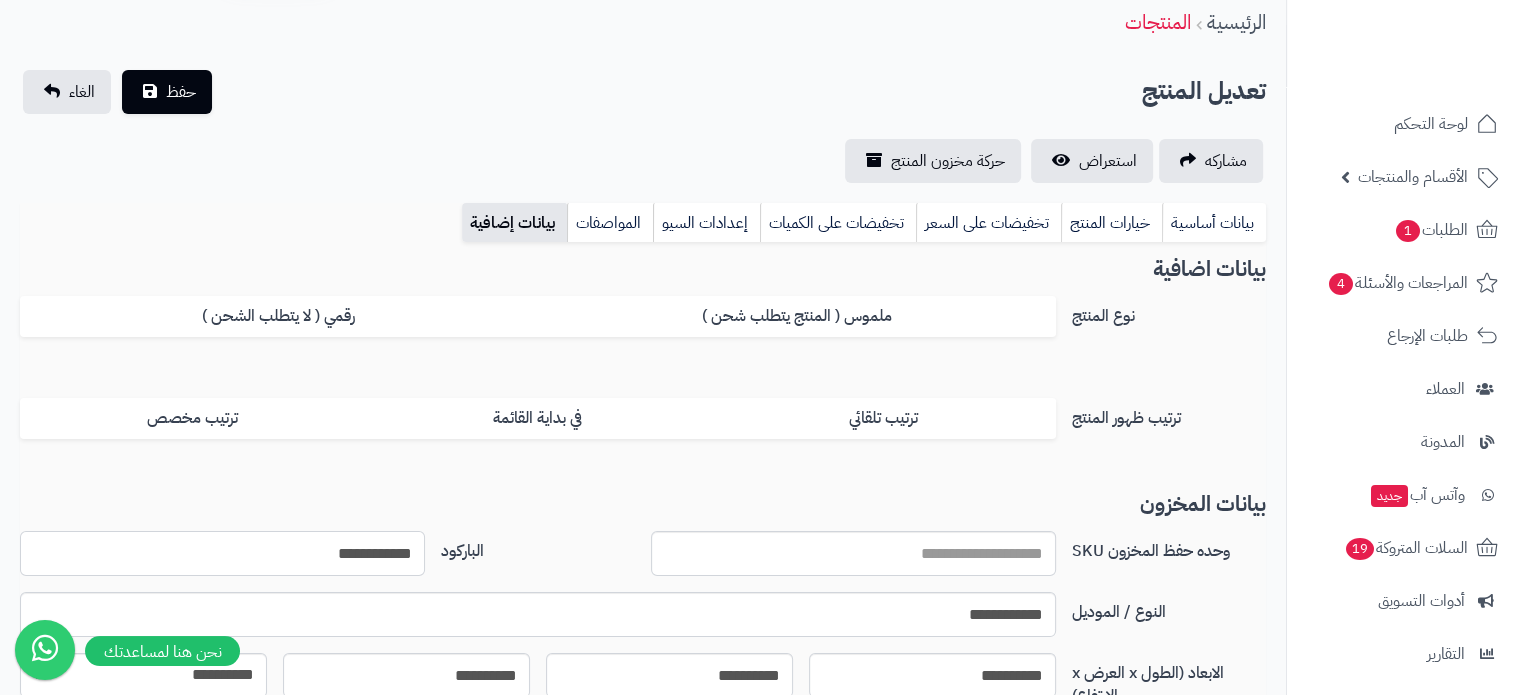 scroll, scrollTop: 0, scrollLeft: 0, axis: both 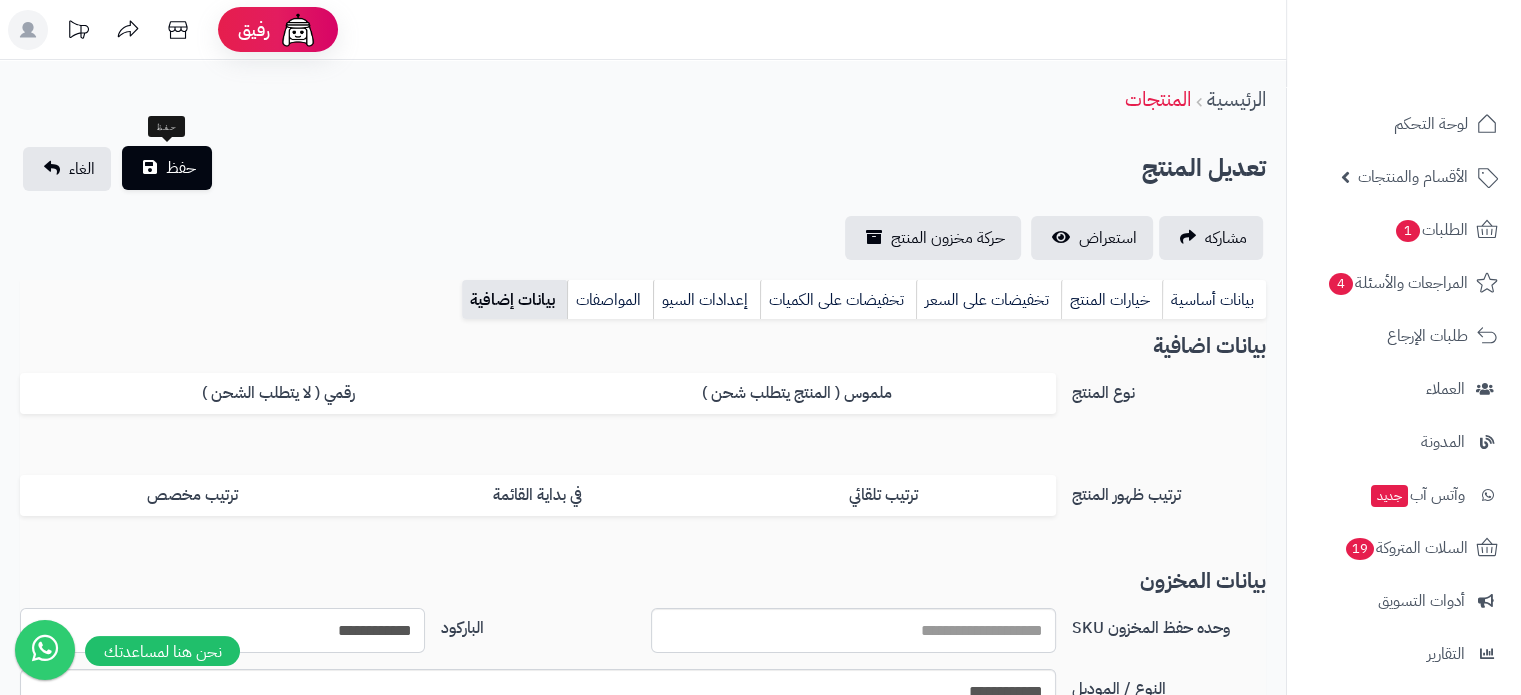type on "**********" 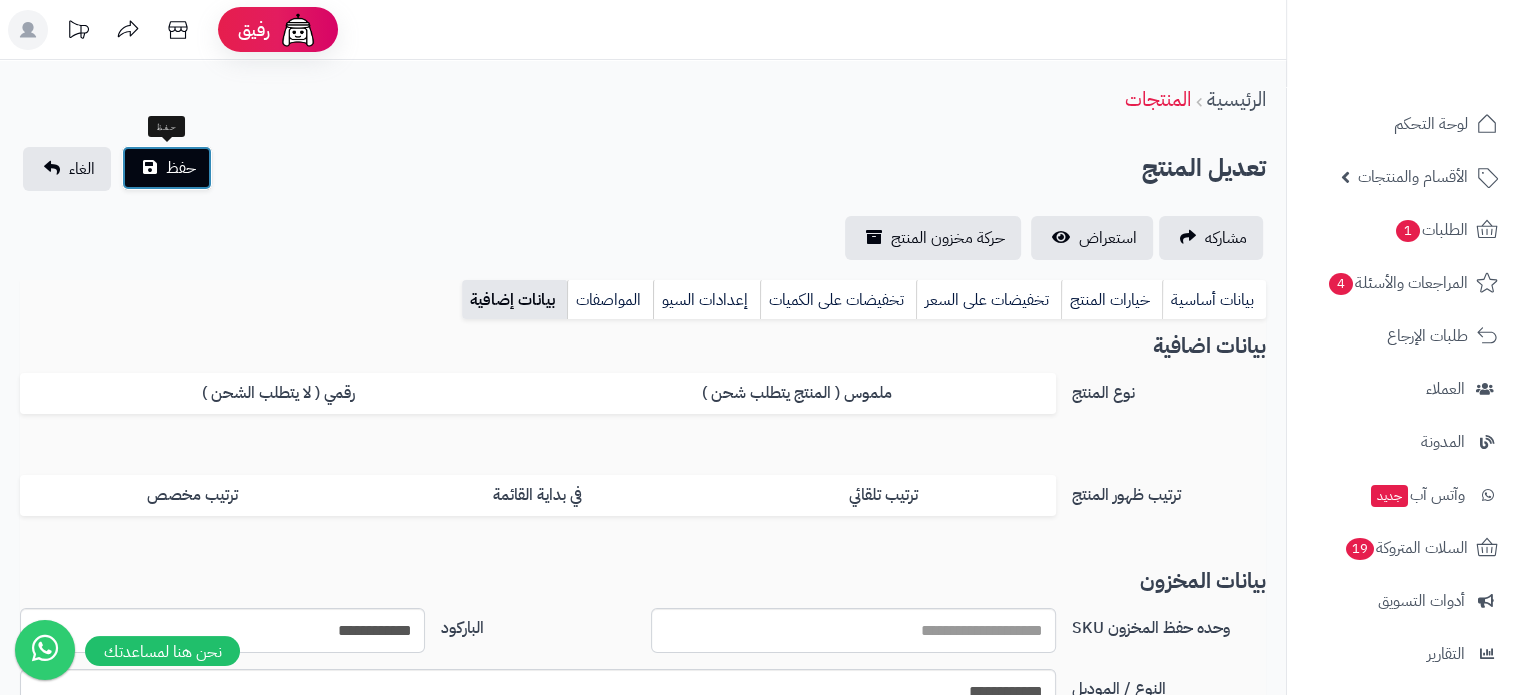 click on "حفظ" at bounding box center [181, 168] 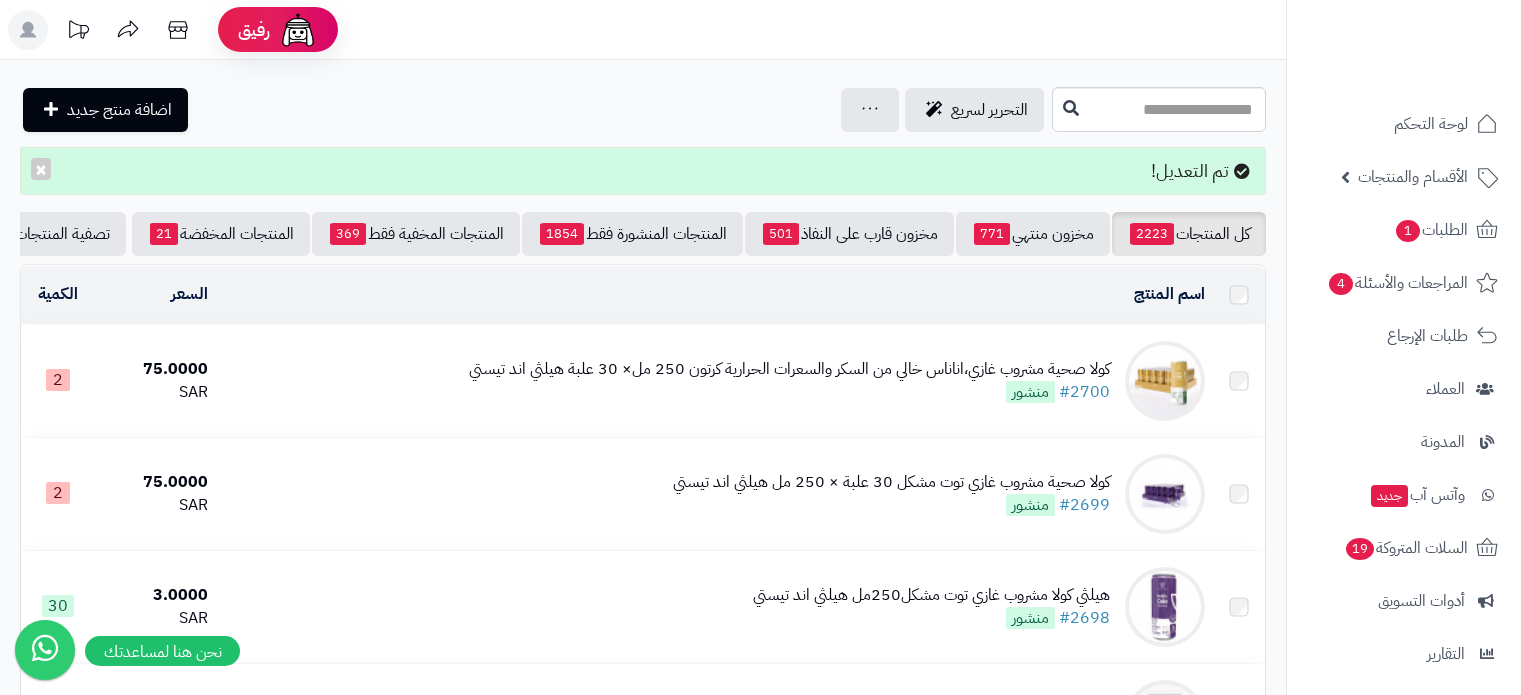 scroll, scrollTop: 0, scrollLeft: 0, axis: both 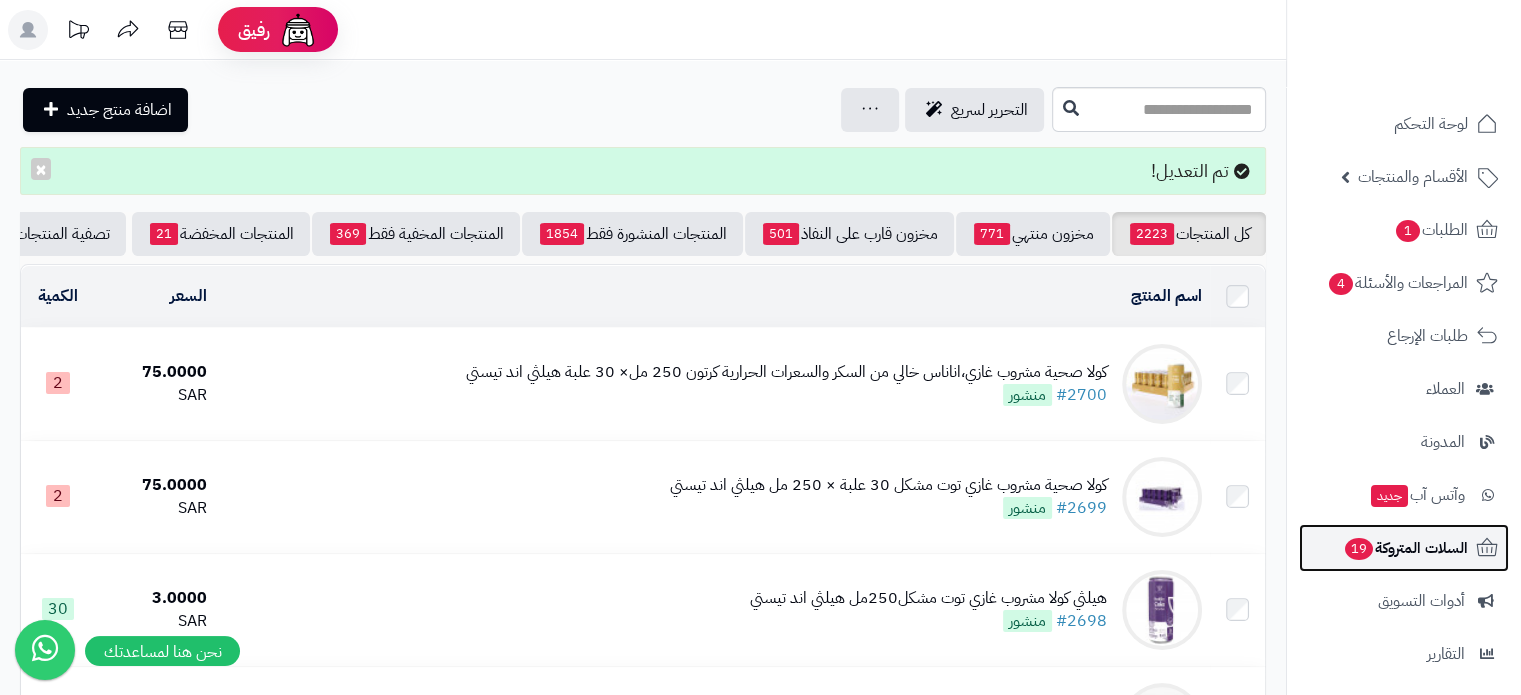 click on "السلات المتروكة  [NUMBER]" at bounding box center (1405, 548) 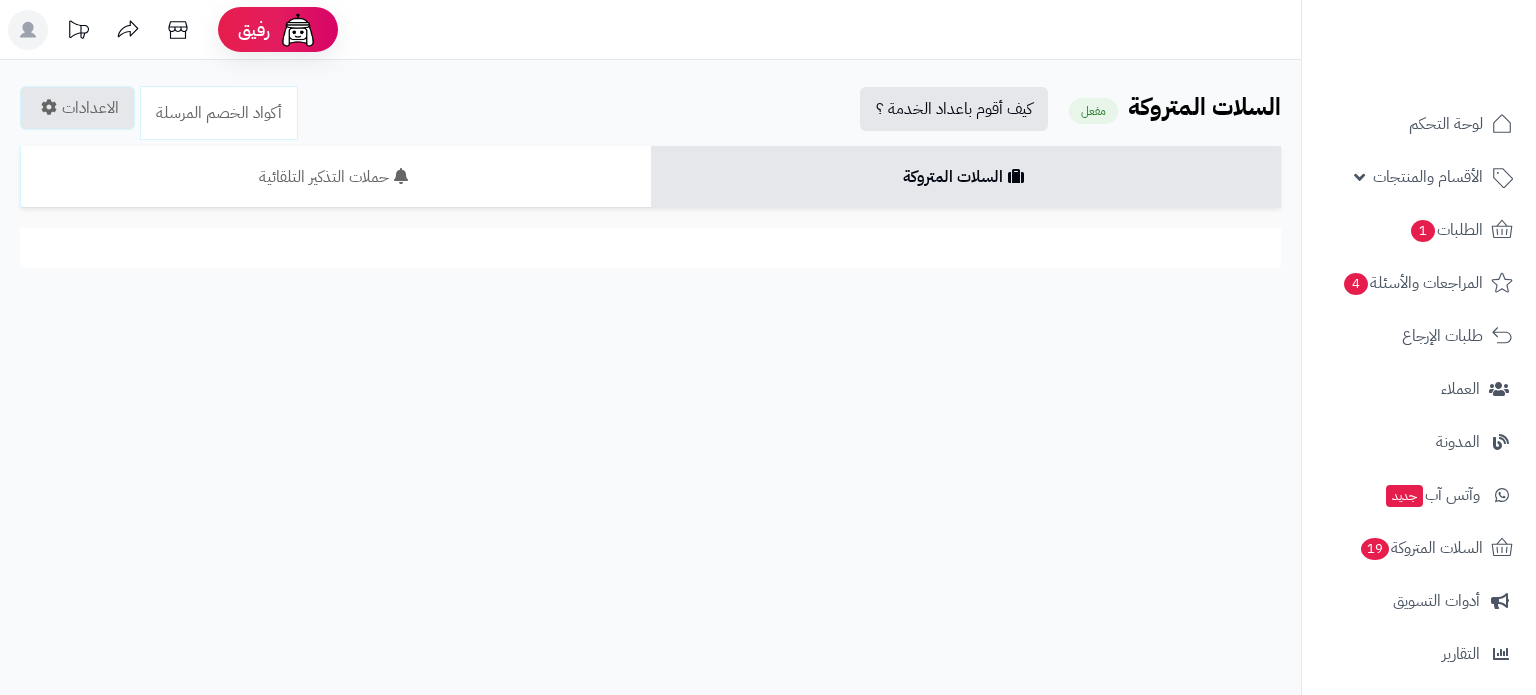 scroll, scrollTop: 0, scrollLeft: 0, axis: both 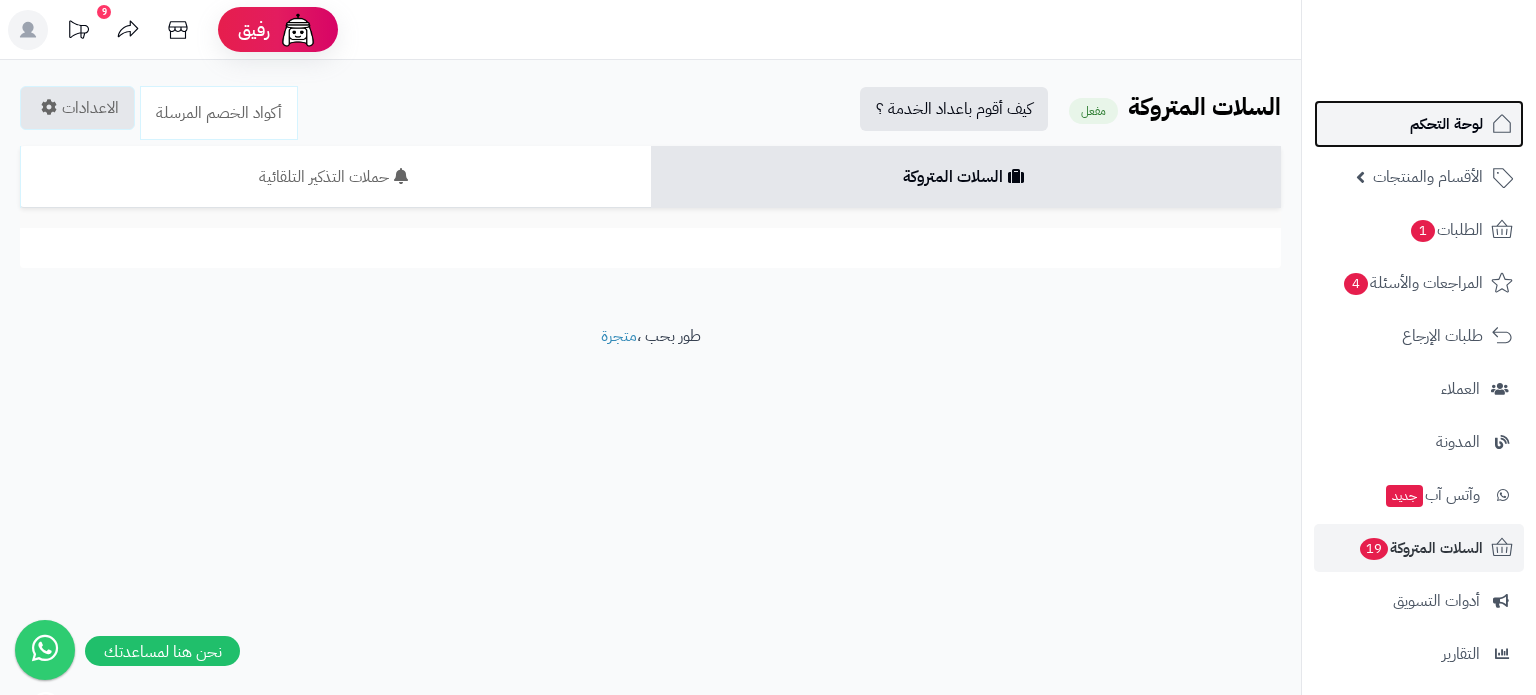 click on "لوحة التحكم" at bounding box center (1446, 124) 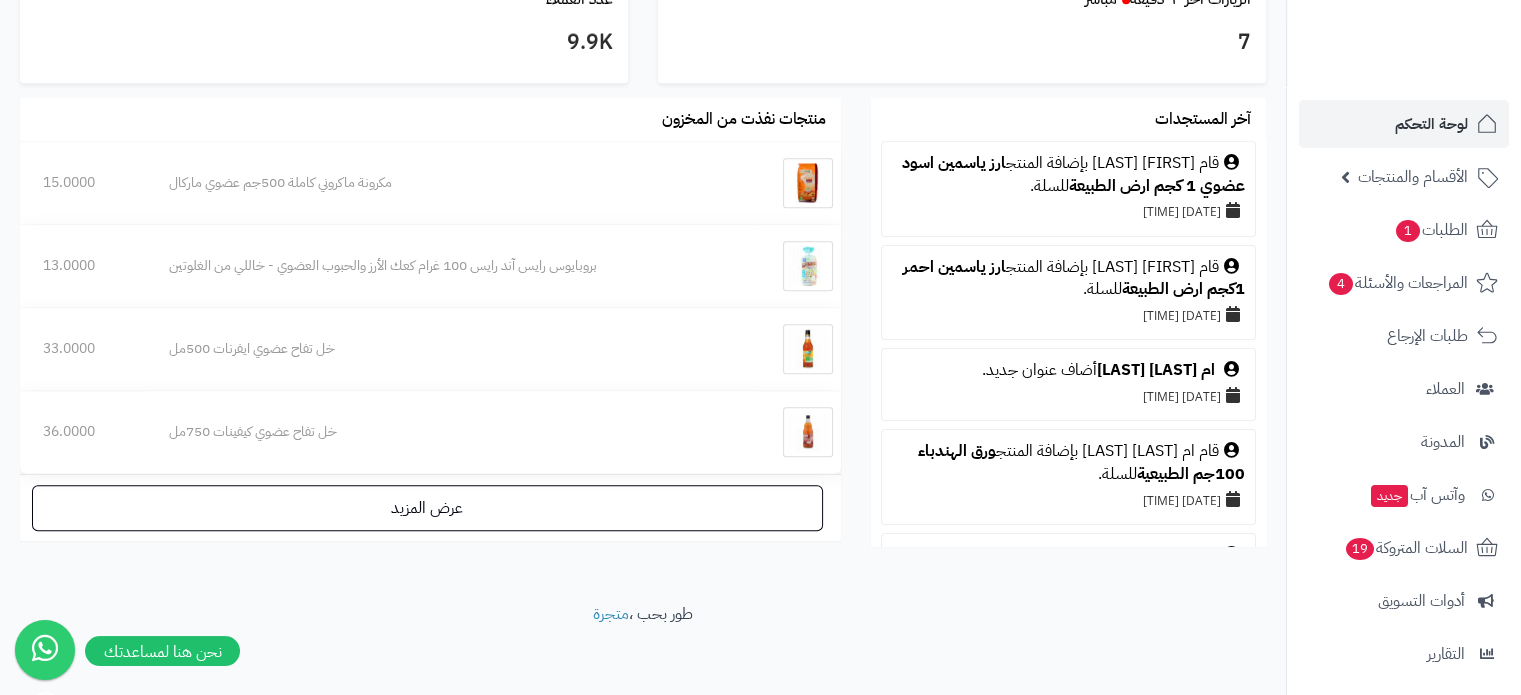 scroll, scrollTop: 1177, scrollLeft: 0, axis: vertical 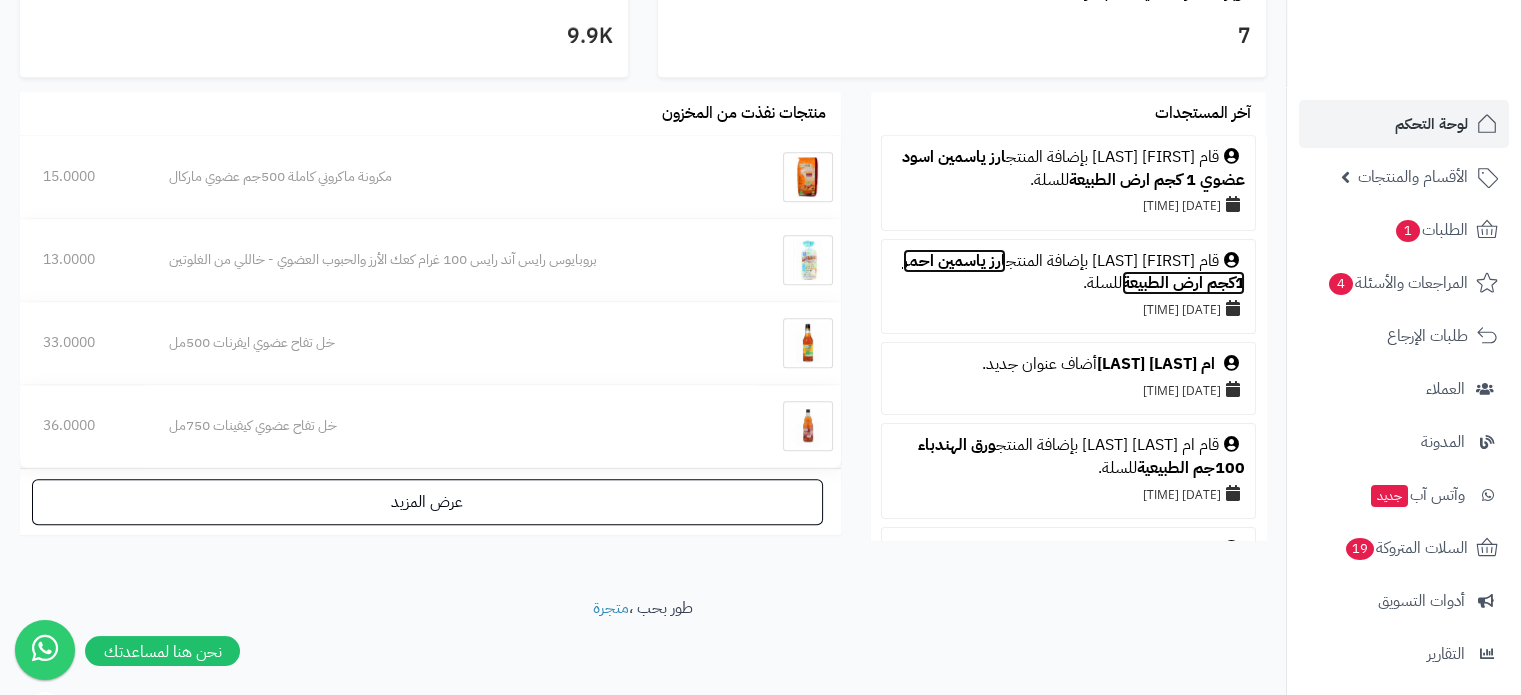 click on "ارز ياسمين احمر 1كجم ارض الطبيعة" at bounding box center [1074, 272] 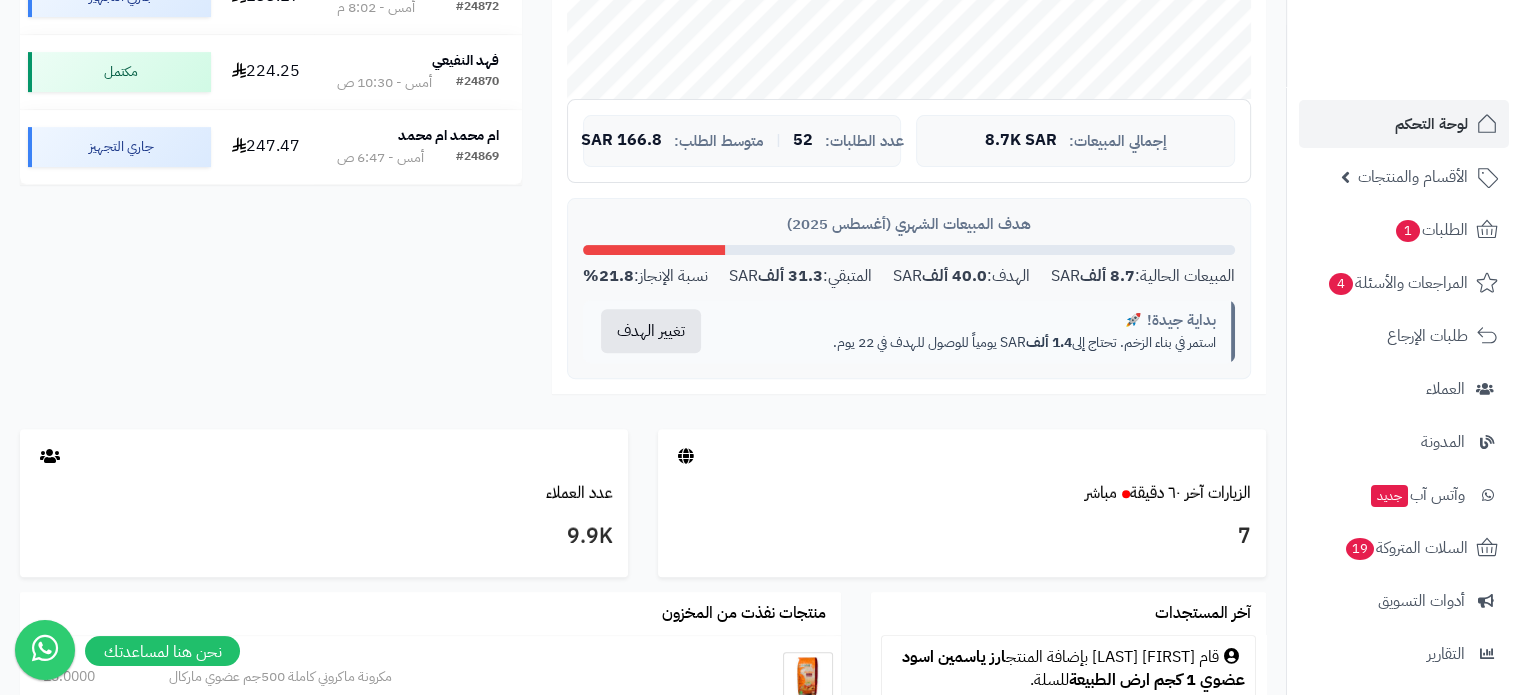 scroll, scrollTop: 777, scrollLeft: 0, axis: vertical 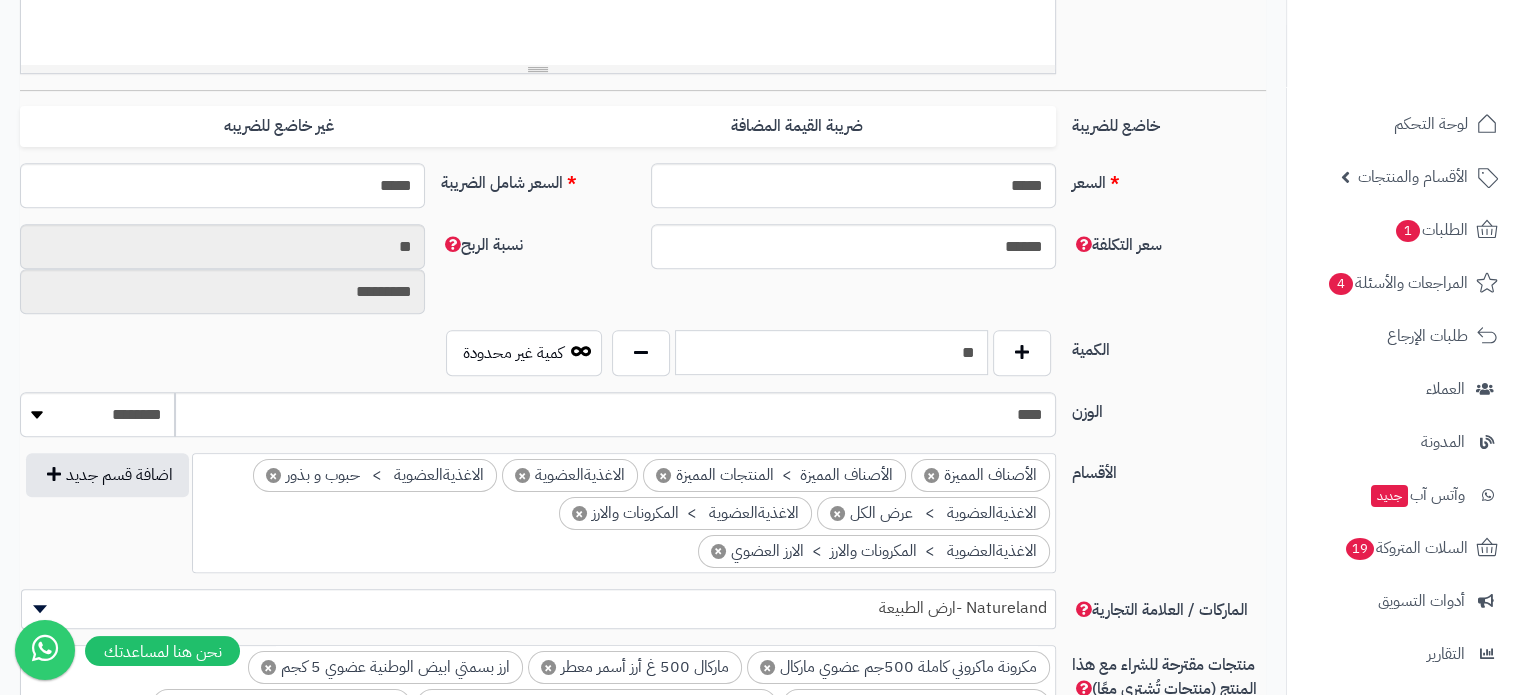 drag, startPoint x: 1033, startPoint y: 355, endPoint x: 1024, endPoint y: 326, distance: 30.364452 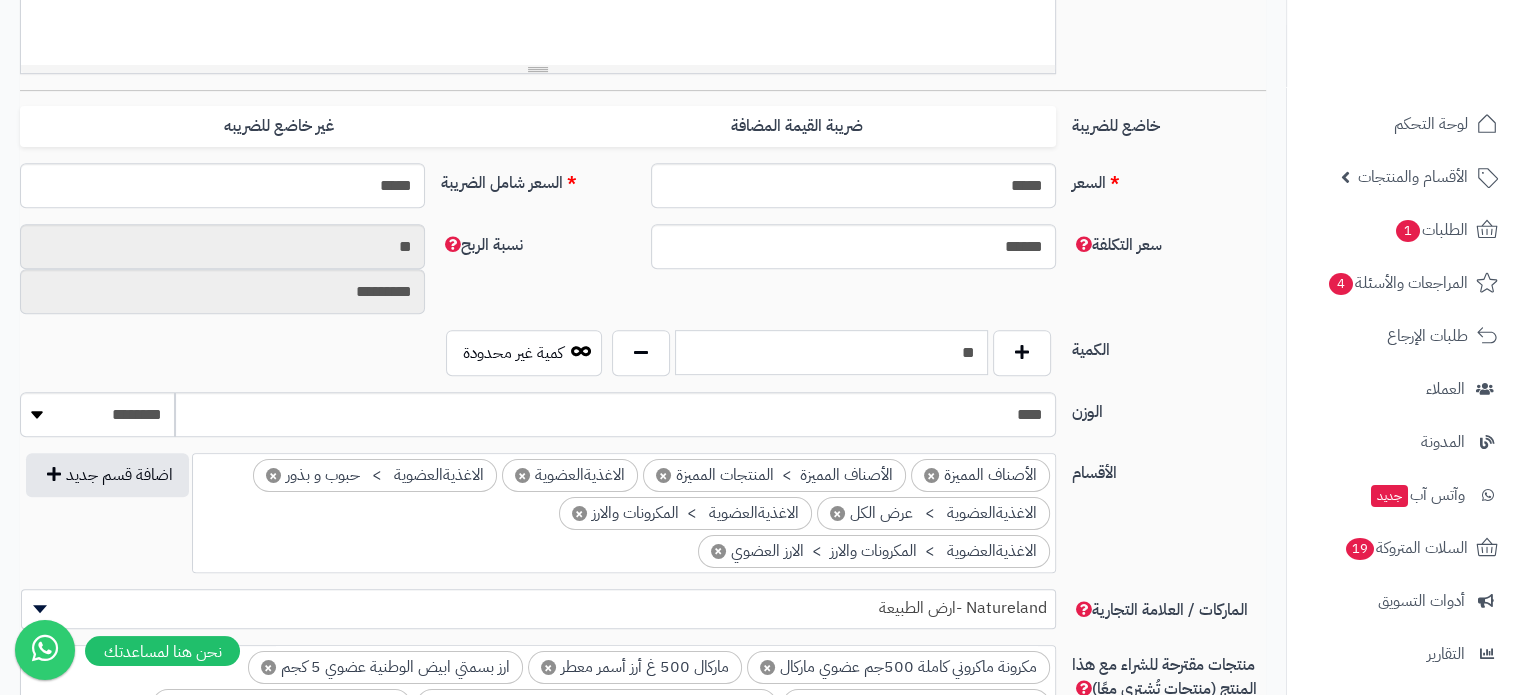click on "**" at bounding box center (831, 353) 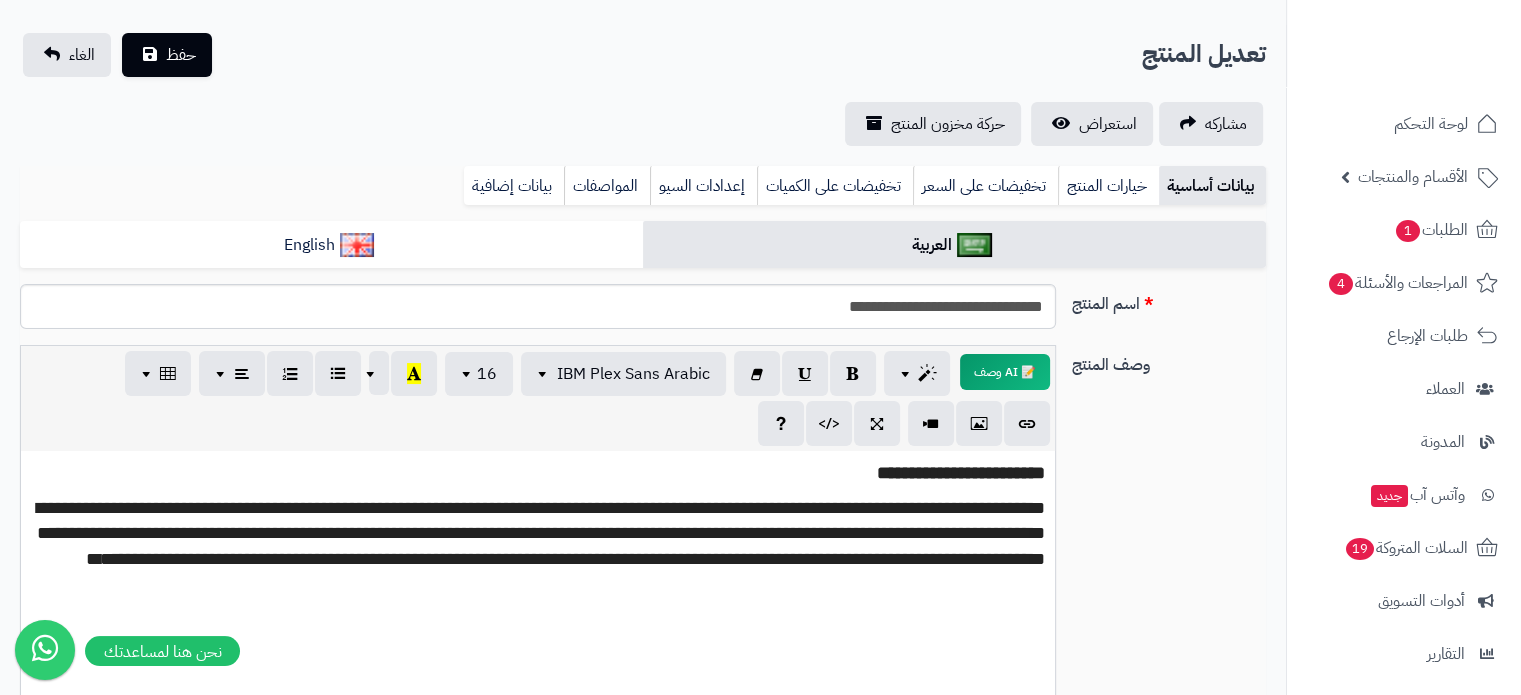 scroll, scrollTop: 100, scrollLeft: 0, axis: vertical 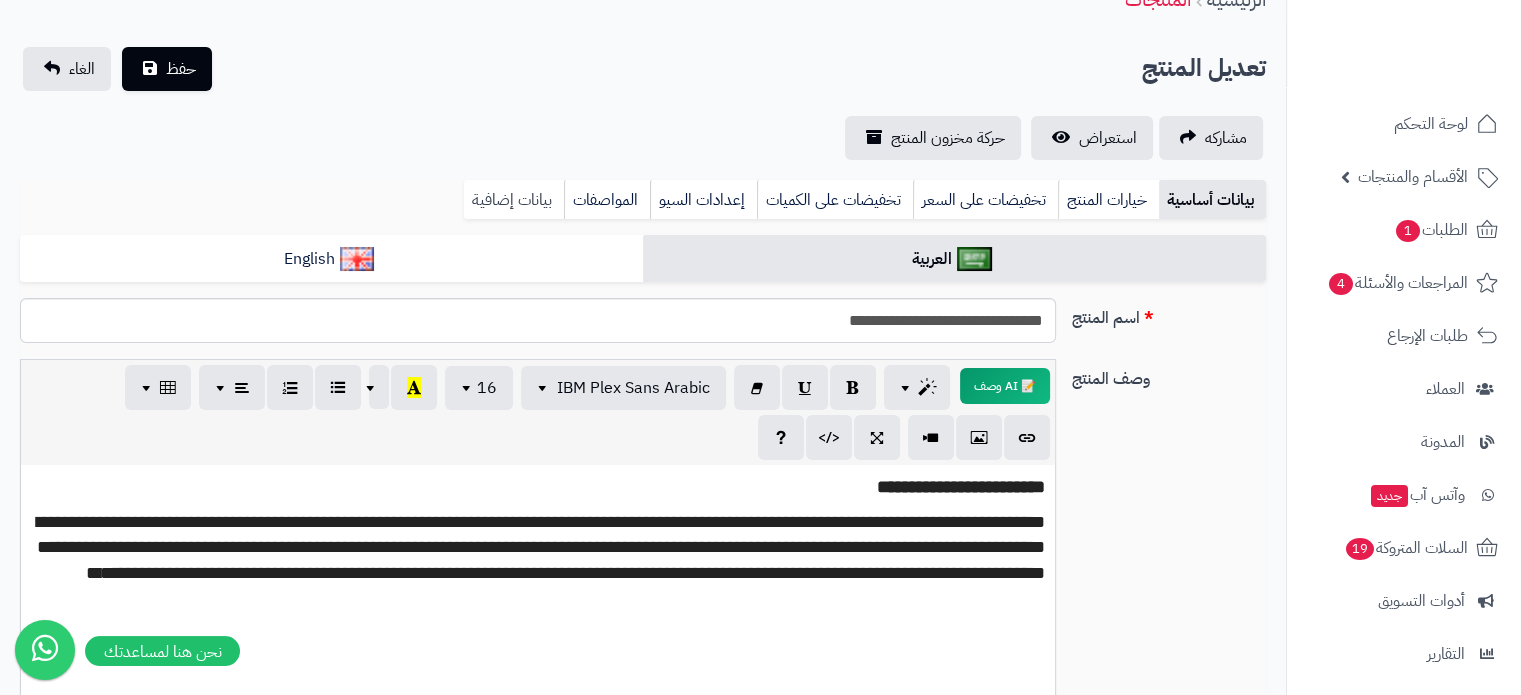 type on "***" 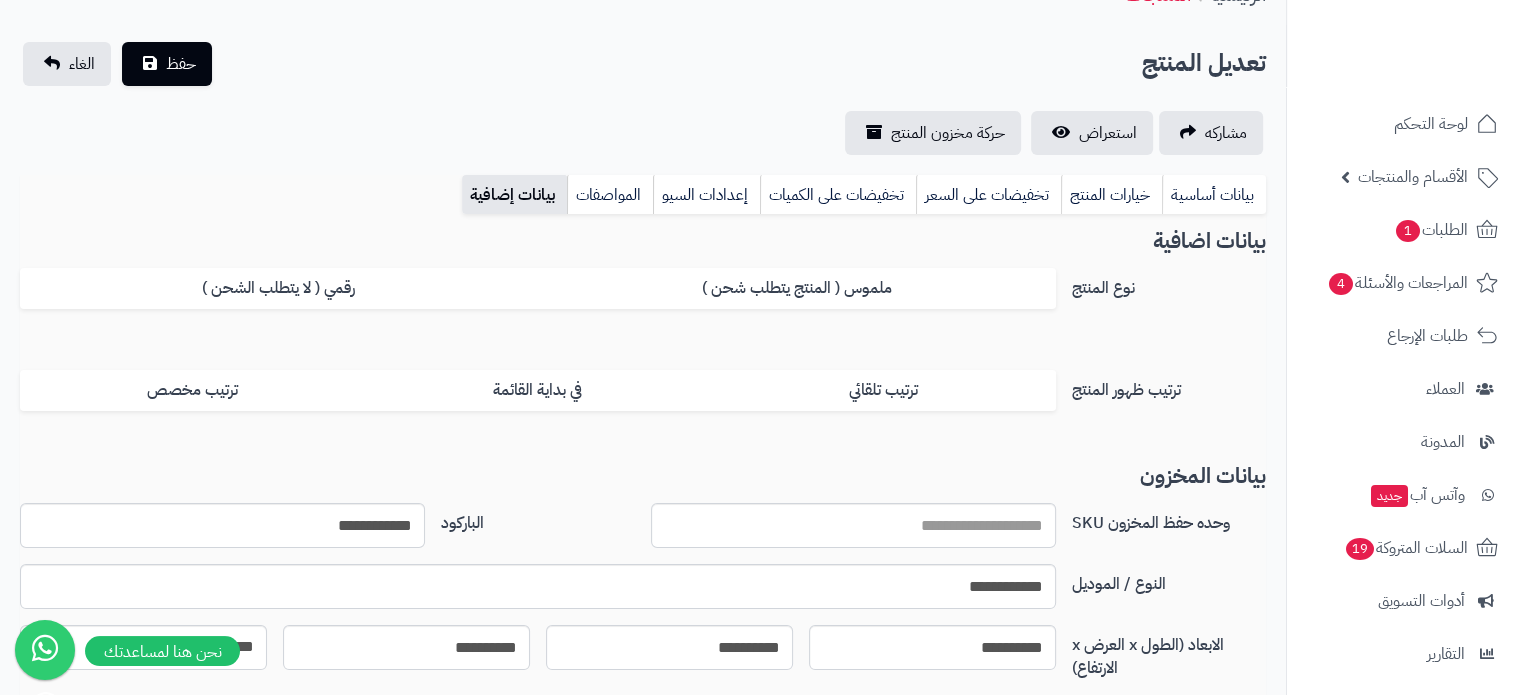 scroll, scrollTop: 0, scrollLeft: 0, axis: both 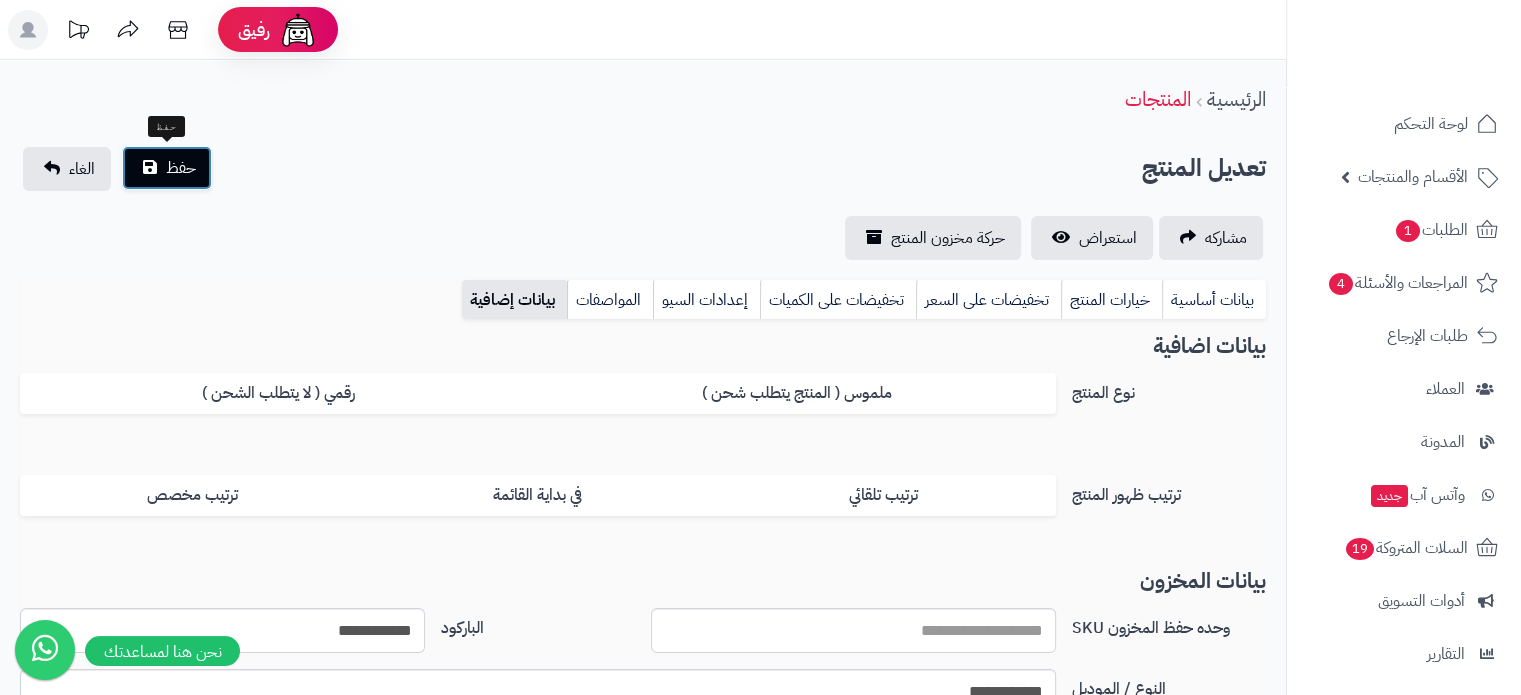 click on "حفظ" at bounding box center [181, 168] 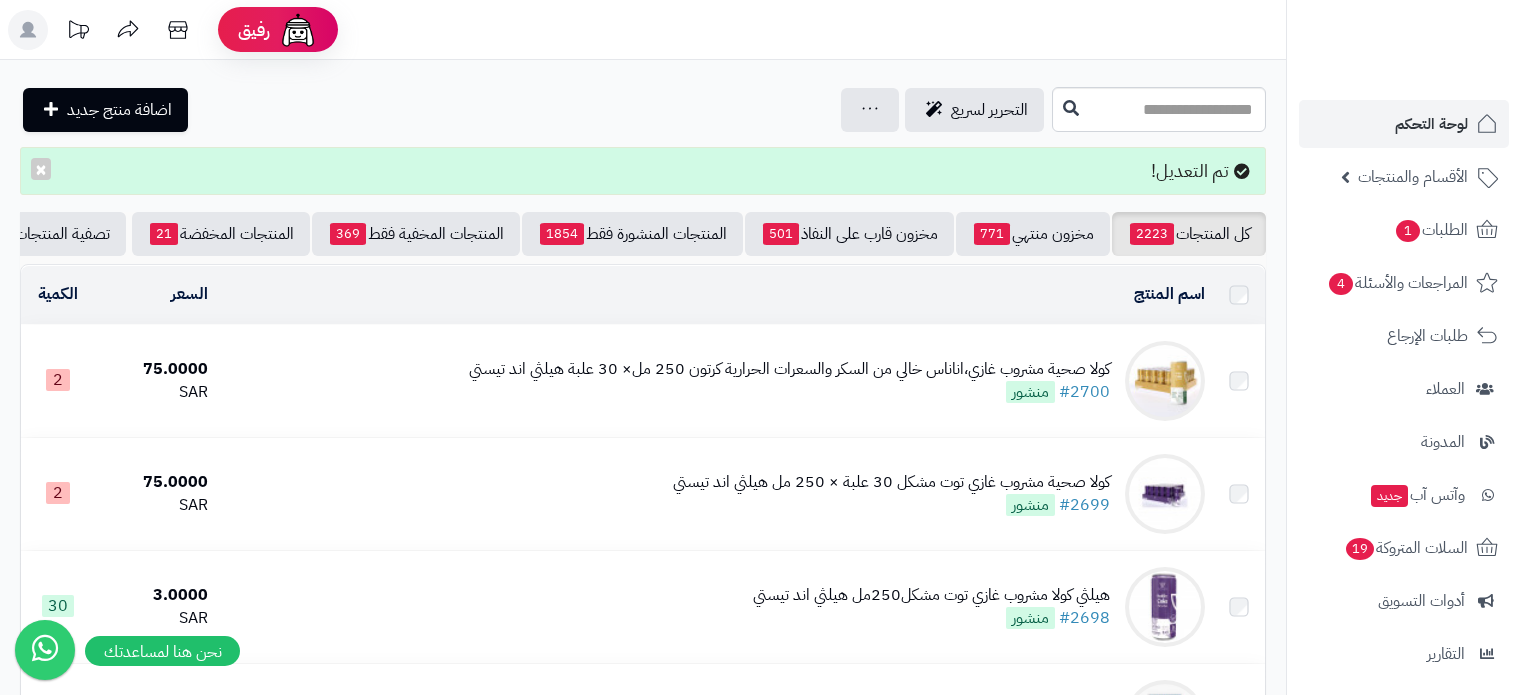 scroll, scrollTop: 0, scrollLeft: 0, axis: both 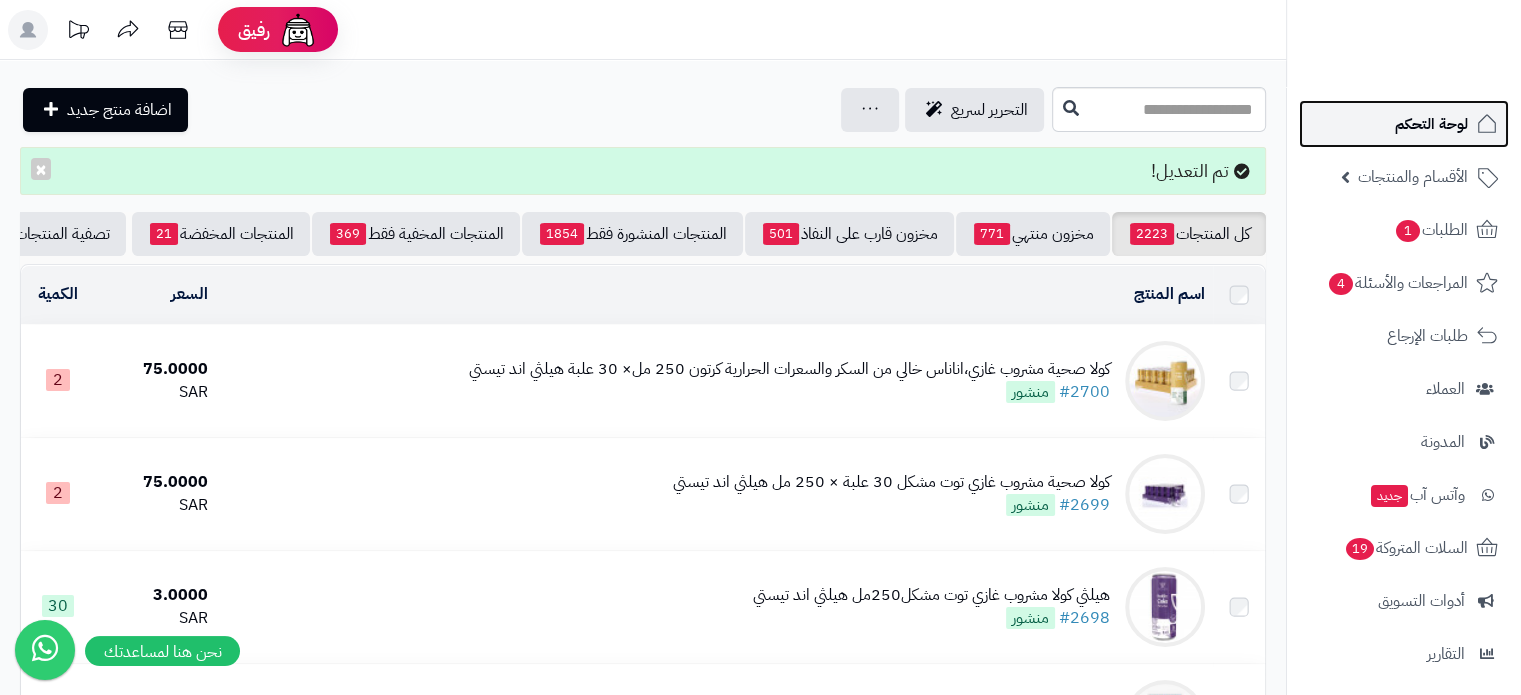 click on "لوحة التحكم" at bounding box center [1404, 124] 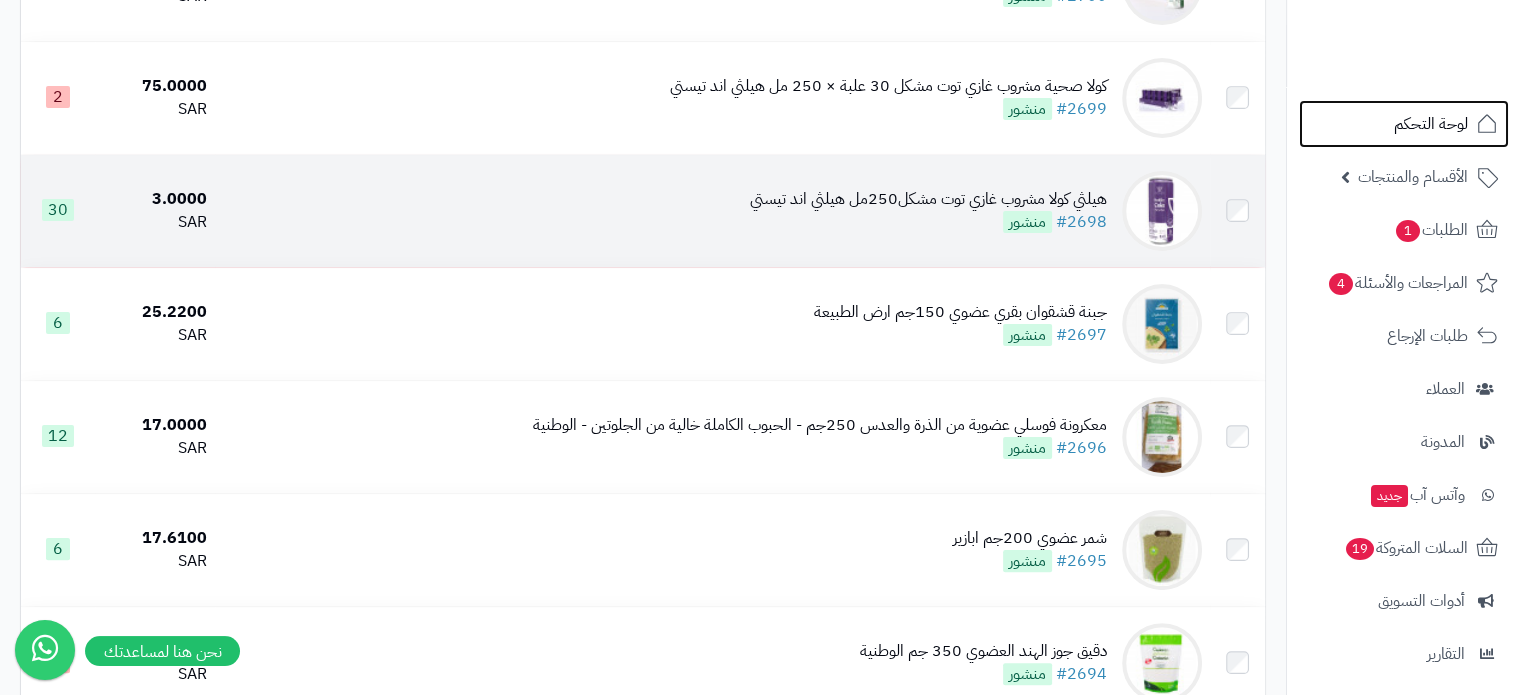 scroll, scrollTop: 670, scrollLeft: 0, axis: vertical 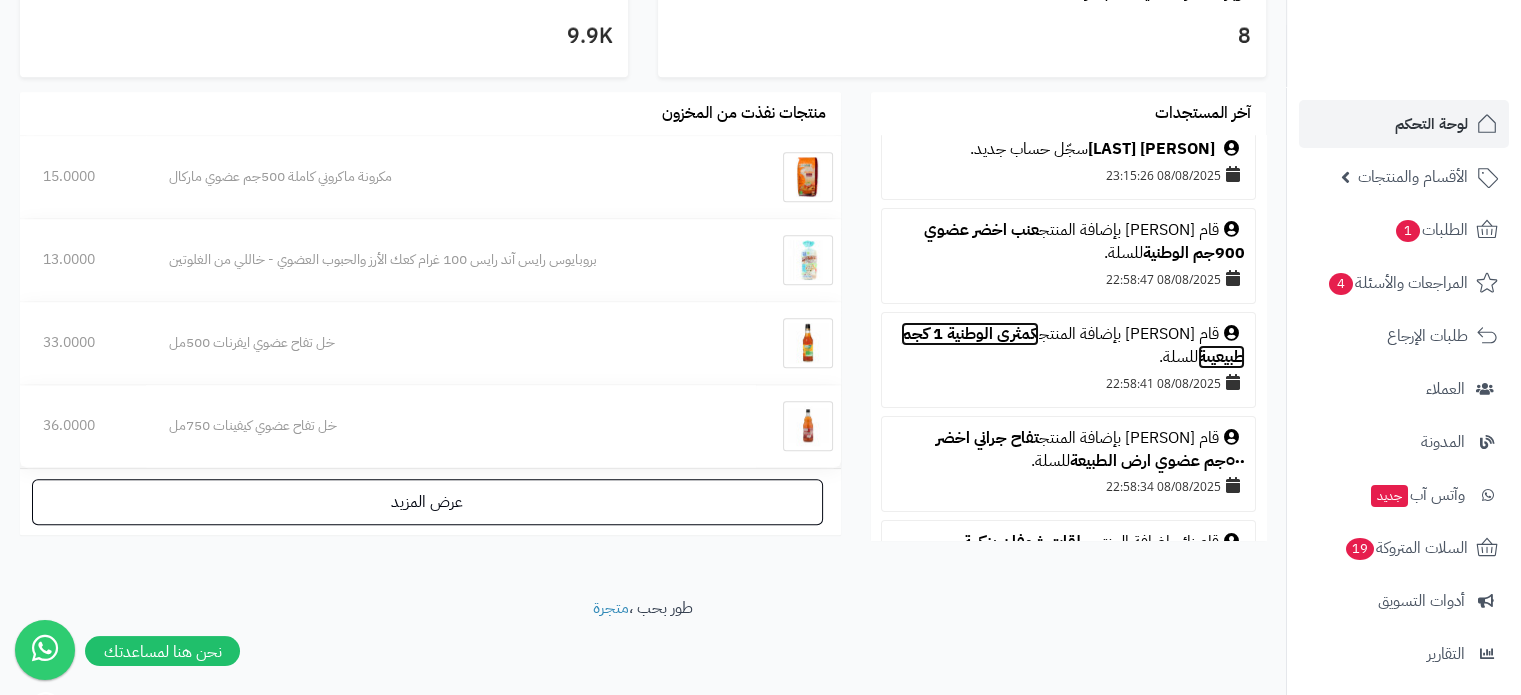 click on "كمثرى الوطنية 1 كجم طبيعيىة" at bounding box center [1073, 345] 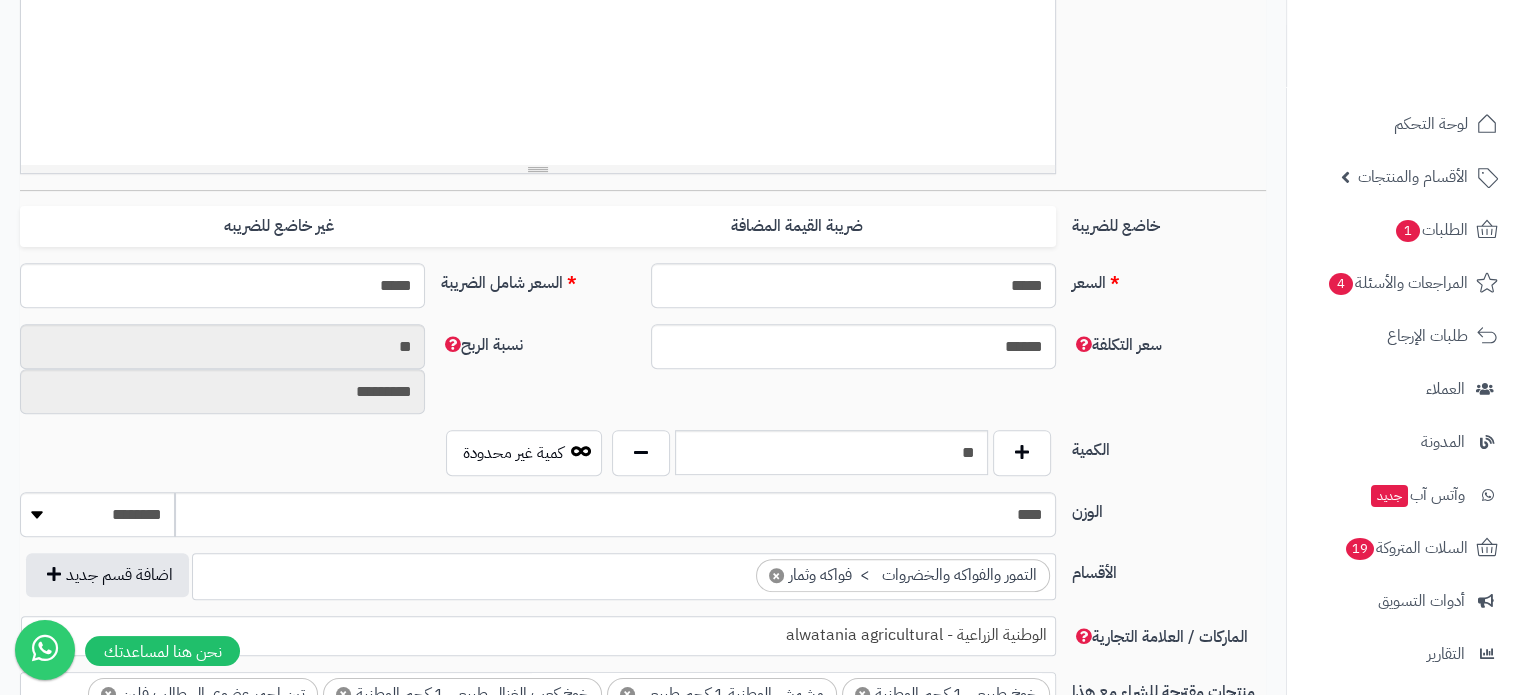 scroll, scrollTop: 700, scrollLeft: 0, axis: vertical 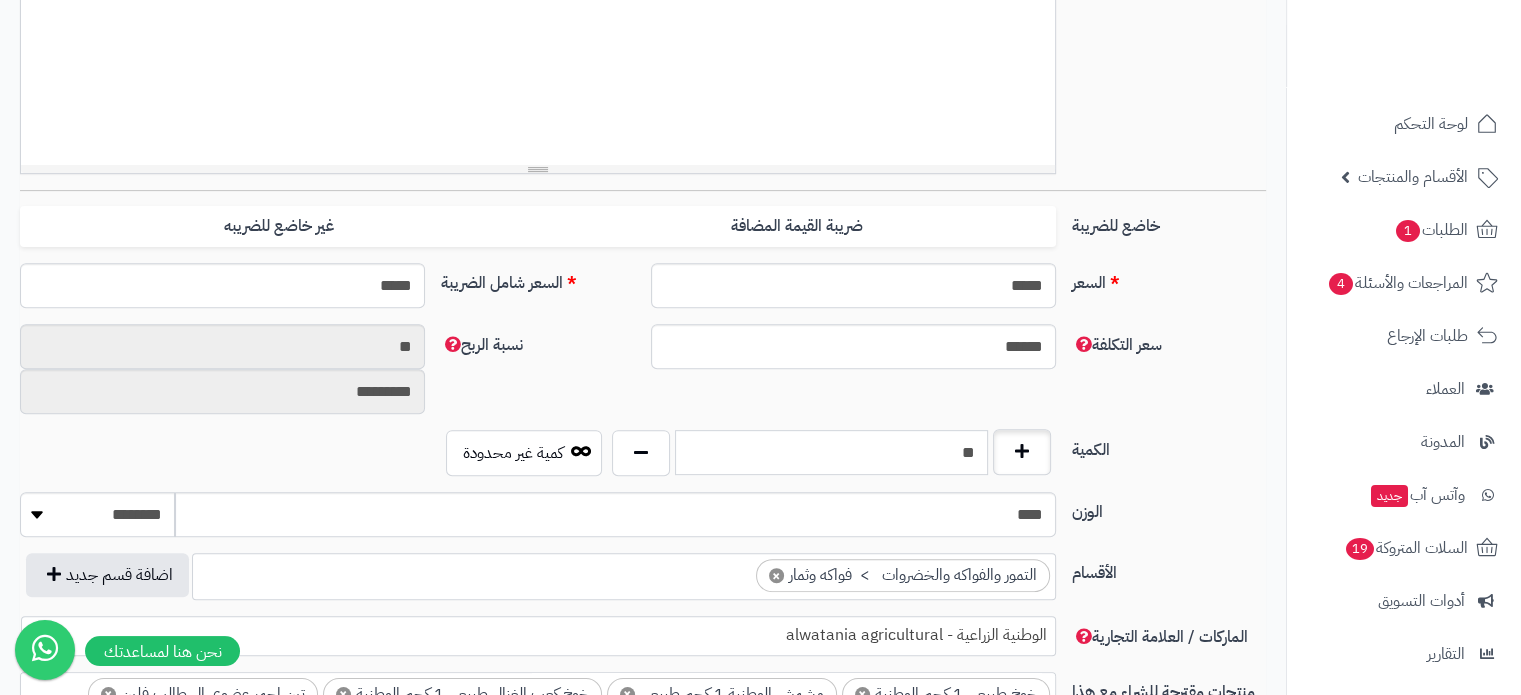 drag, startPoint x: 947, startPoint y: 459, endPoint x: 1028, endPoint y: 447, distance: 81.88406 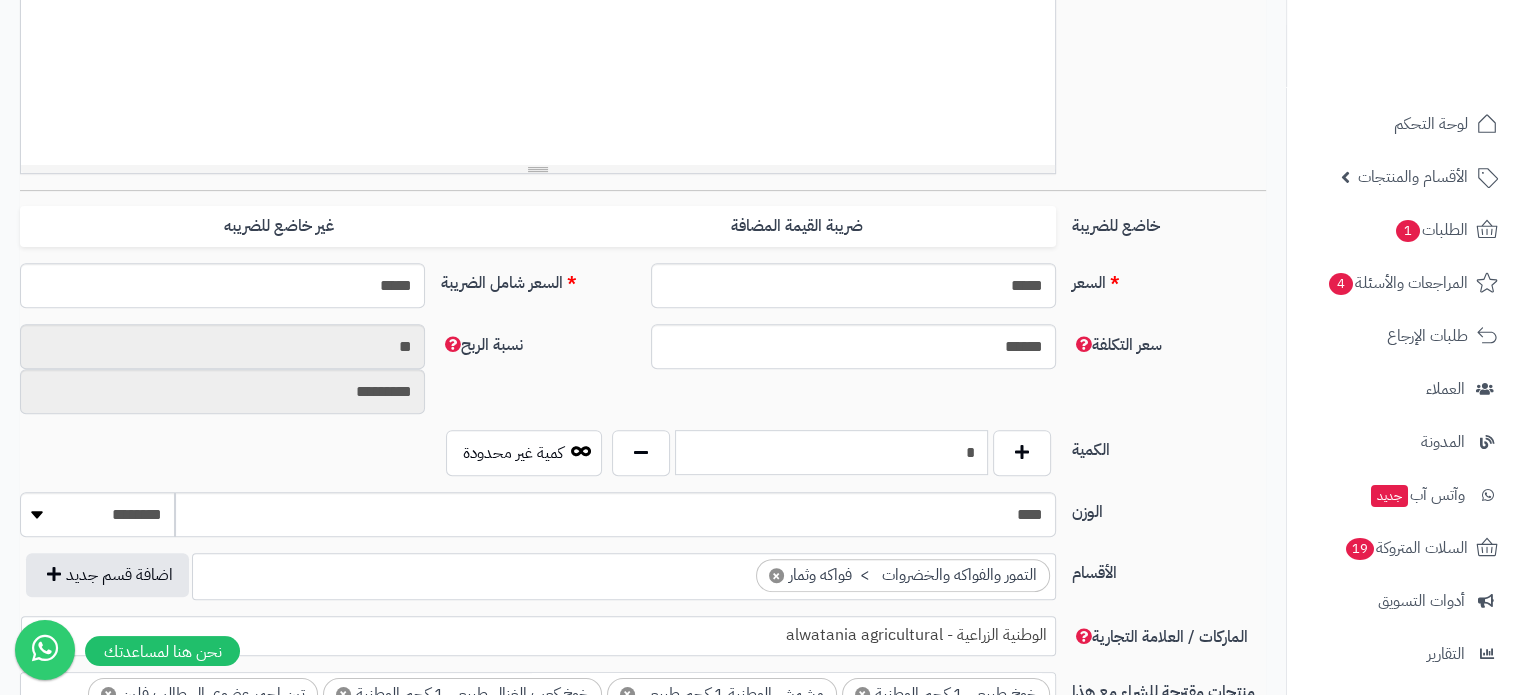 drag, startPoint x: 946, startPoint y: 451, endPoint x: 976, endPoint y: 447, distance: 30.265491 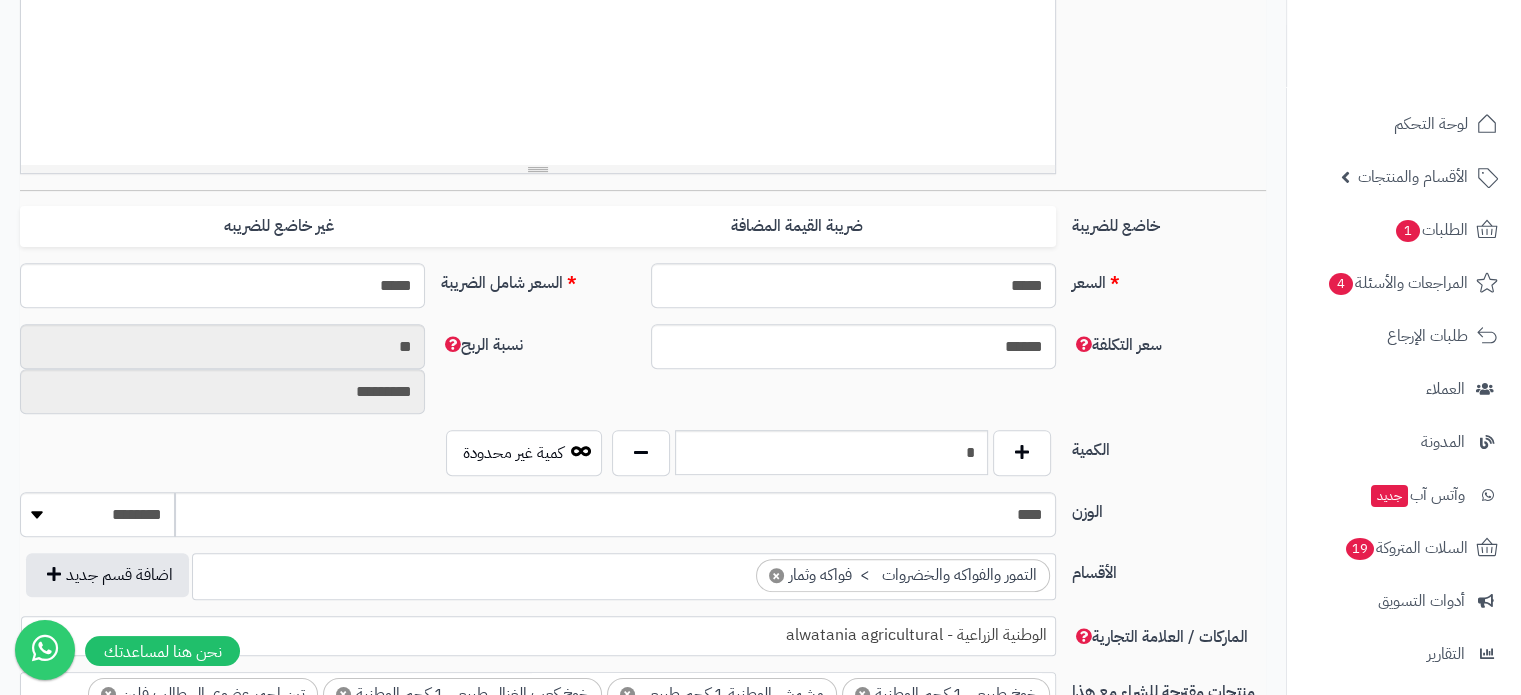 click on "سعر التكلفة
****** نسبة الربح
**
*********" at bounding box center (643, 377) 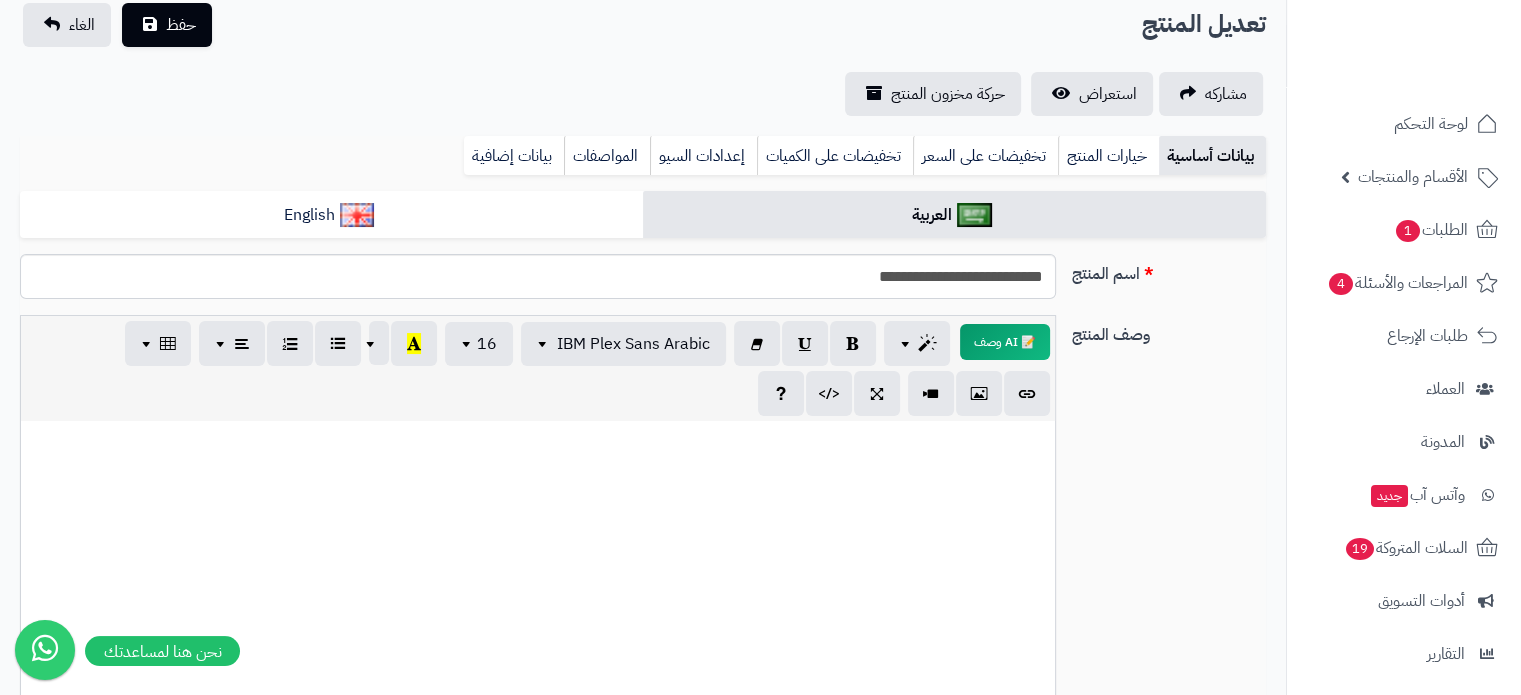 scroll, scrollTop: 0, scrollLeft: 0, axis: both 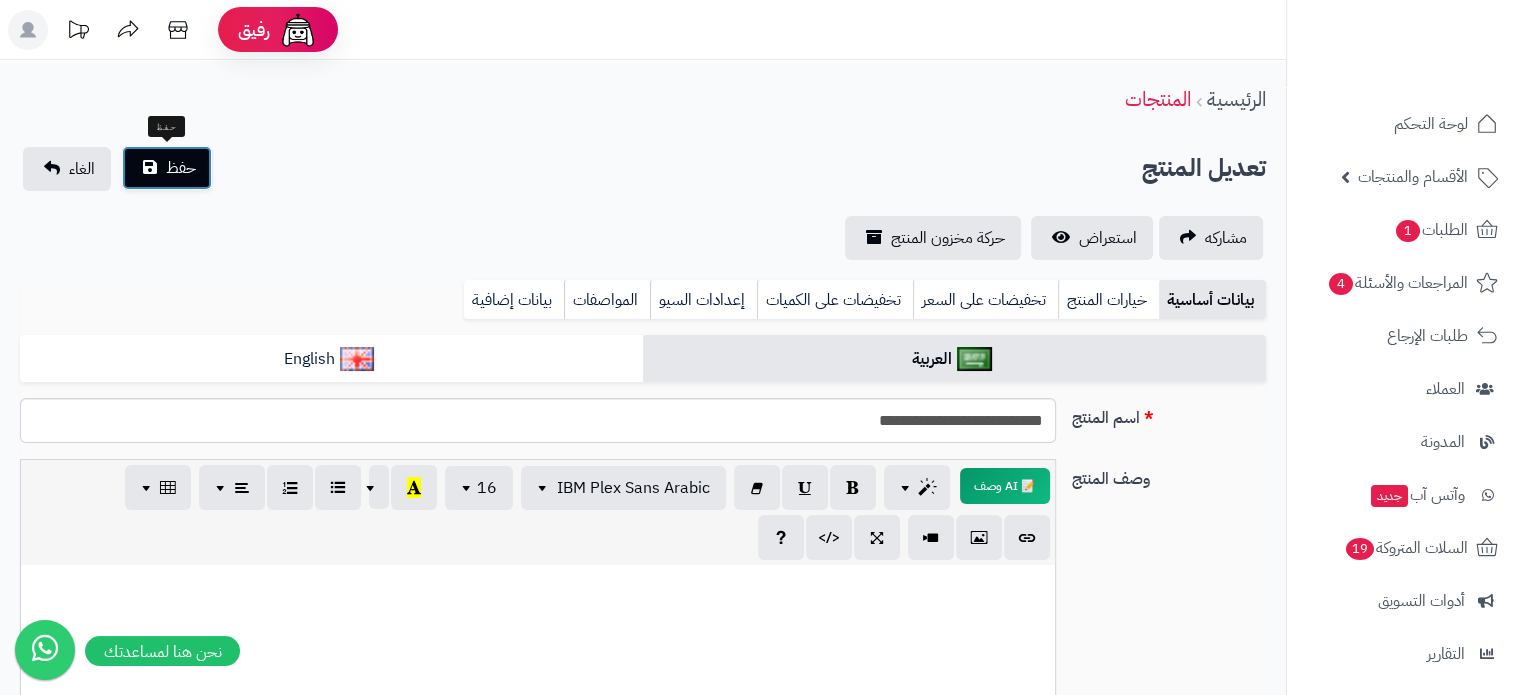 click on "حفظ" at bounding box center (181, 168) 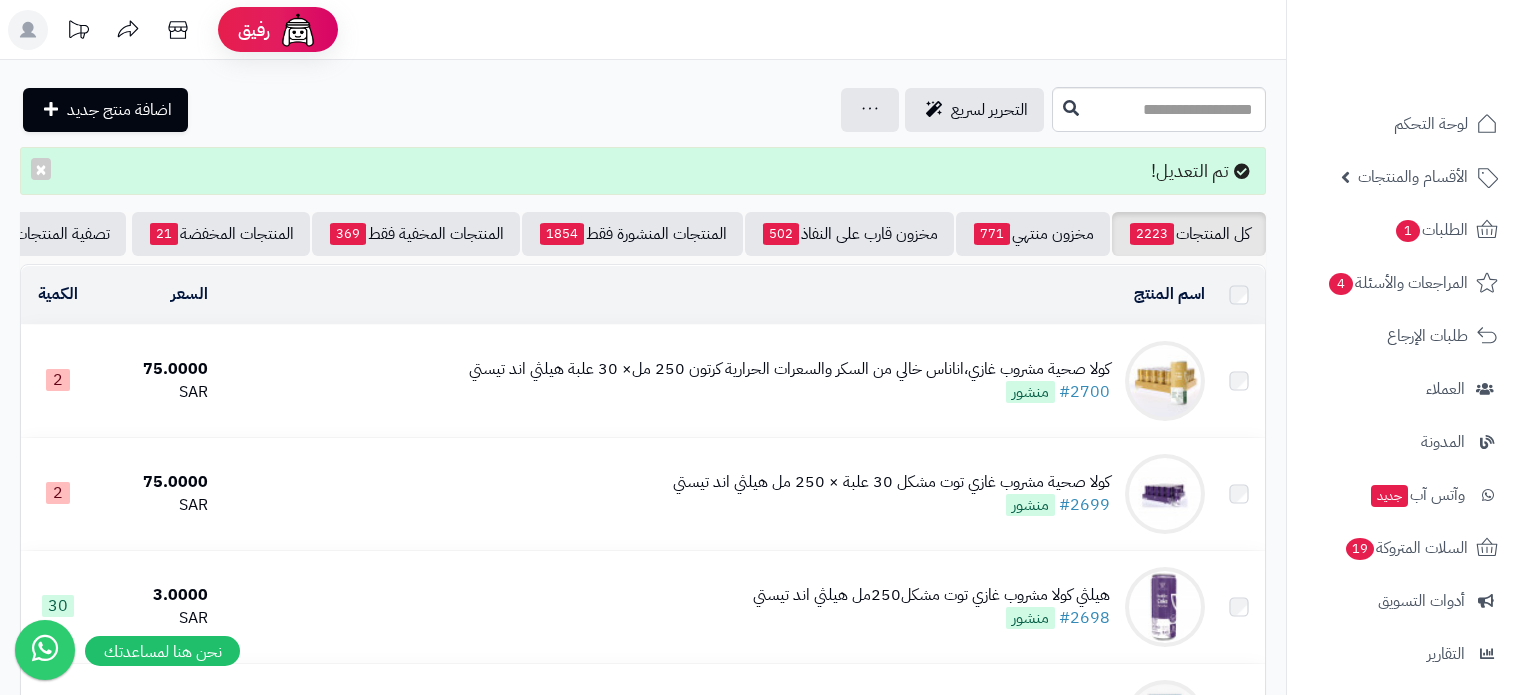 scroll, scrollTop: 0, scrollLeft: 0, axis: both 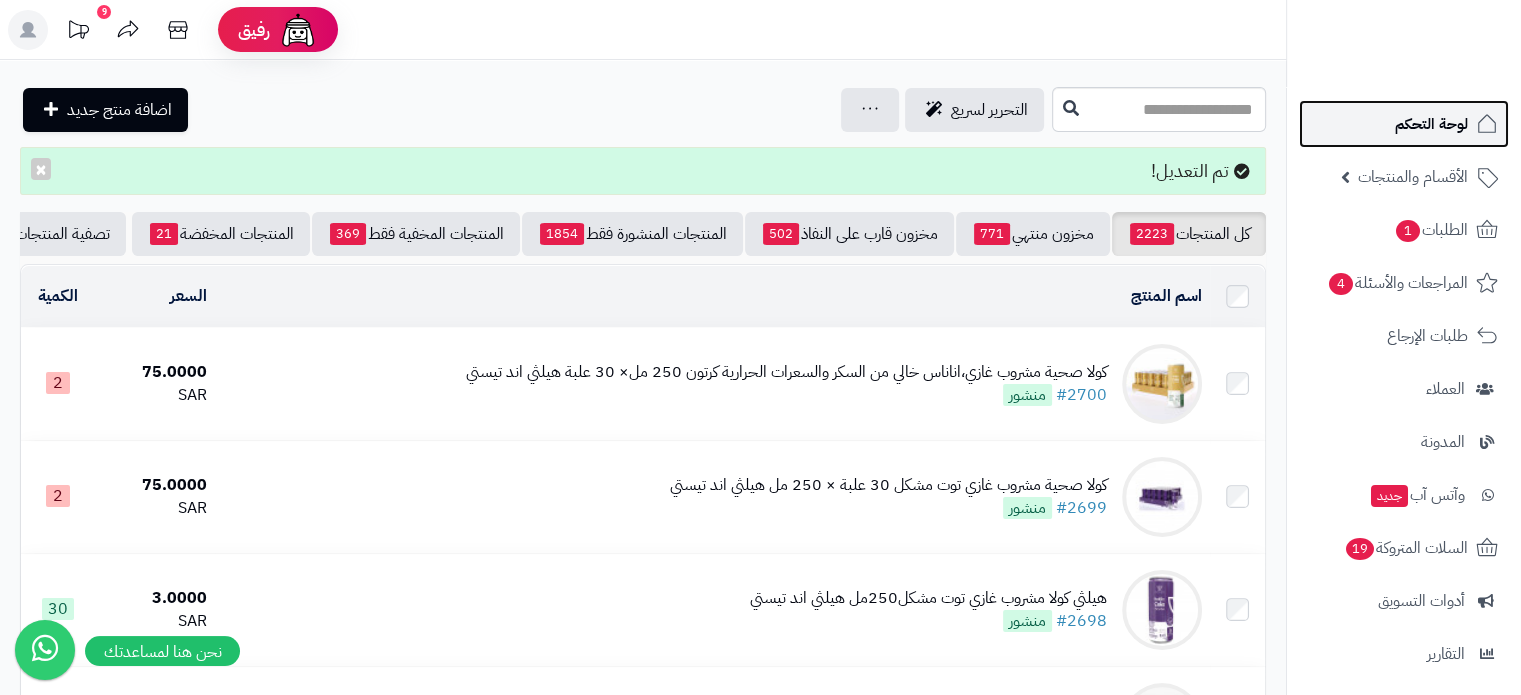 click on "لوحة التحكم" at bounding box center [1431, 124] 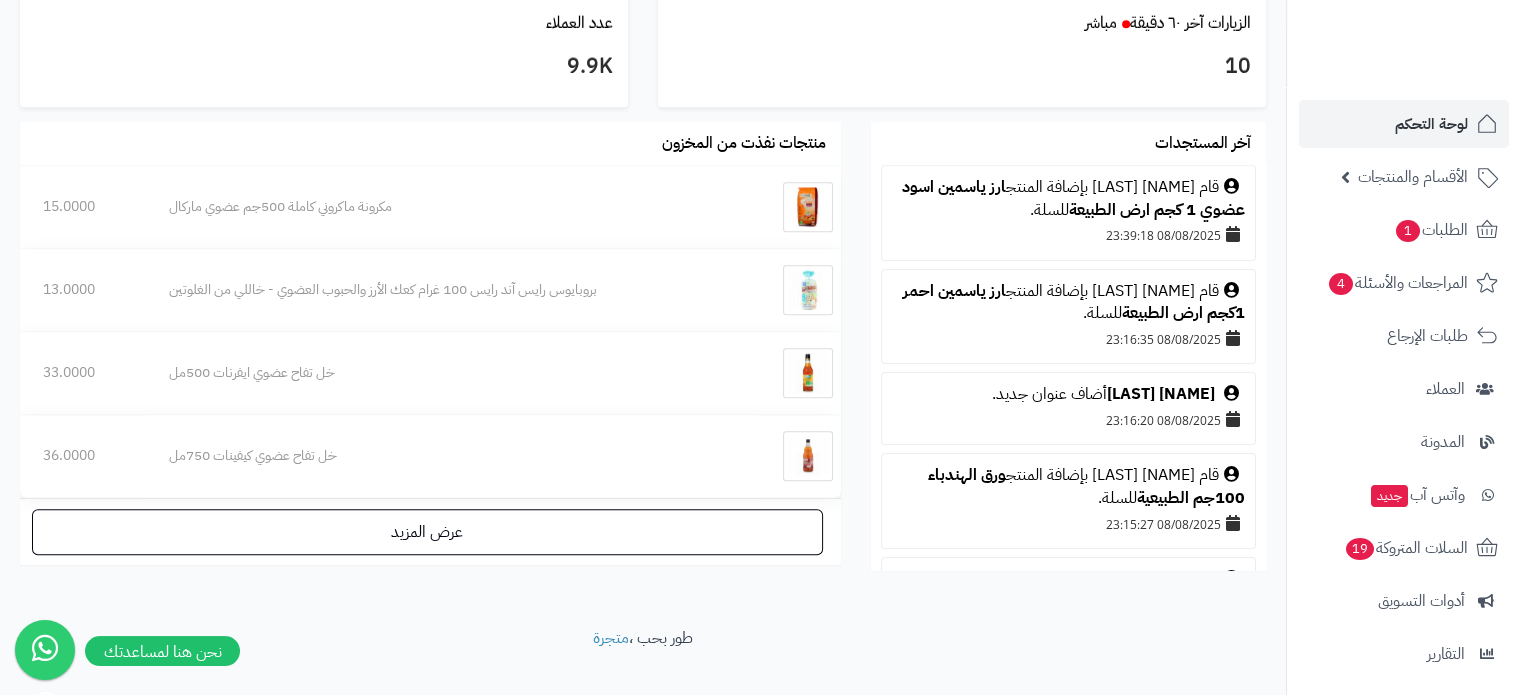 scroll, scrollTop: 1177, scrollLeft: 0, axis: vertical 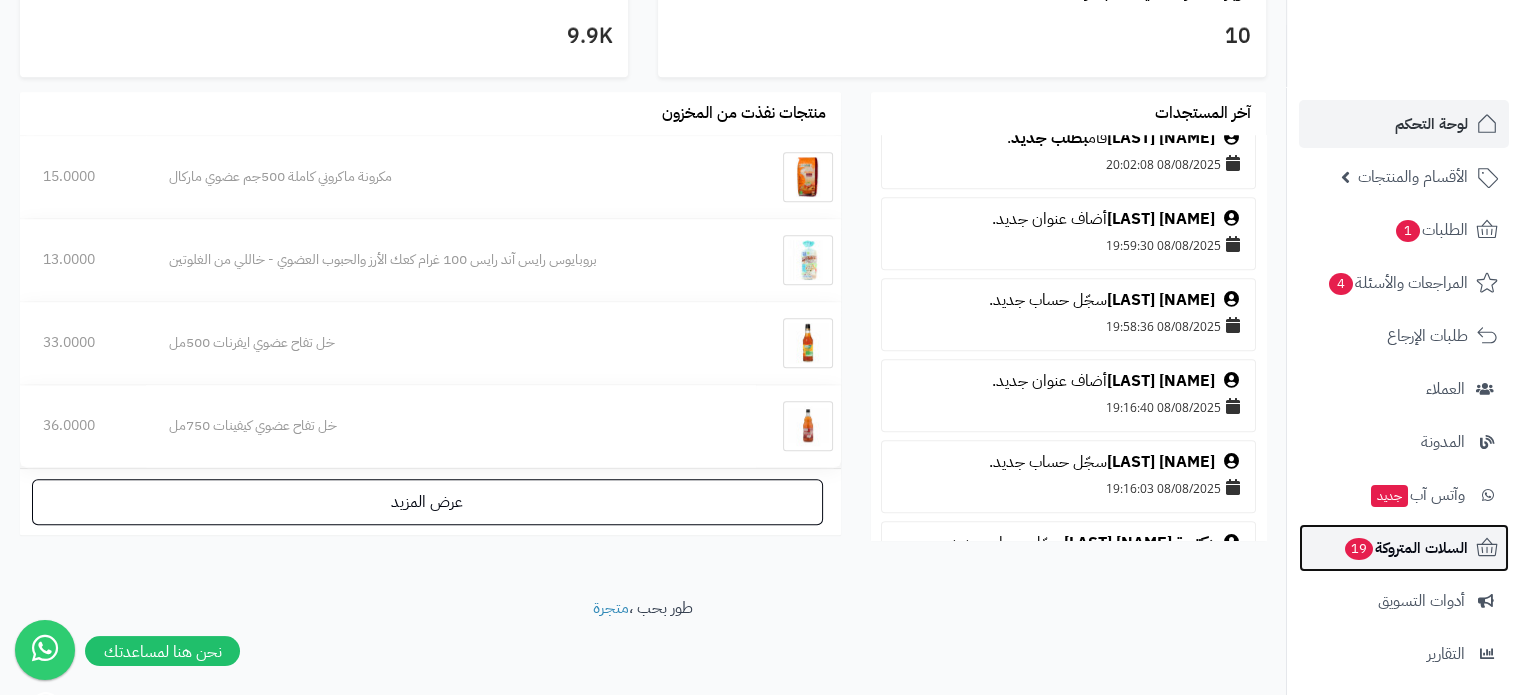 click on "19" at bounding box center [1359, 549] 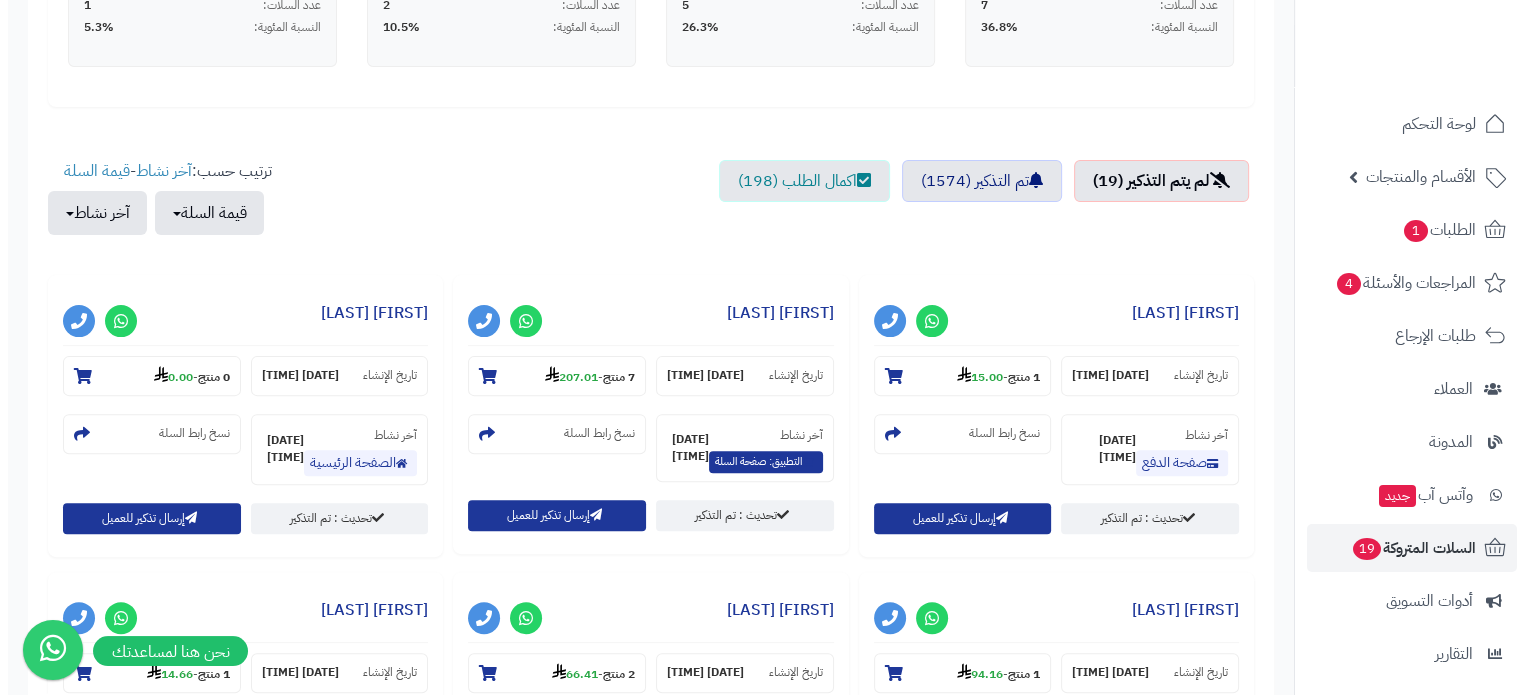 scroll, scrollTop: 600, scrollLeft: 0, axis: vertical 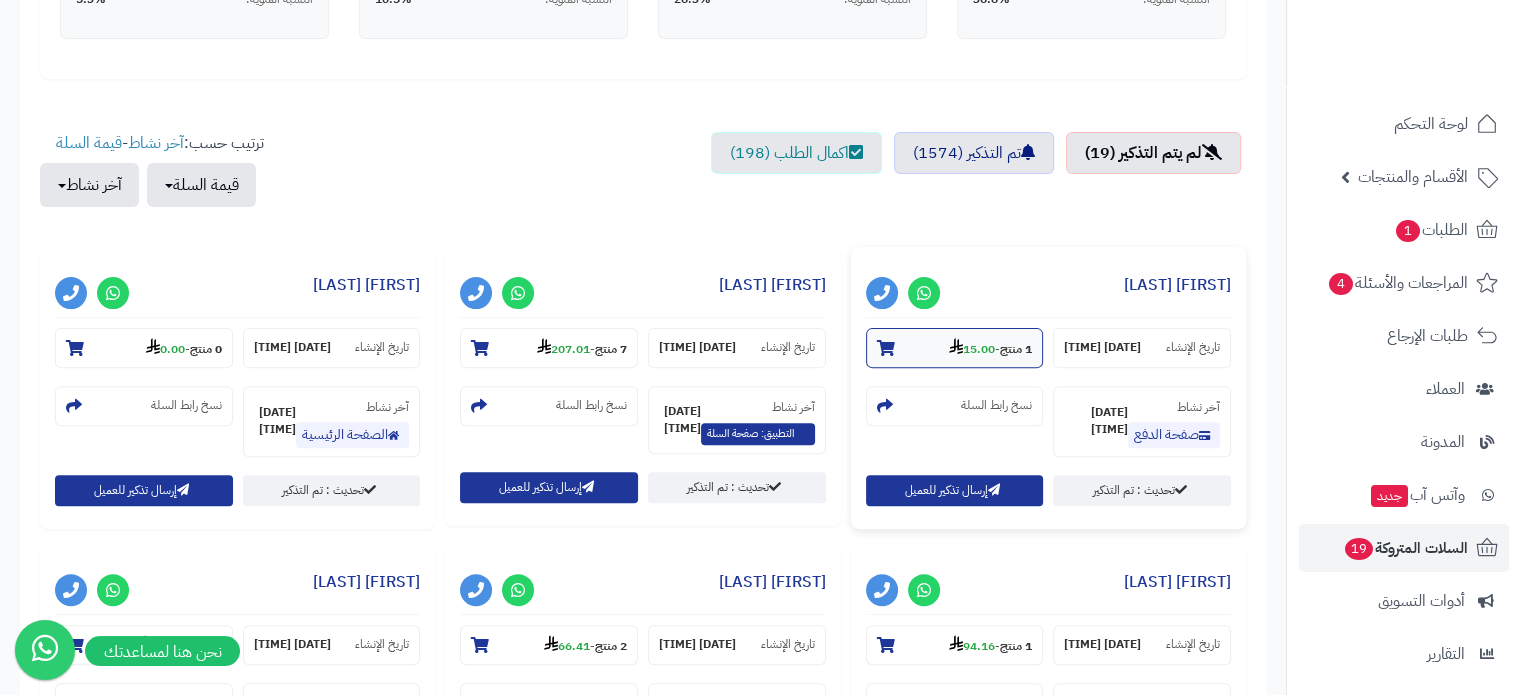 click at bounding box center (886, 348) 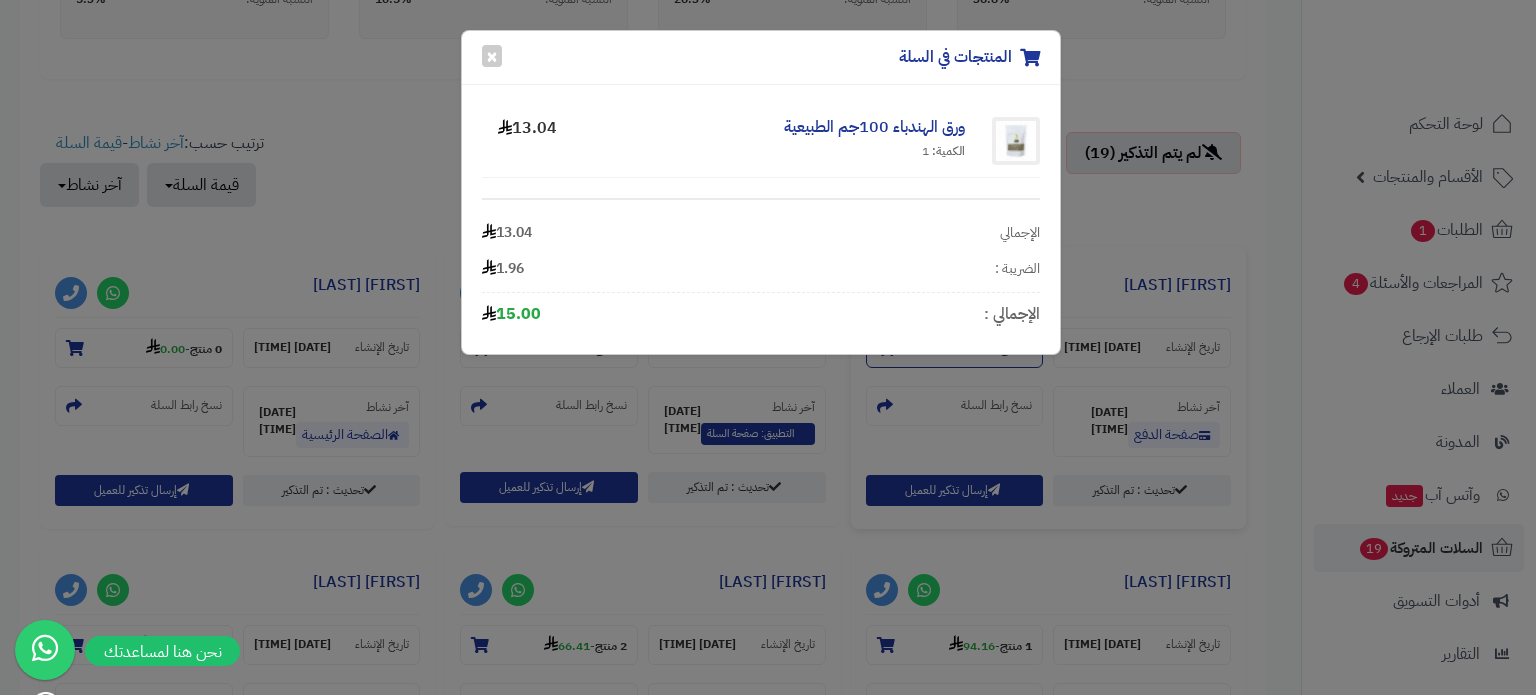 click on "المنتجات في السلة
×
ورق الهندباء 100جم  الطبيعية
الكمية:
1
13.04  الإجمالي 13.04  الضريبة : 1.96  الإجمالي : 15.00" at bounding box center (761, 192) 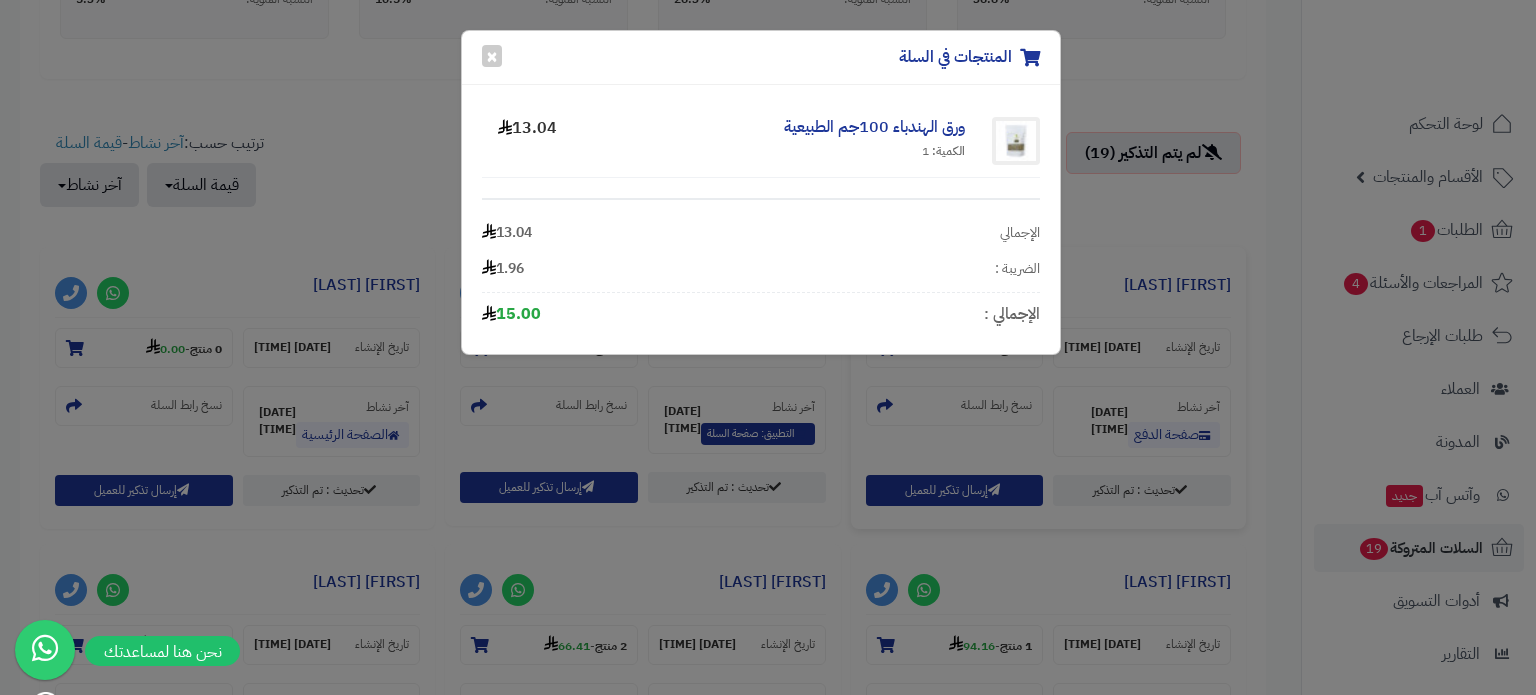 click on "المنتجات في السلة
×
ورق الهندباء 100جم  الطبيعية
الكمية:
1
13.04  الإجمالي 13.04  الضريبة : 1.96  الإجمالي : 15.00" at bounding box center (768, 347) 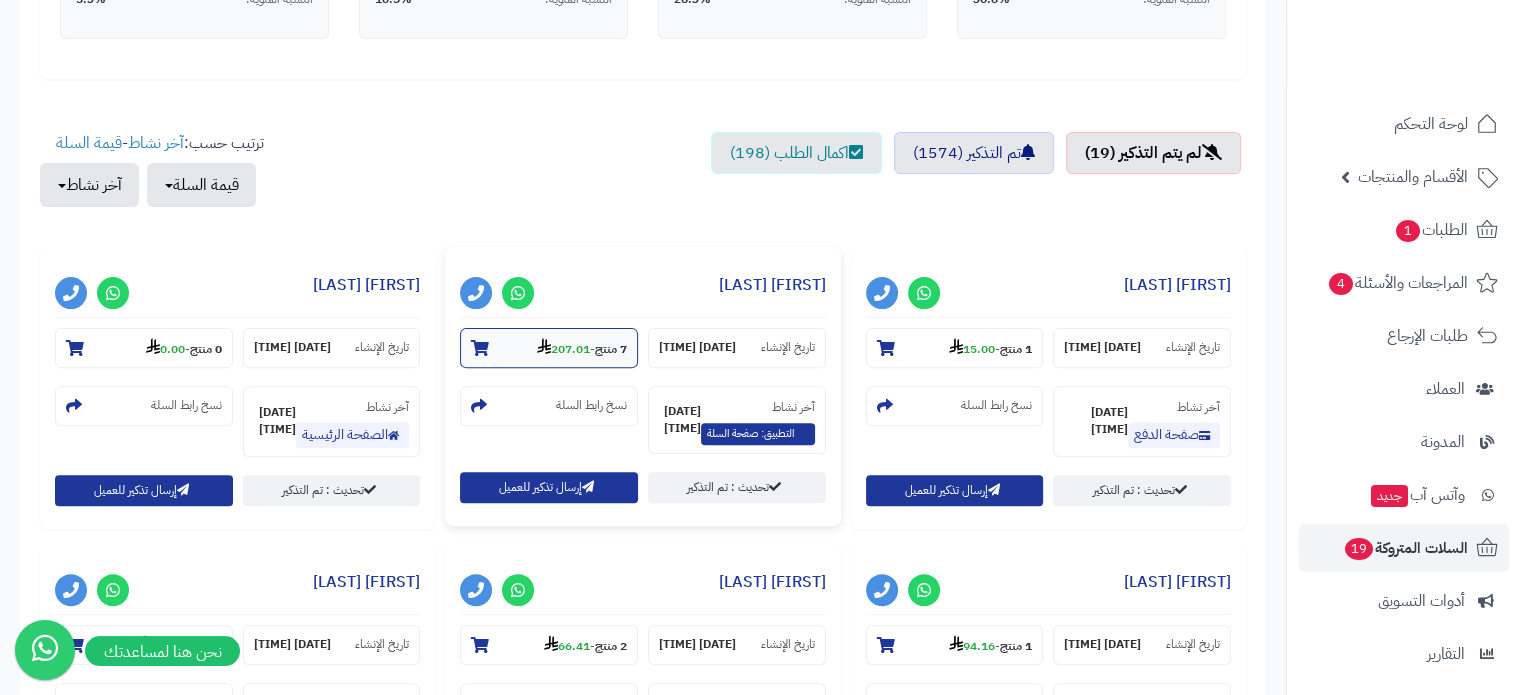 click at bounding box center [480, 348] 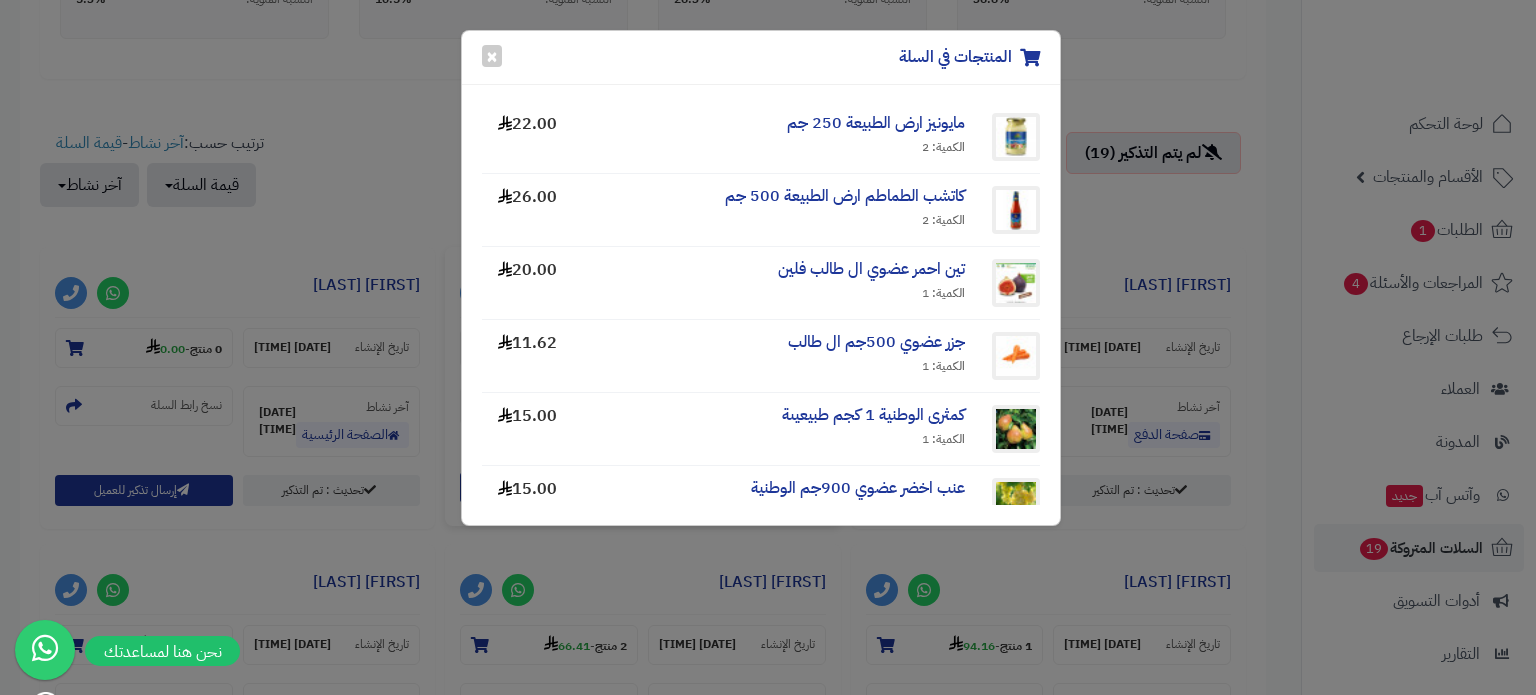 scroll, scrollTop: 0, scrollLeft: 0, axis: both 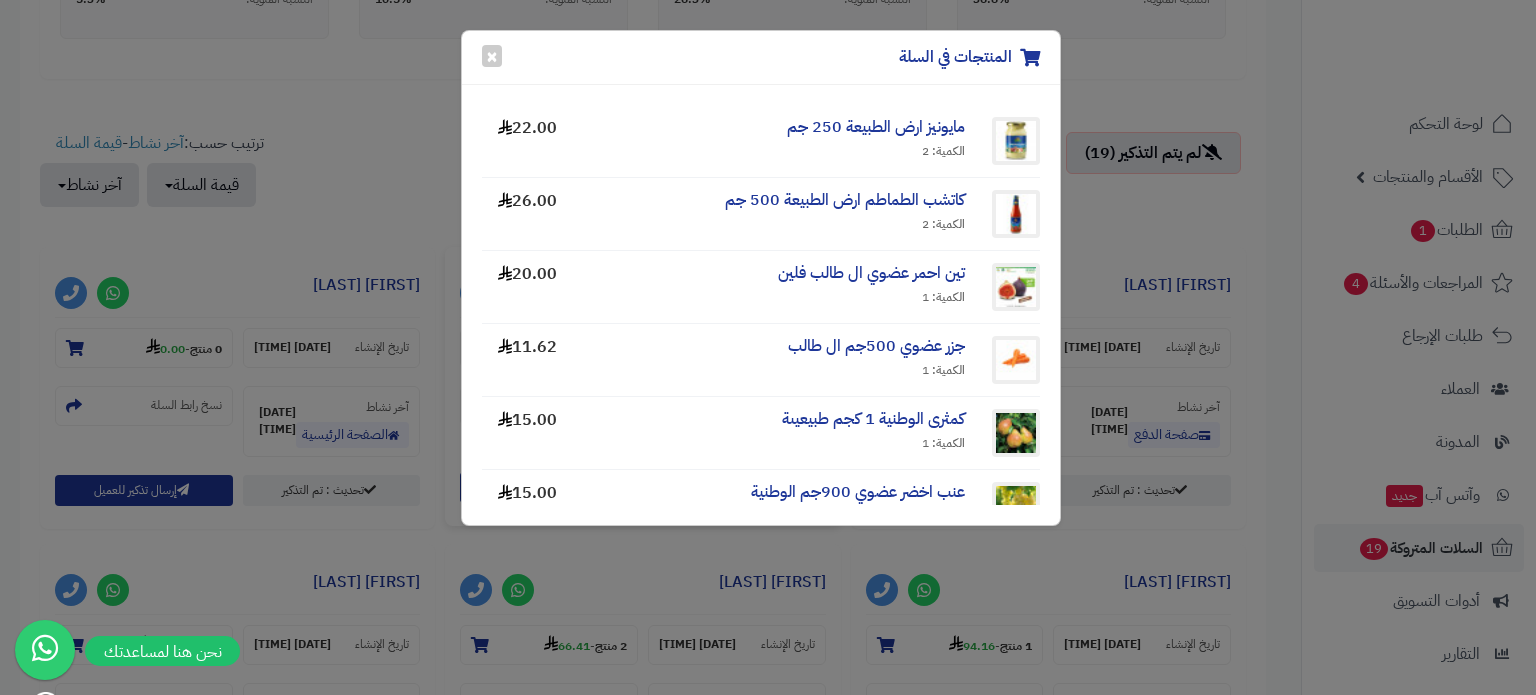 click on "المنتجات في السلة
×
مايونيز ارض الطبيعة 250 جم
الكمية:
2
22.00
كاتشب الطماطم ارض الطبيعة  500 جم
الكمية:
2
26.00
تين احمر عضوي  ال طالب فلين
الكمية:
1
20.00
جزر عضوي 500جم  ال طالب
الكمية:
1
11.62
كمثرى الوطنية 1 كجم طبيعيىة
الكمية:
1
15.00
عنب اخضر عضوي 900جم الوطنية
الكمية:
1
15.00
تفاح جراني اخضر ٥٠٠جم عضوي ارض الطبيعة
الكمية:
1
22.39  الإجمالي 180.01  الضريبة : 27.00  الإجمالي : 207.01" at bounding box center (768, 347) 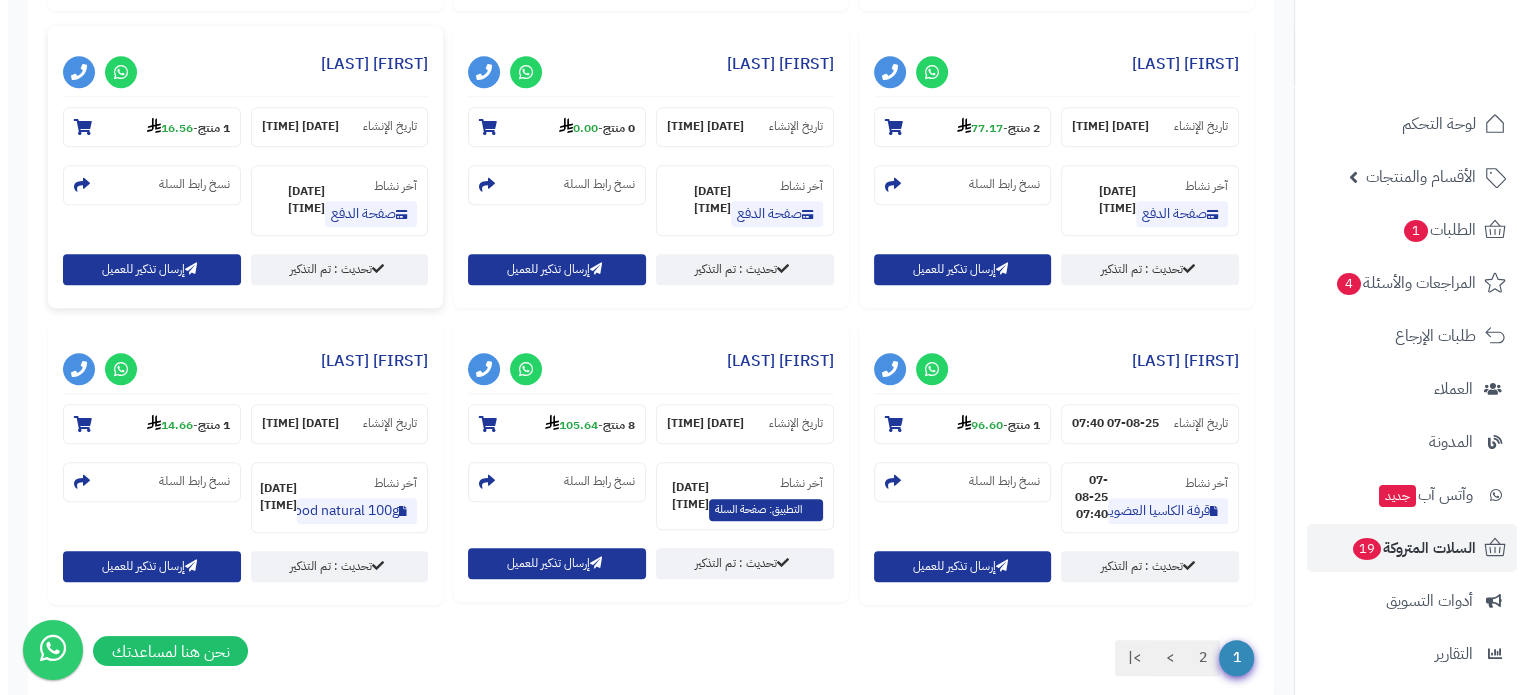 scroll, scrollTop: 1870, scrollLeft: 0, axis: vertical 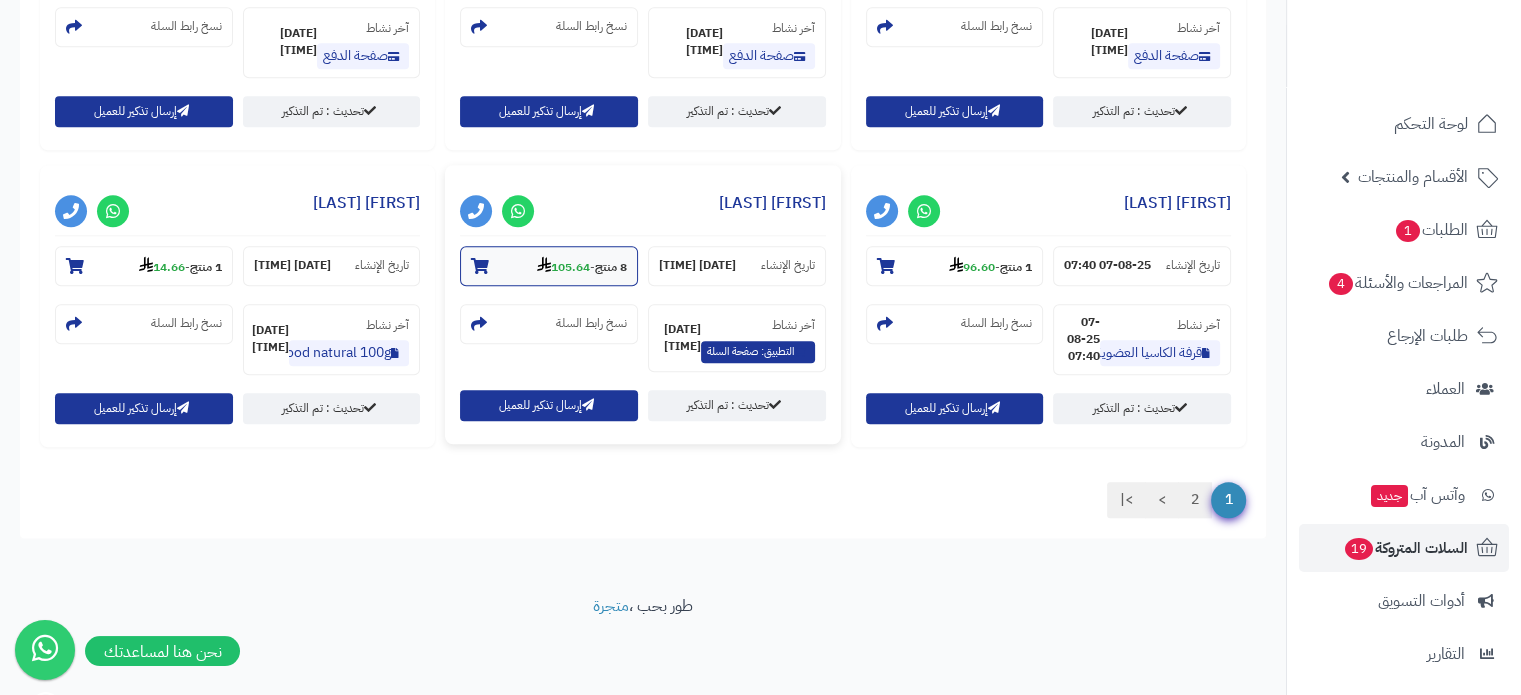 click at bounding box center (480, 266) 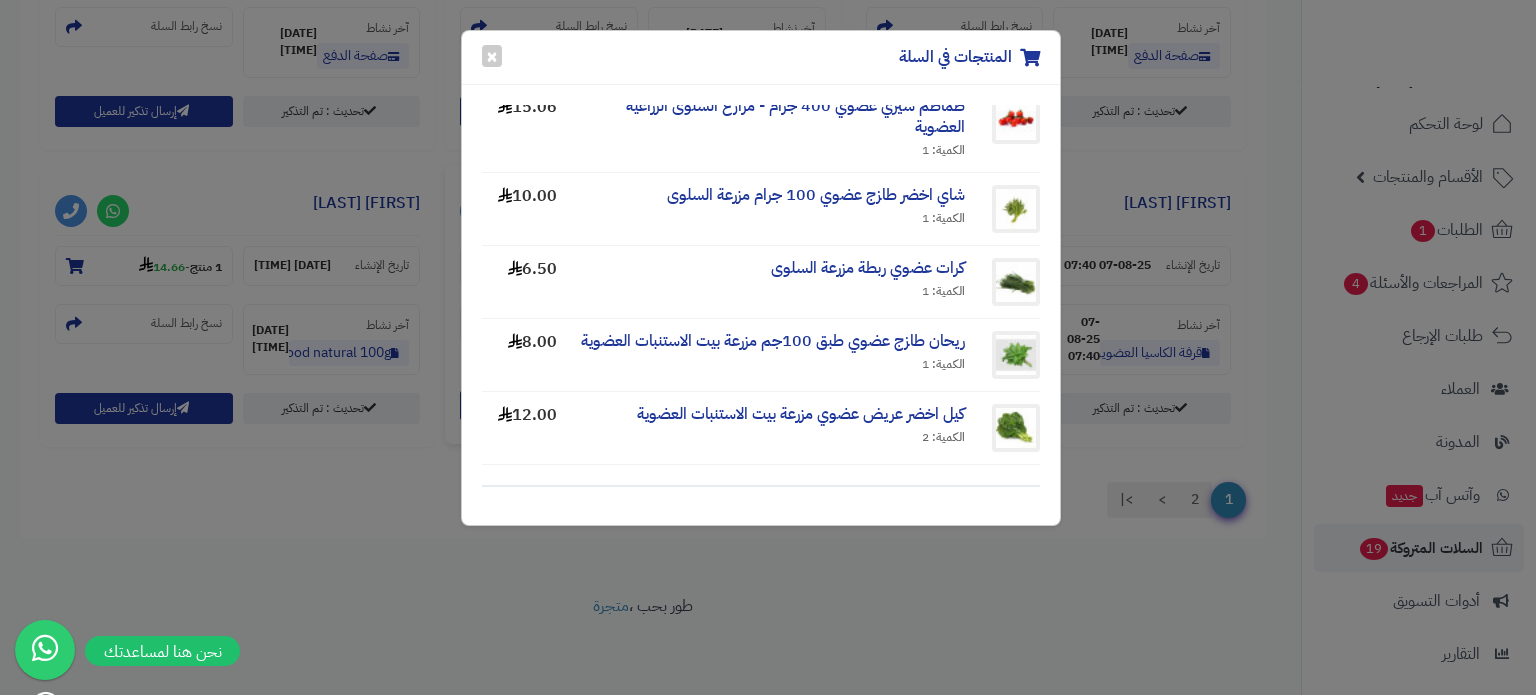 scroll, scrollTop: 368, scrollLeft: 0, axis: vertical 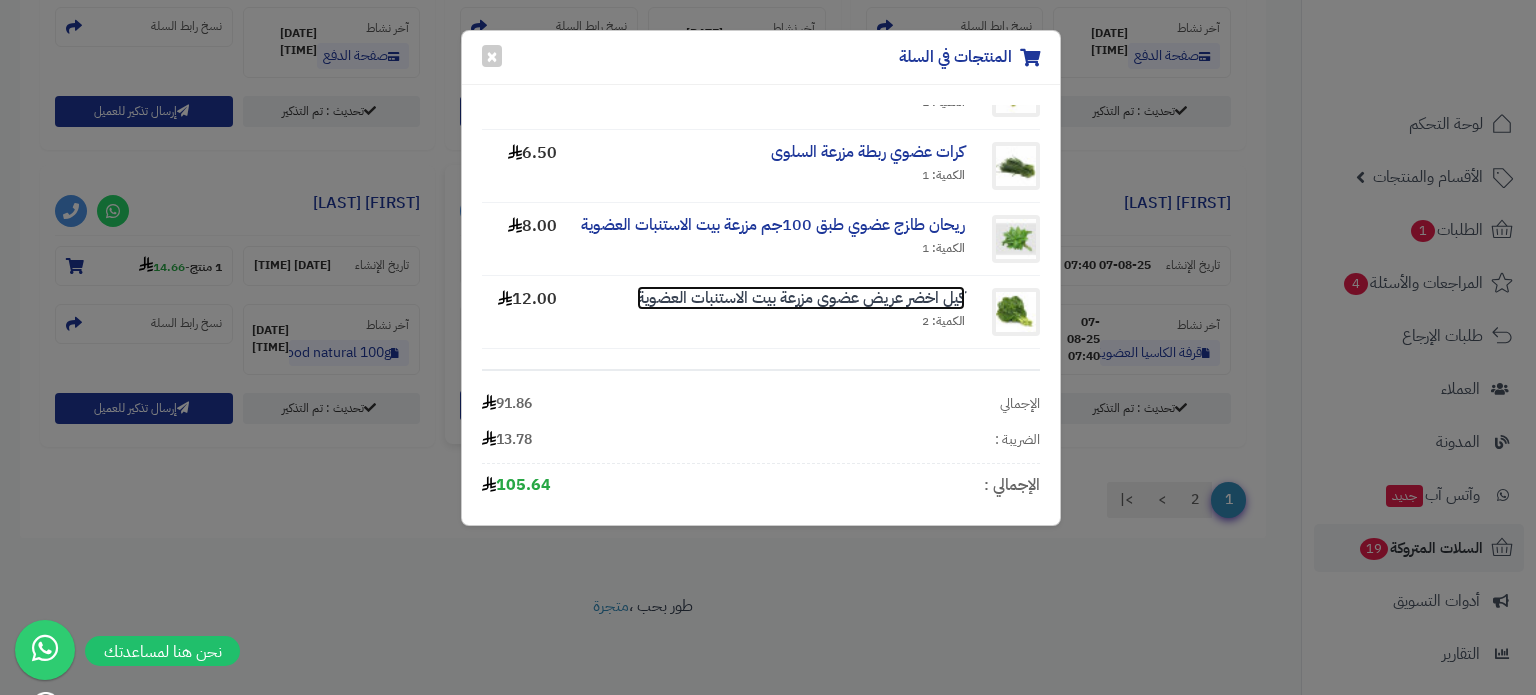 click on "كيل اخضر عريض عضوي مزرعة بيت الاستنبات العضوية" at bounding box center [801, 298] 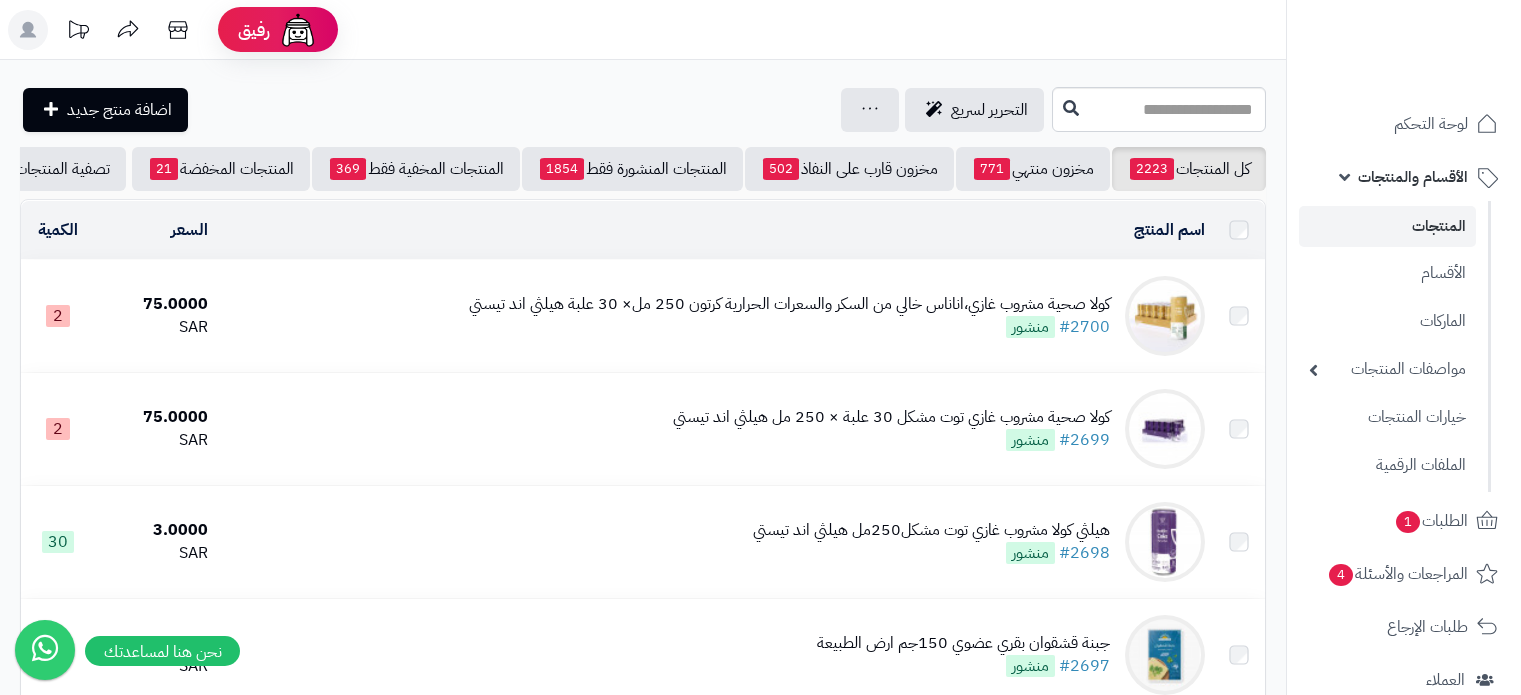 scroll, scrollTop: 0, scrollLeft: 0, axis: both 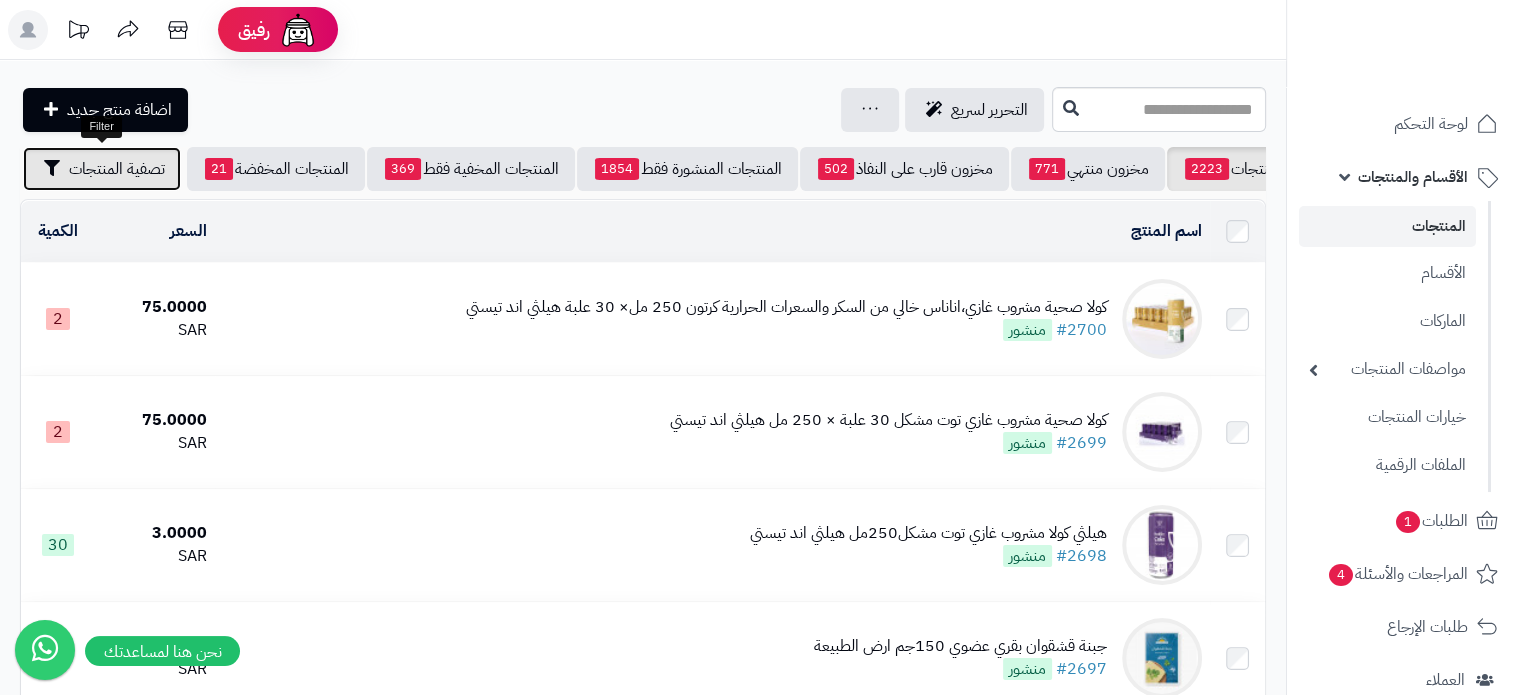 click on "تصفية المنتجات" at bounding box center (117, 169) 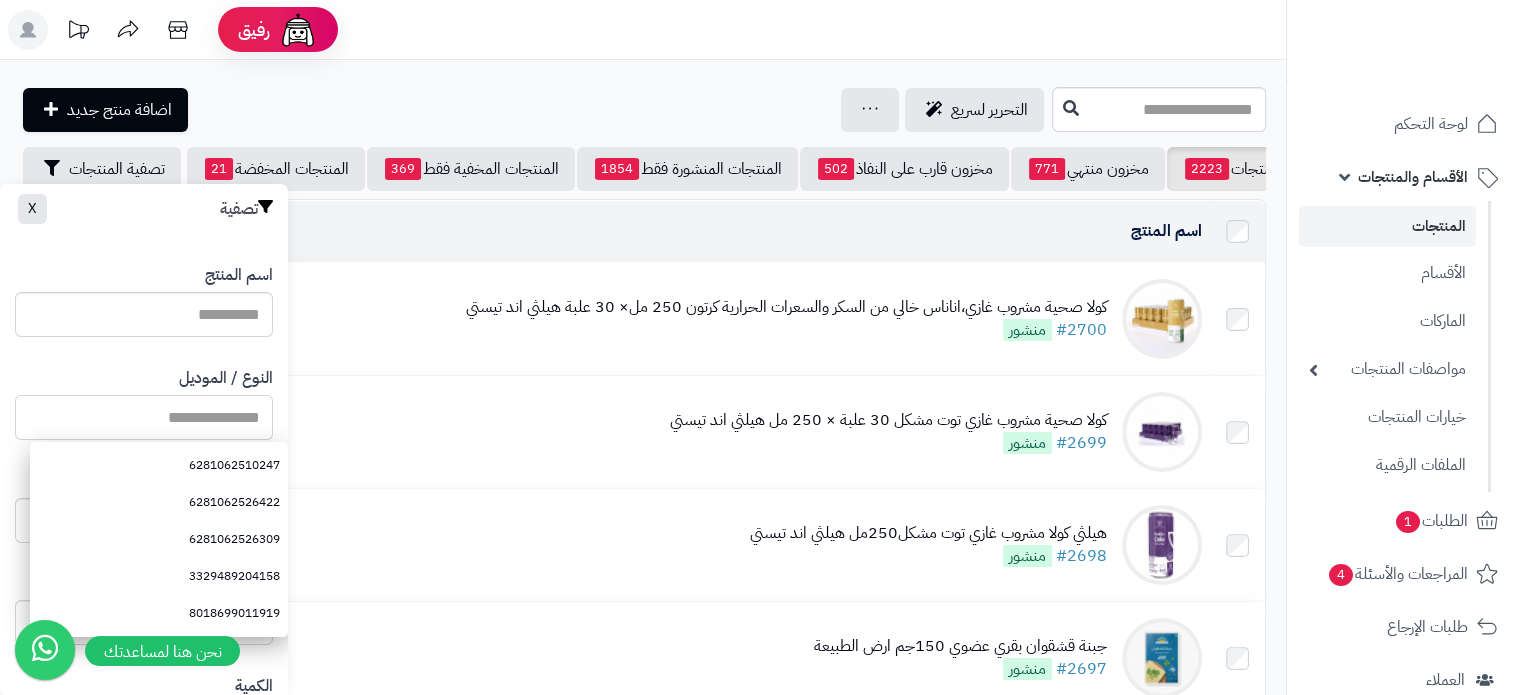 paste on "**********" 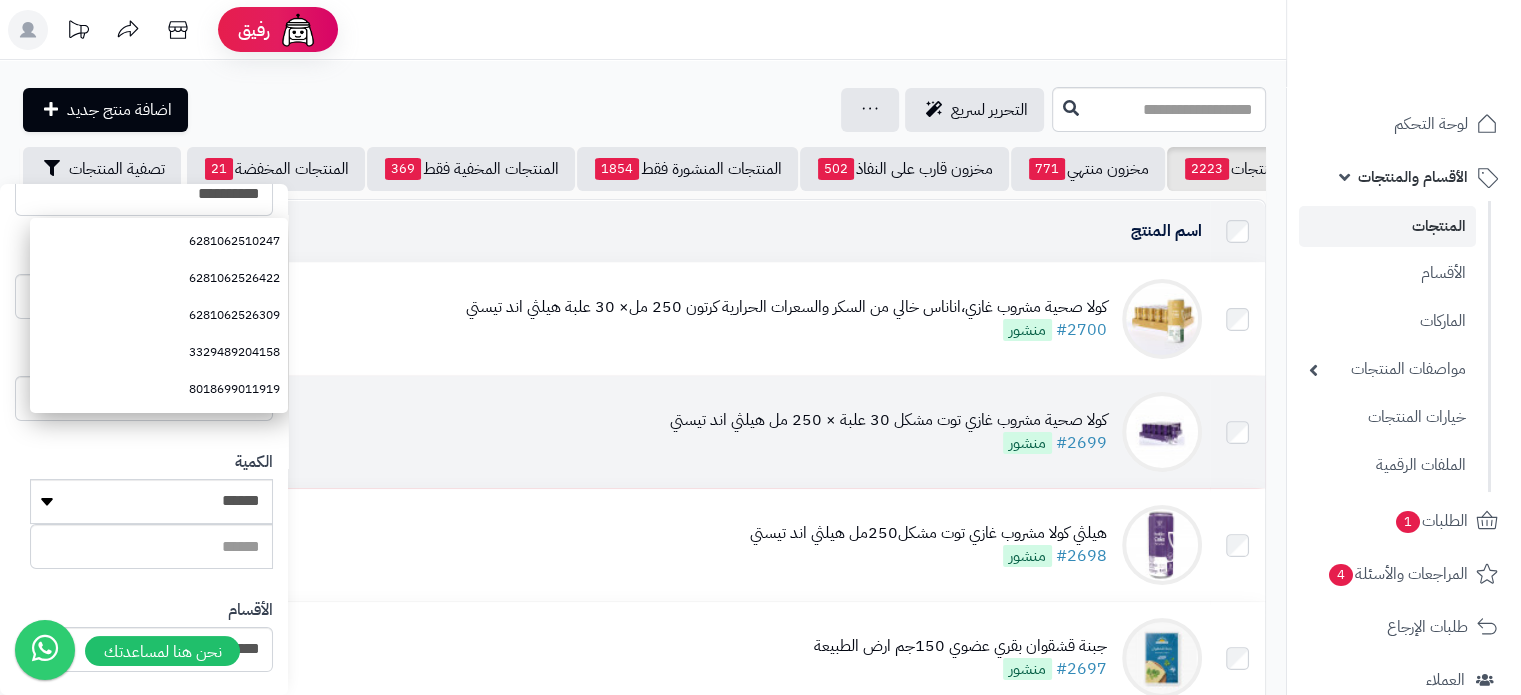 scroll, scrollTop: 500, scrollLeft: 0, axis: vertical 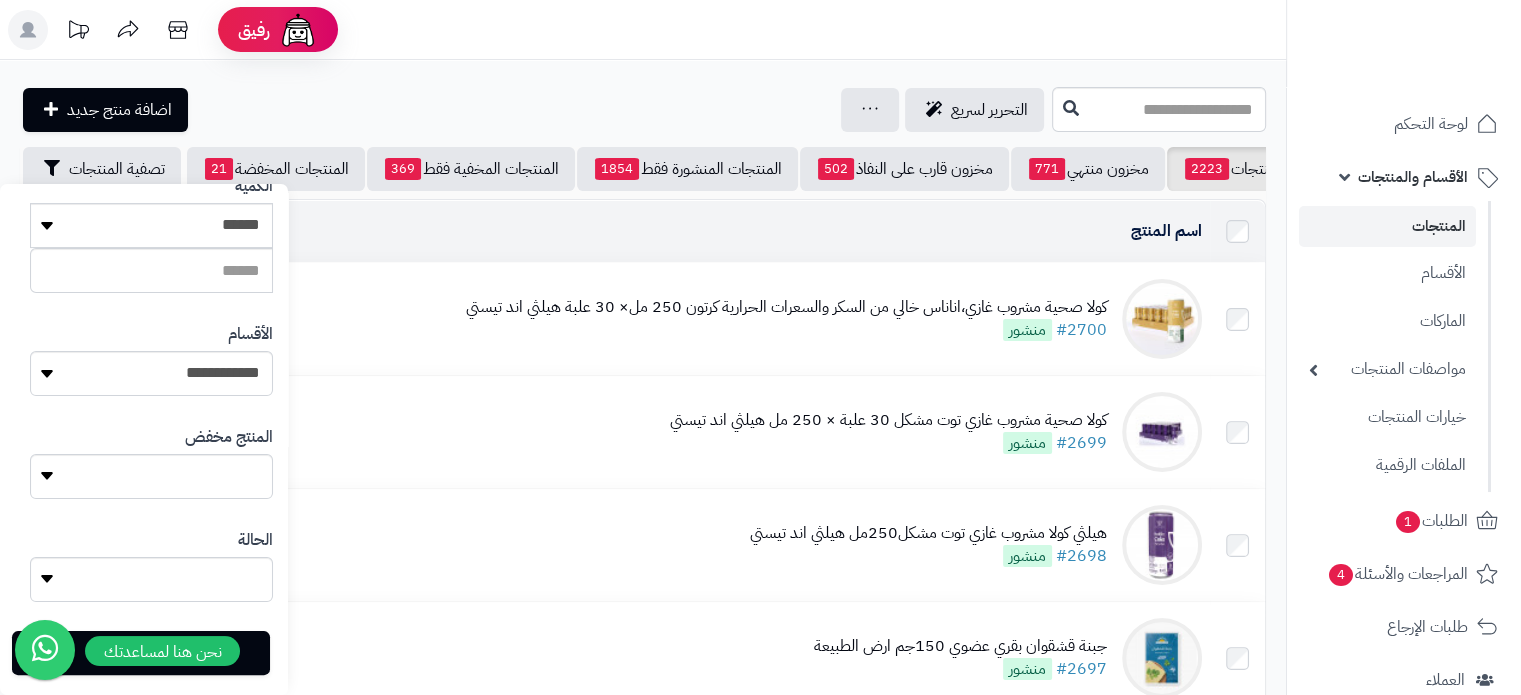 type on "**********" 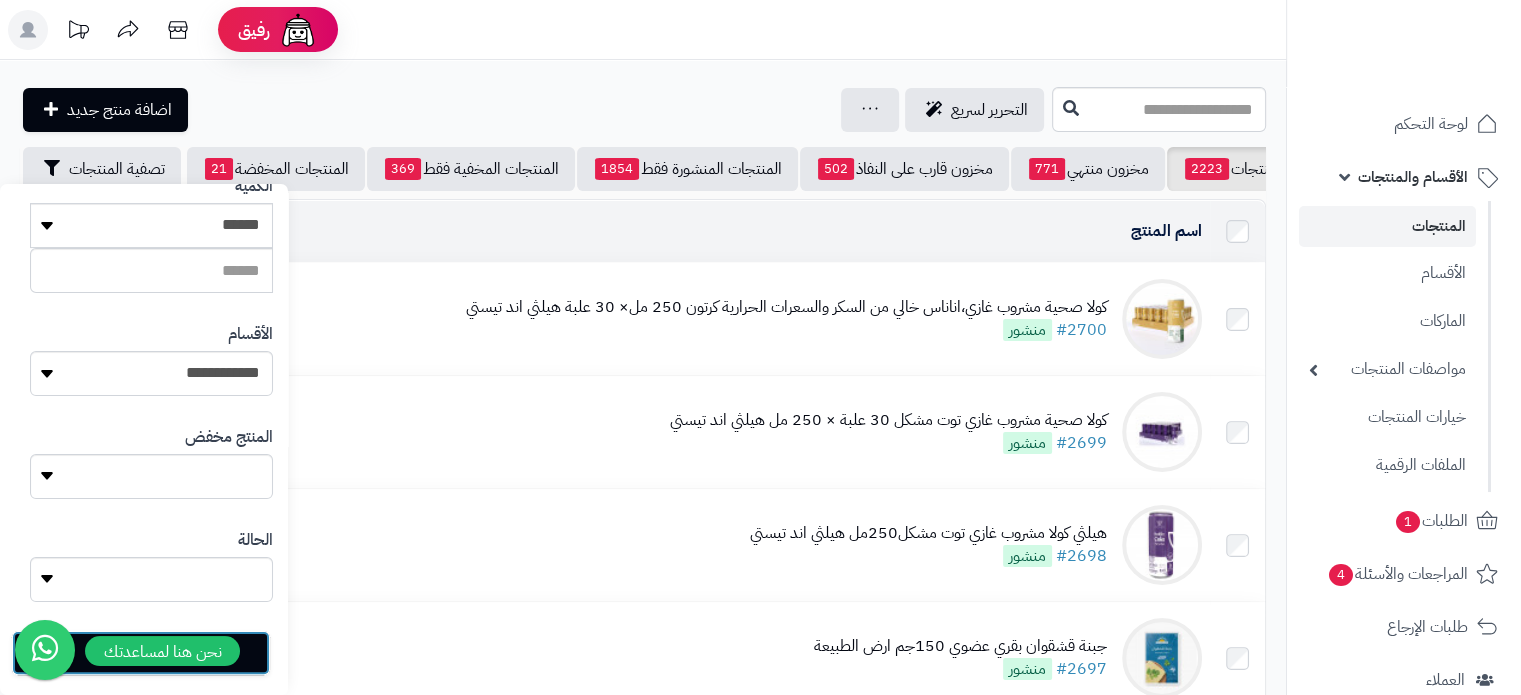 click on "تصفية" at bounding box center [141, 653] 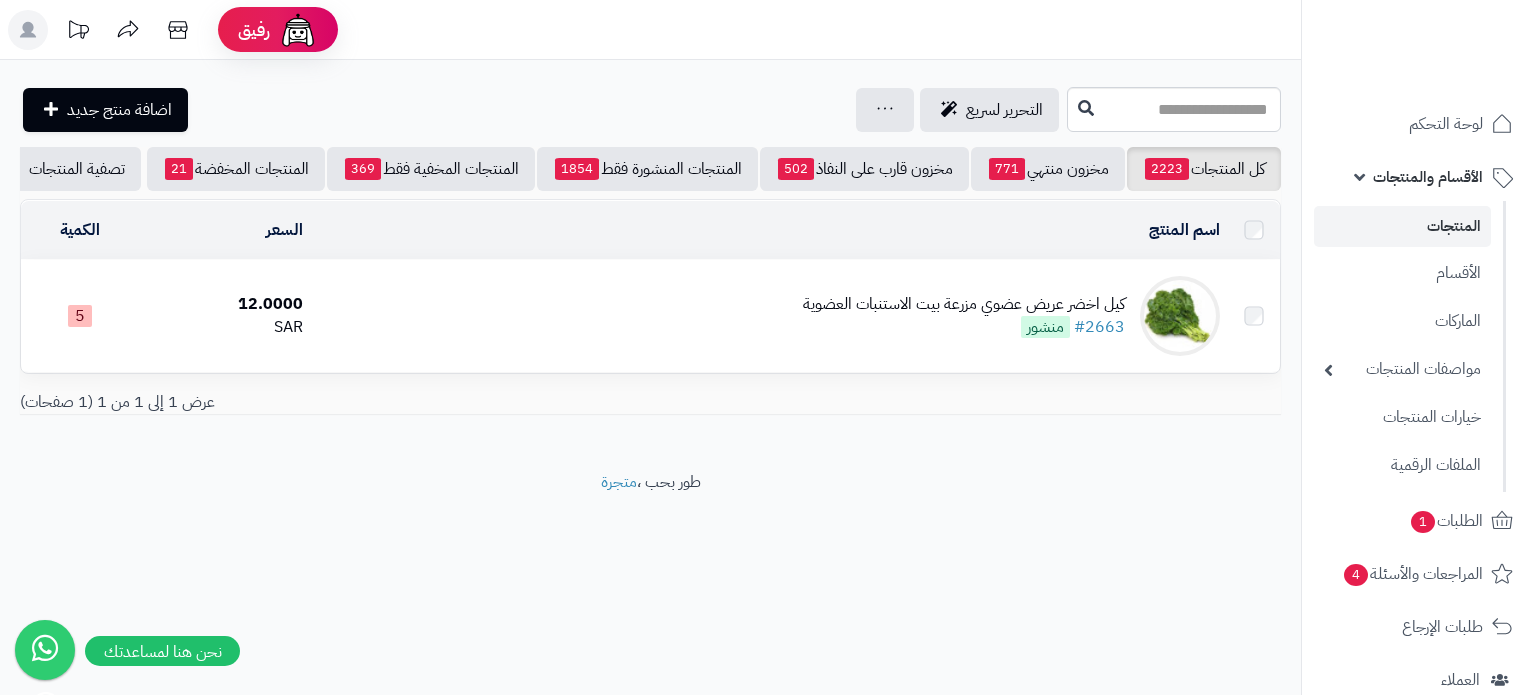 scroll, scrollTop: 0, scrollLeft: 0, axis: both 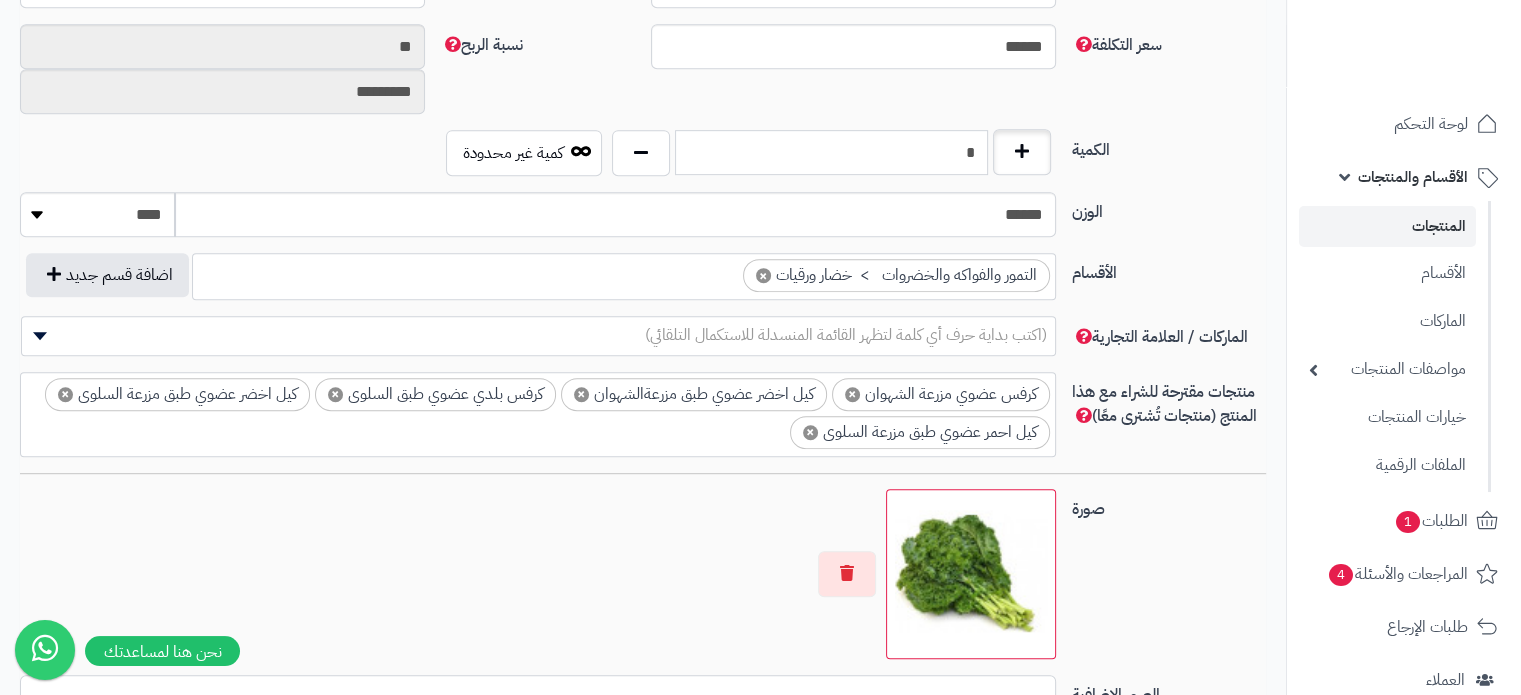 drag, startPoint x: 948, startPoint y: 162, endPoint x: 1021, endPoint y: 156, distance: 73.24616 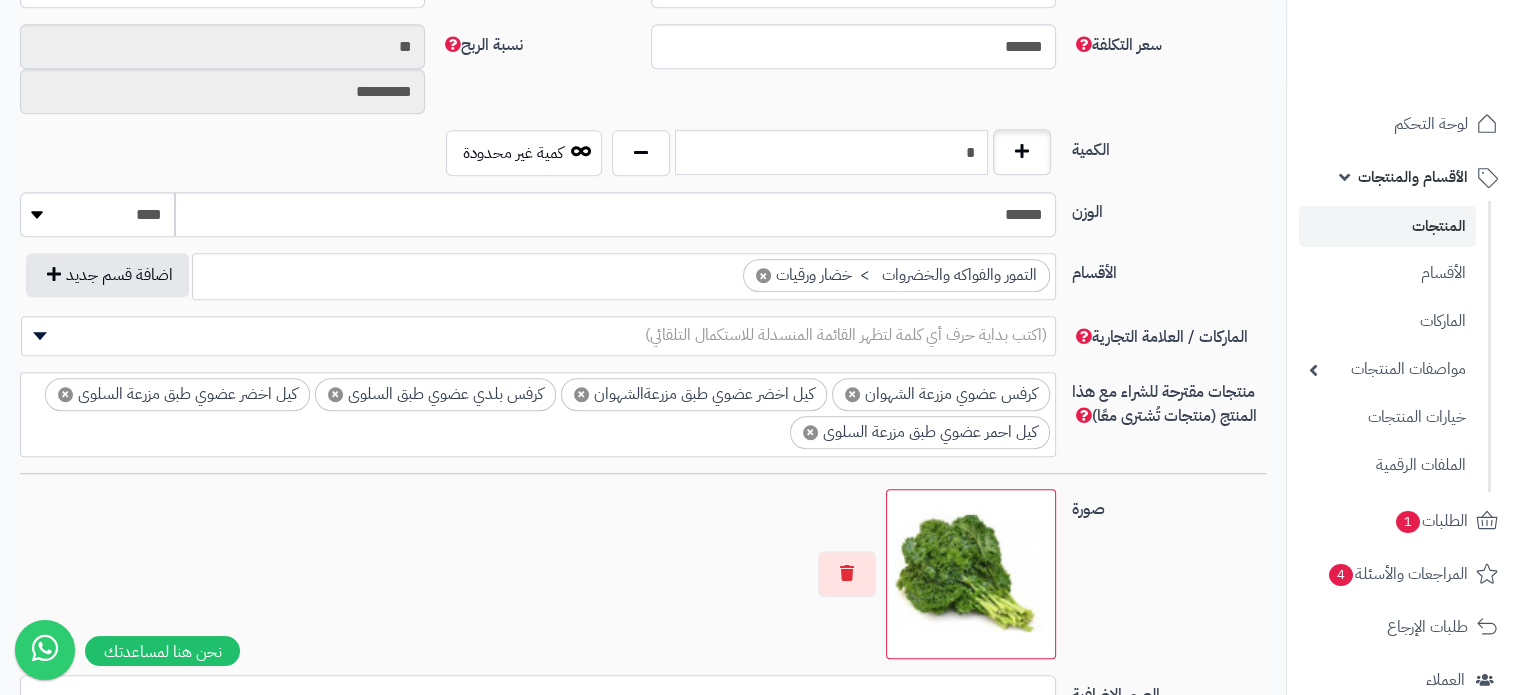 click on "*" at bounding box center [831, 153] 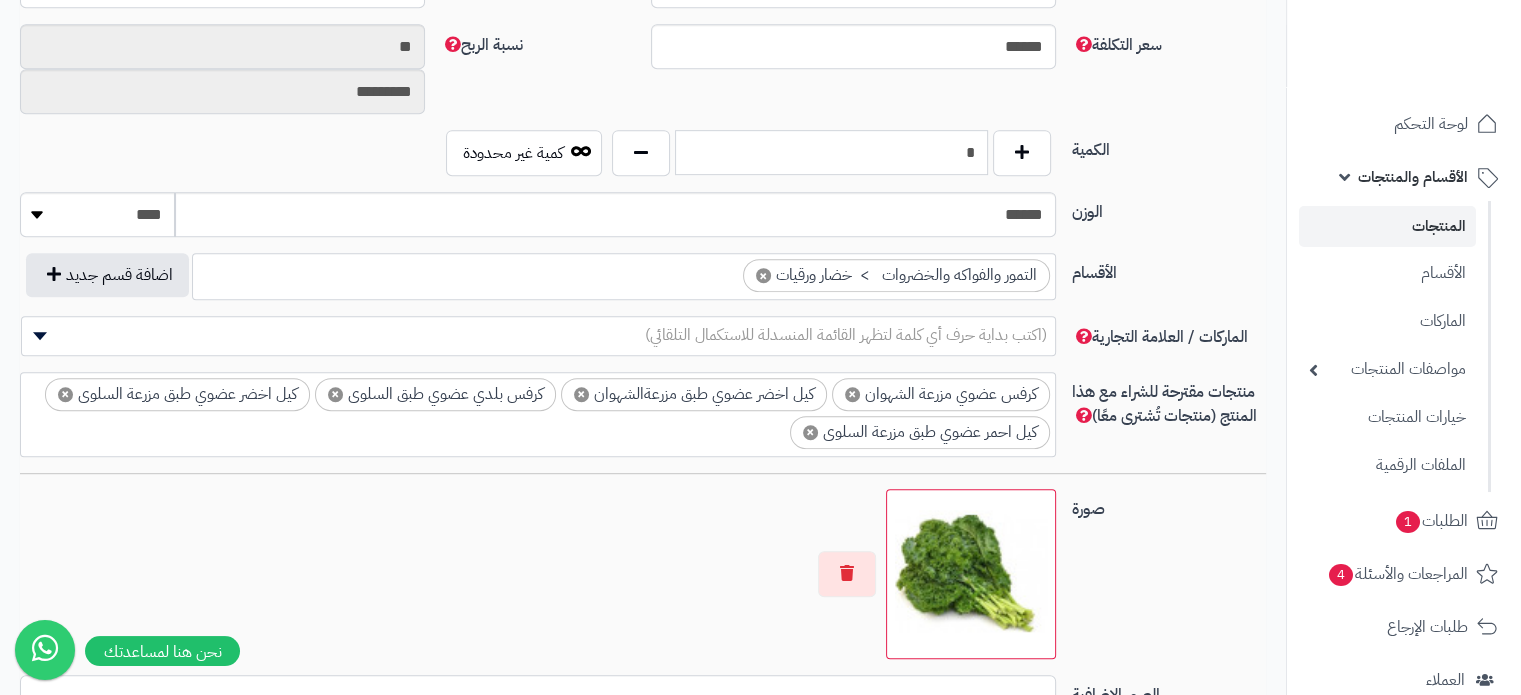 type on "*" 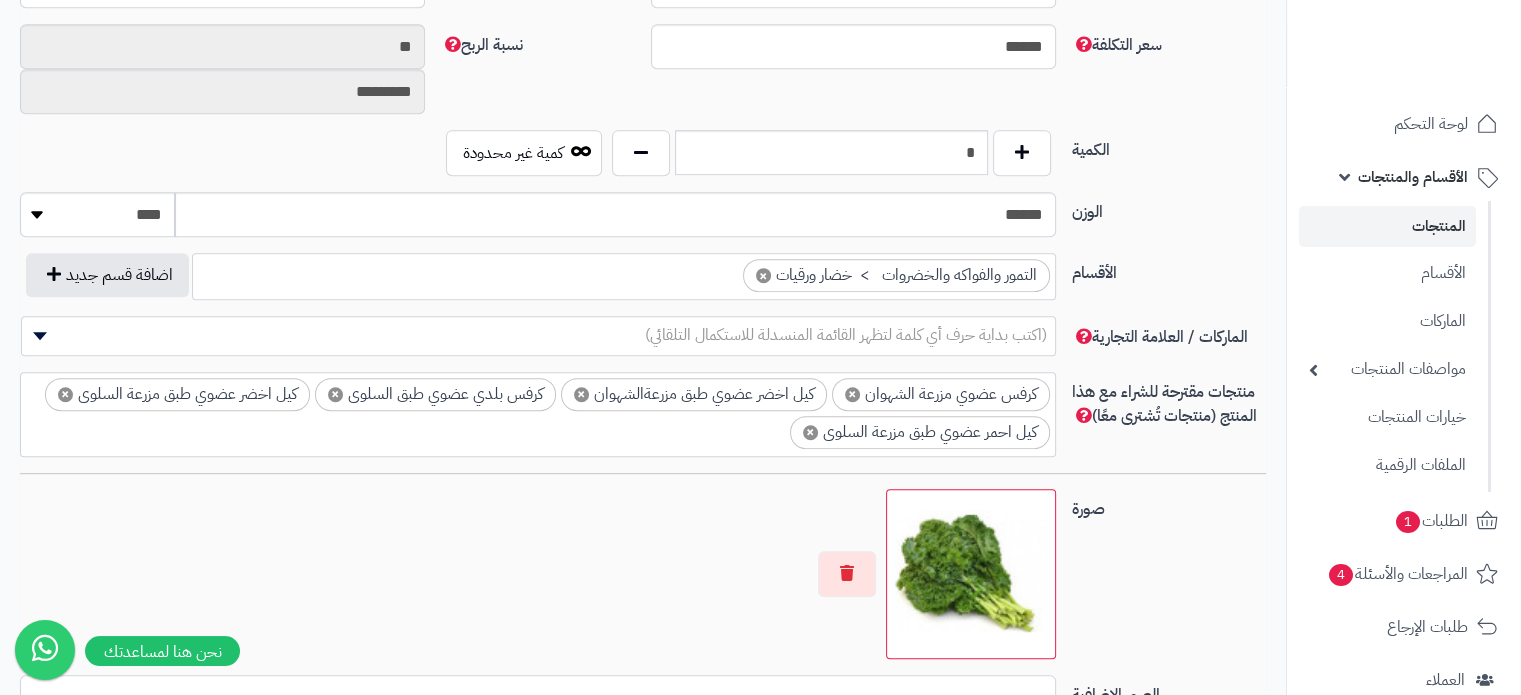 click on "الوزن" at bounding box center (1169, 208) 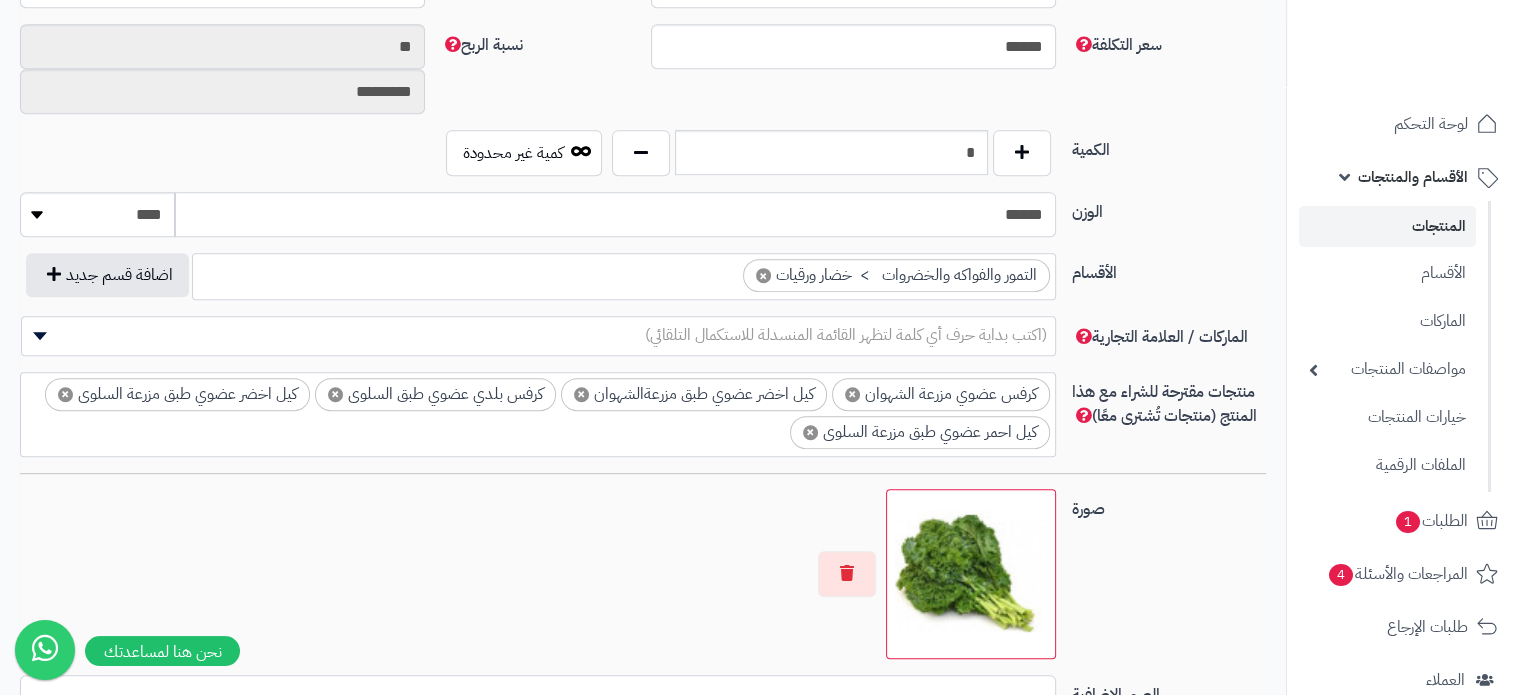 click on "******" at bounding box center [615, 214] 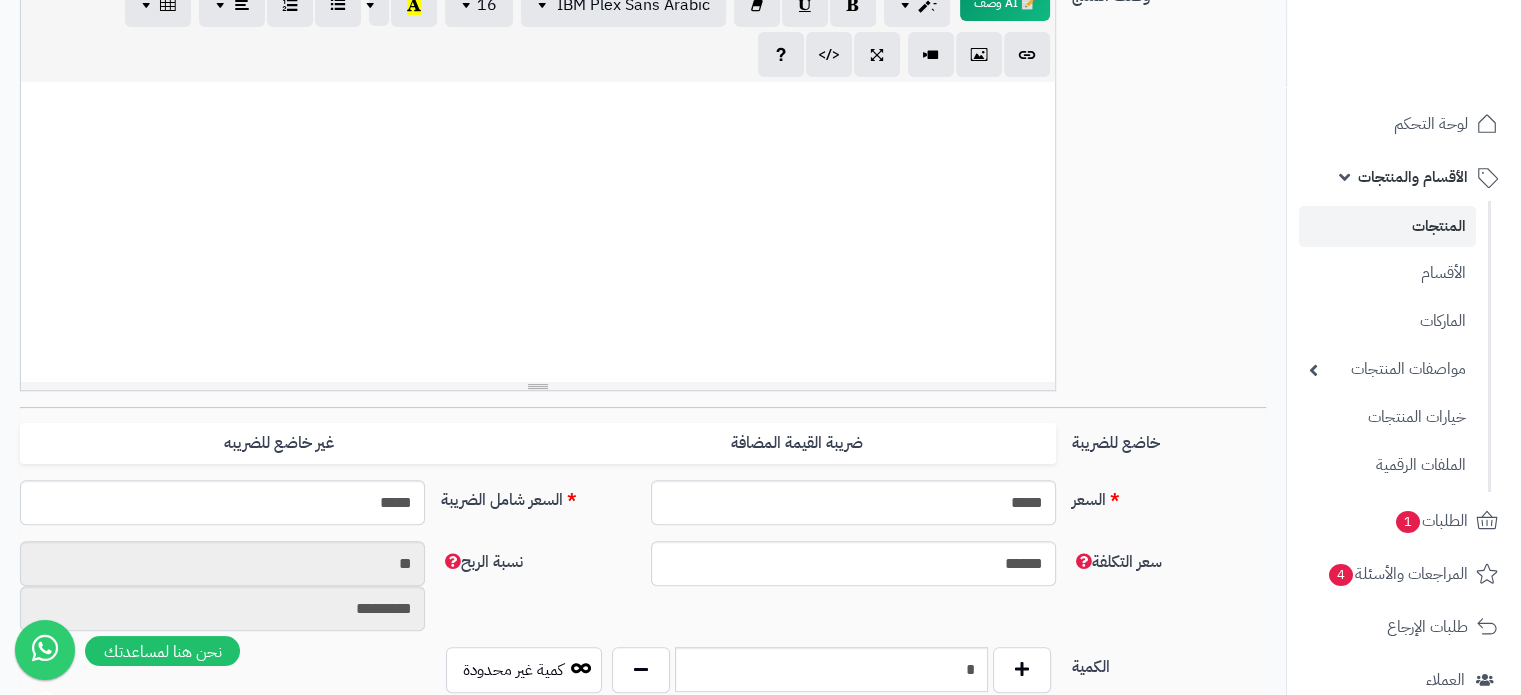 scroll, scrollTop: 0, scrollLeft: 0, axis: both 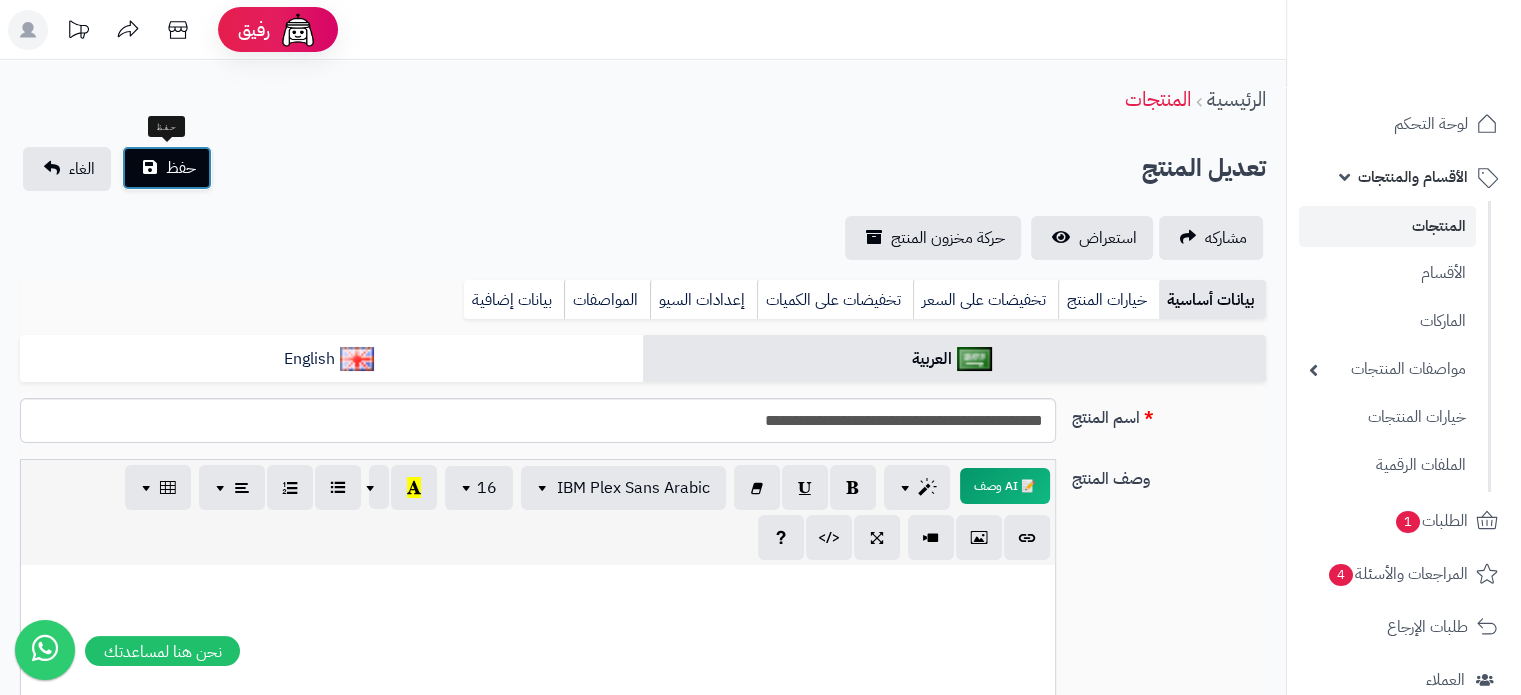 click on "حفظ" at bounding box center [181, 168] 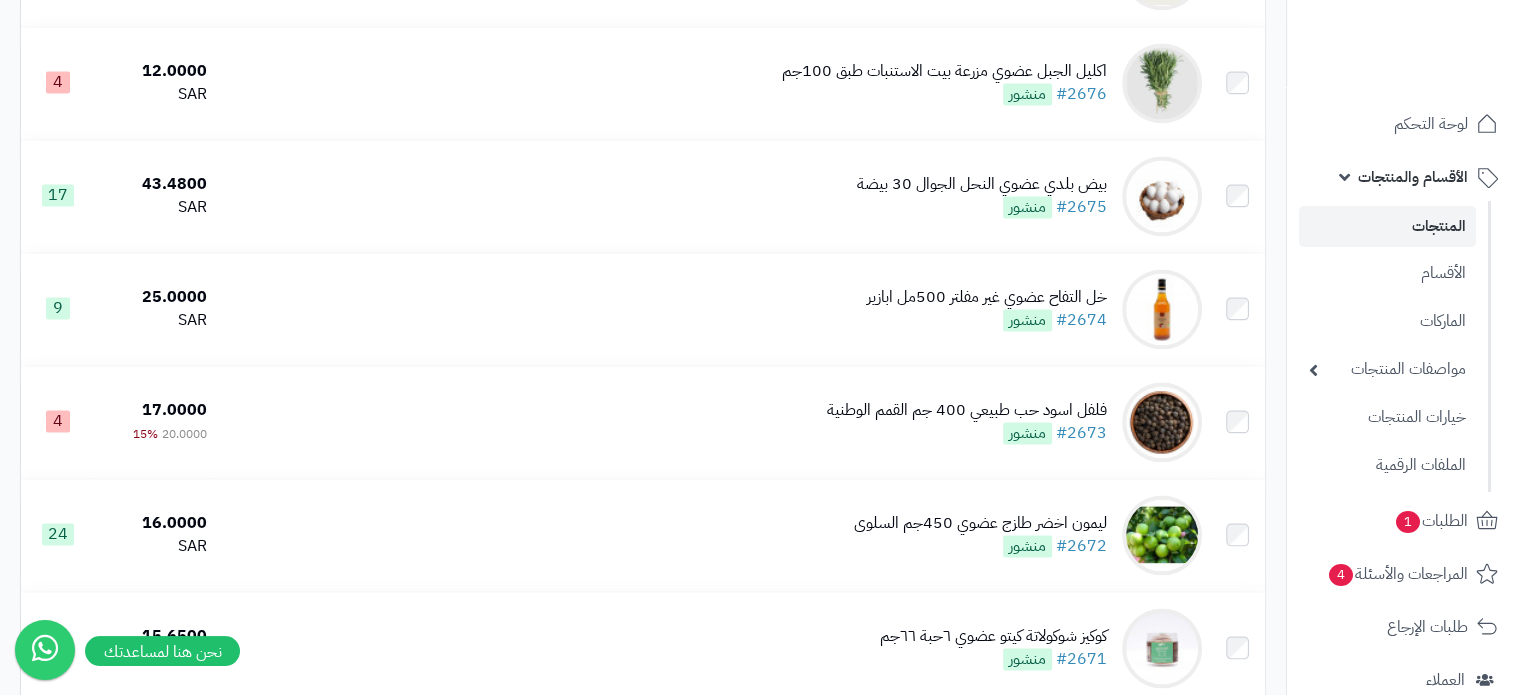 scroll, scrollTop: 3270, scrollLeft: 0, axis: vertical 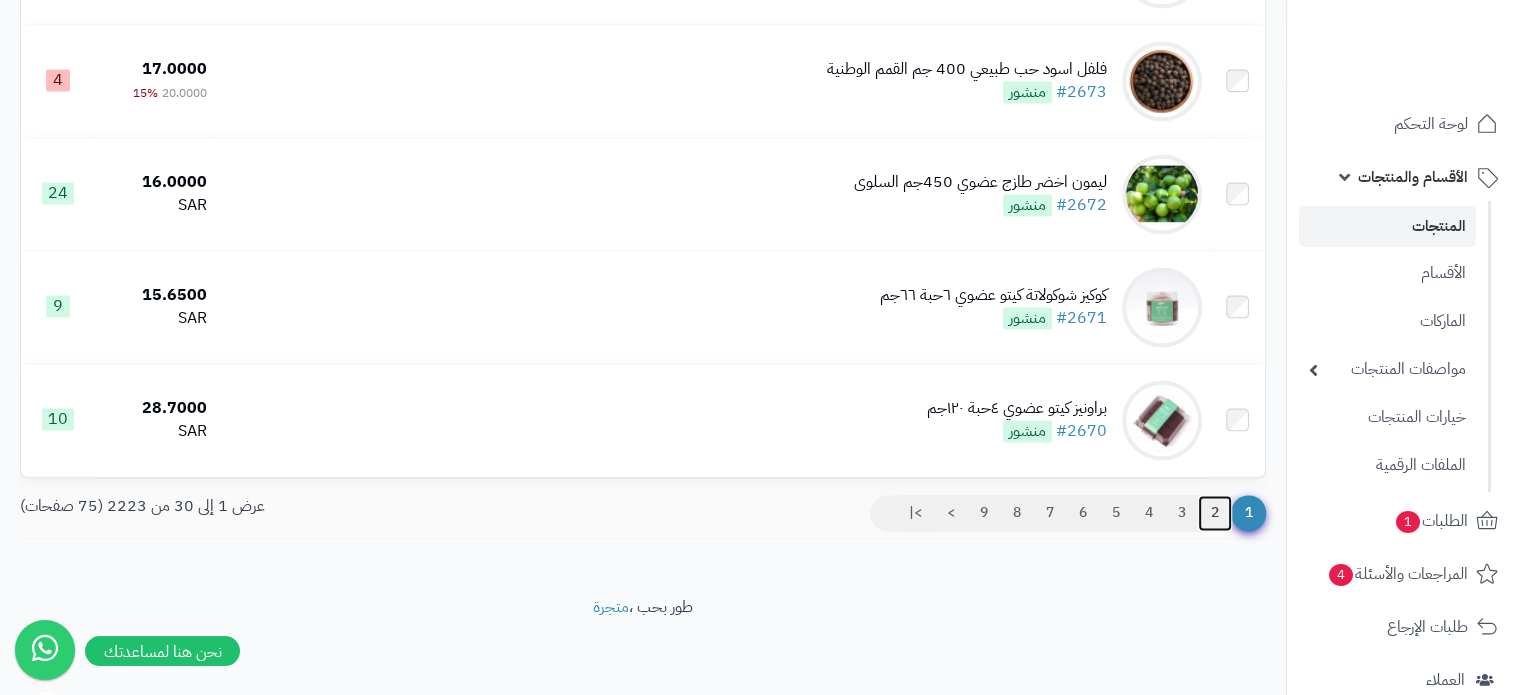 click on "2" at bounding box center (1215, 513) 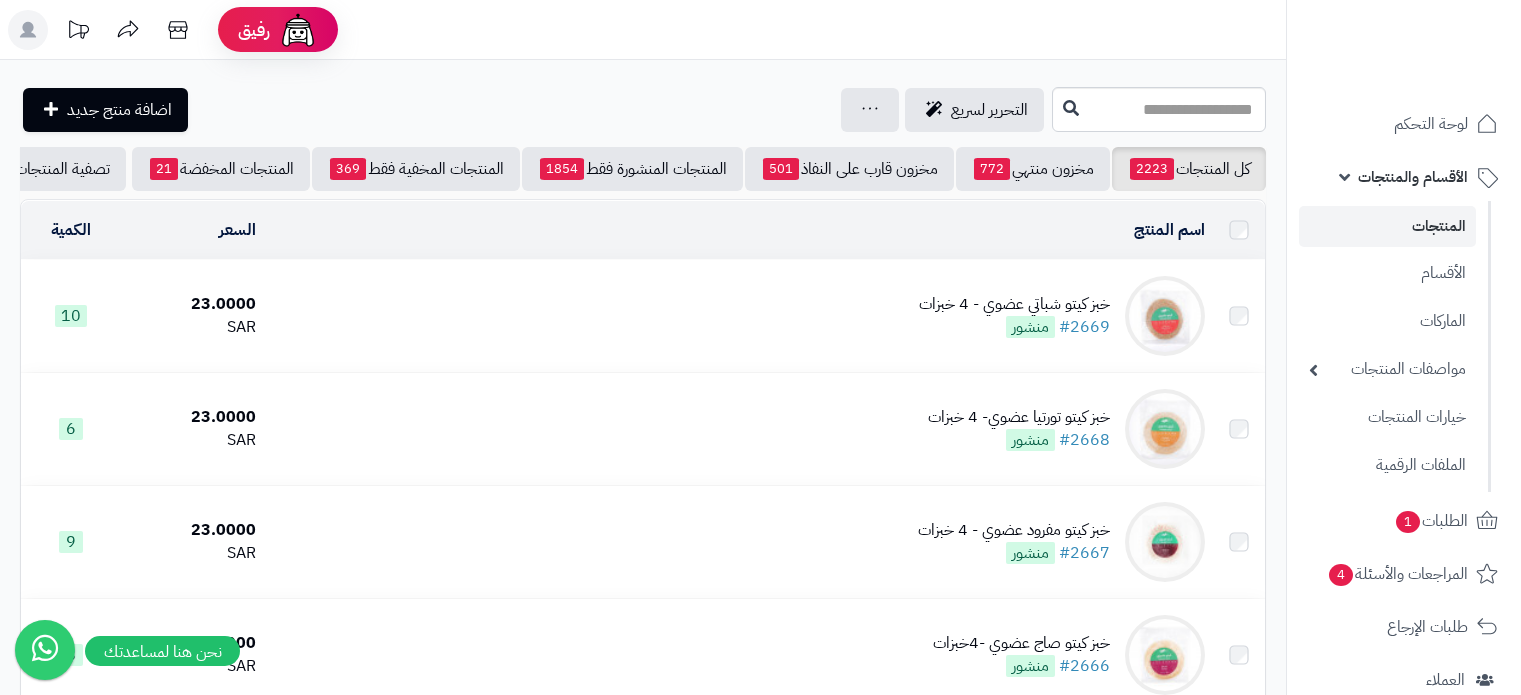 scroll, scrollTop: 500, scrollLeft: 0, axis: vertical 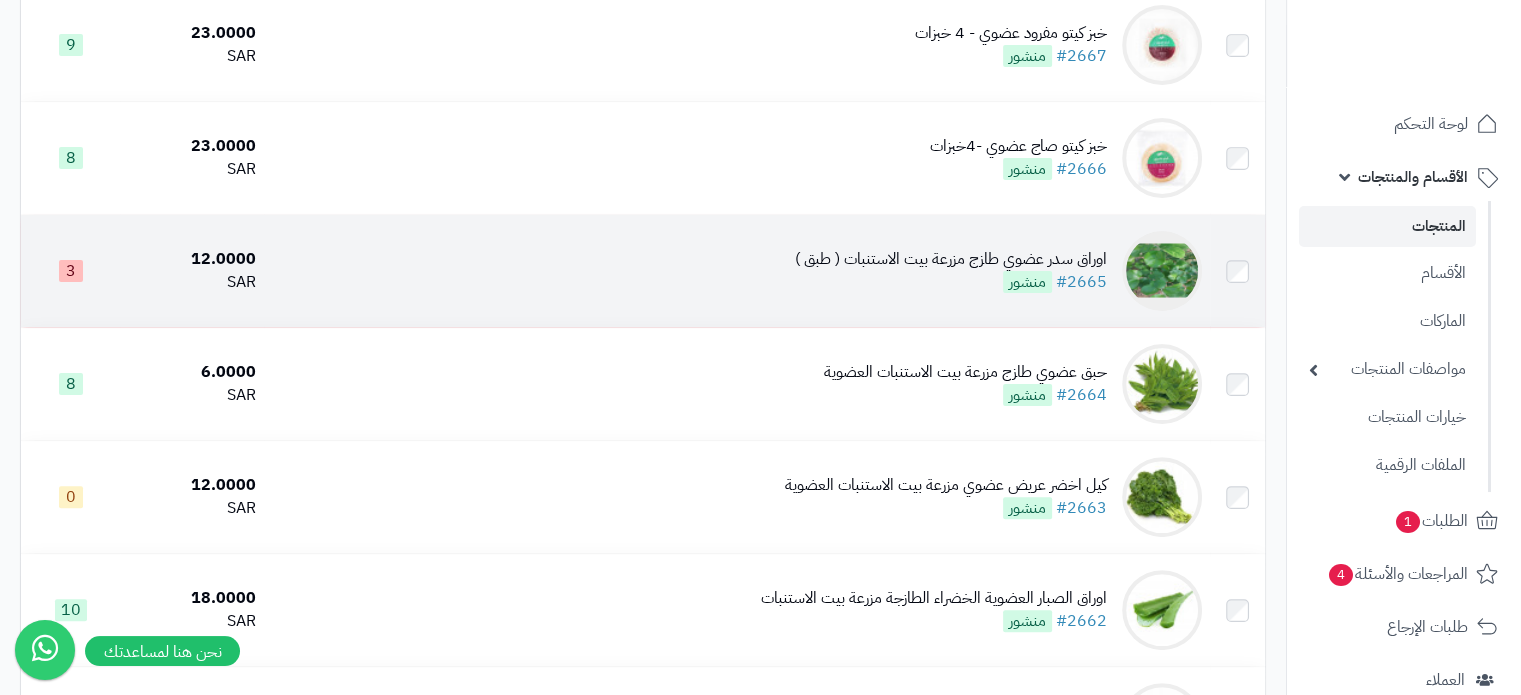 click on "اوراق سدر عضوي طازج مزرعة بيت الاستنبات ( طبق )" at bounding box center (951, 259) 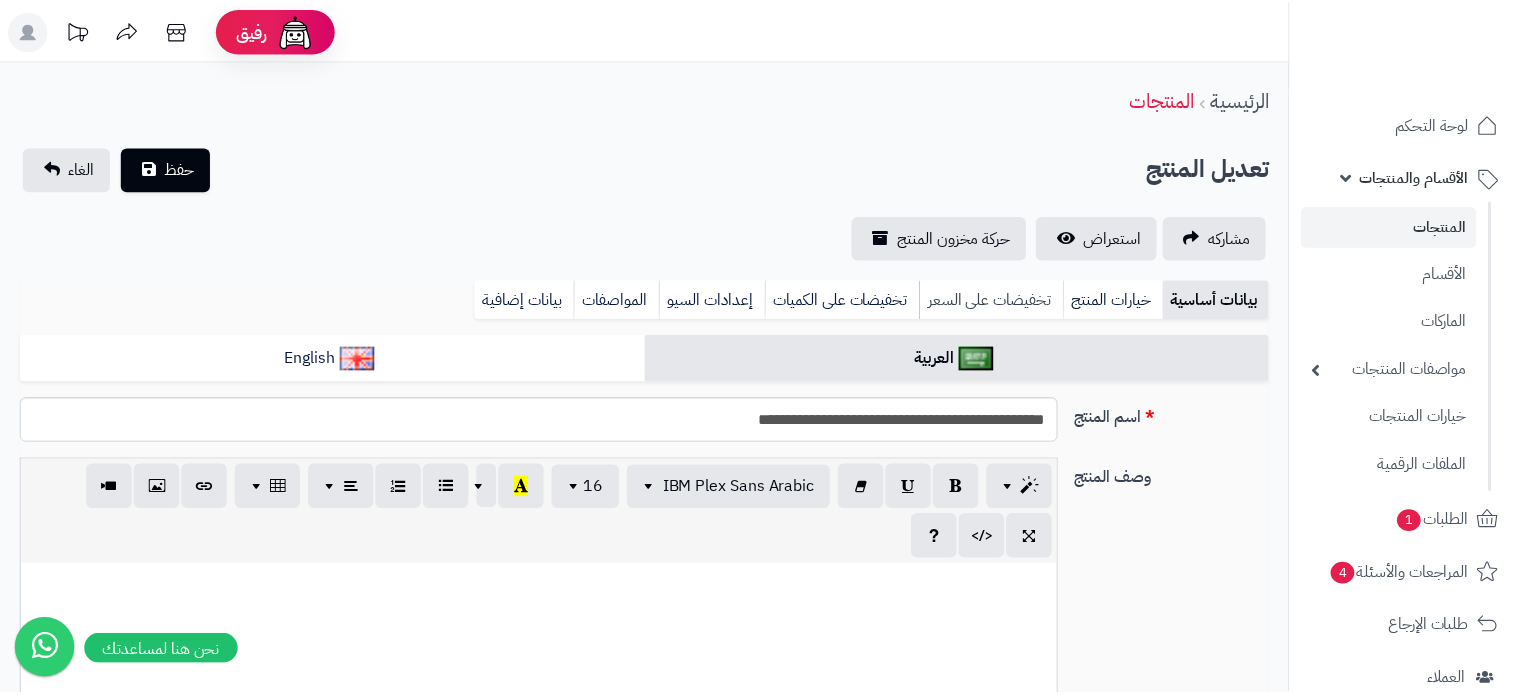 scroll, scrollTop: 0, scrollLeft: 0, axis: both 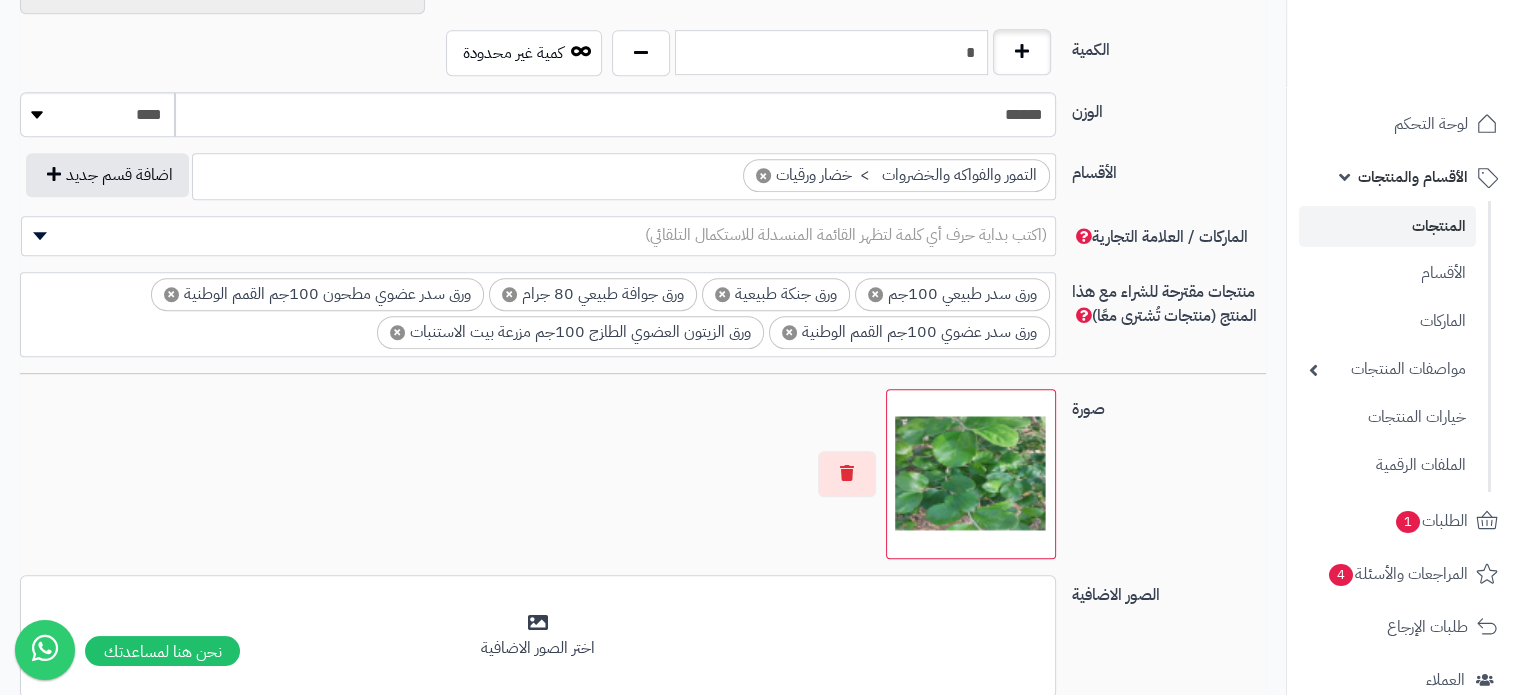 drag, startPoint x: 957, startPoint y: 55, endPoint x: 1034, endPoint y: 54, distance: 77.00649 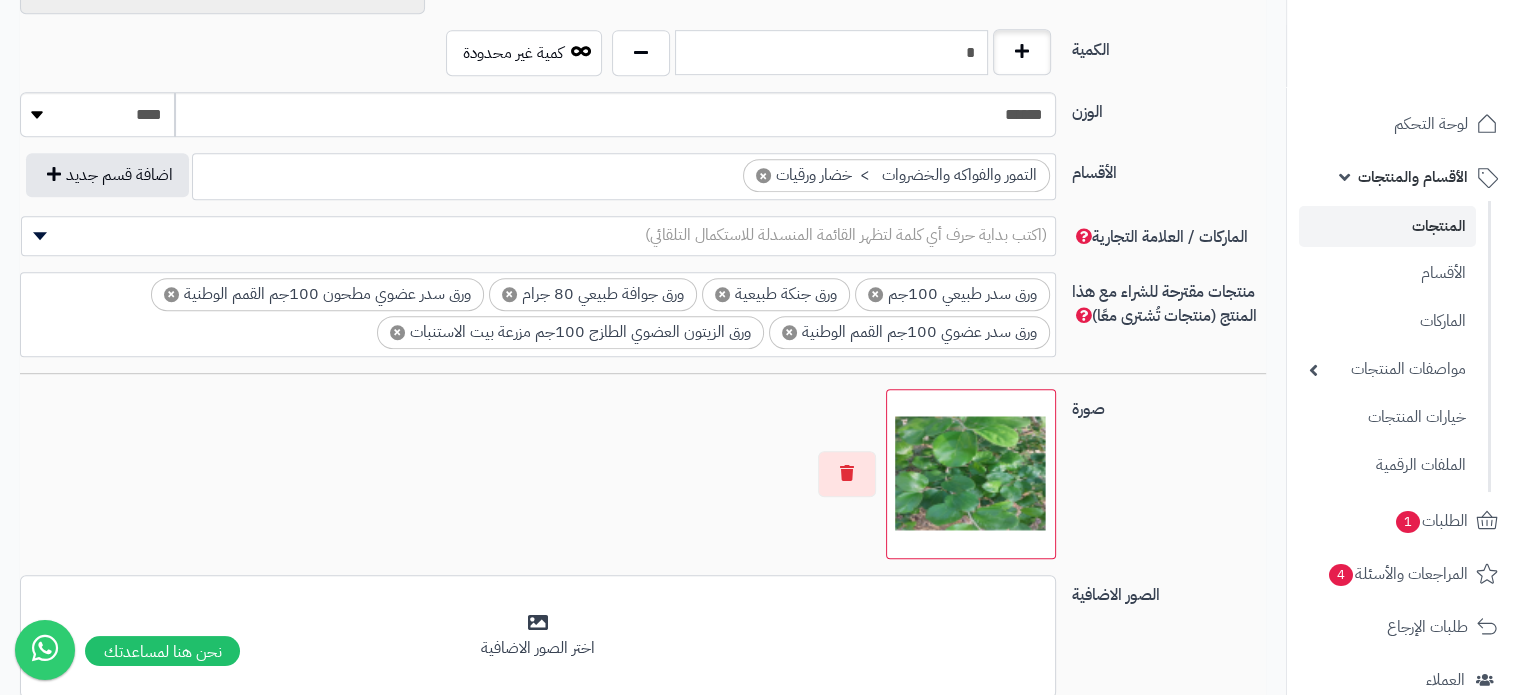 click on "*" at bounding box center (831, 53) 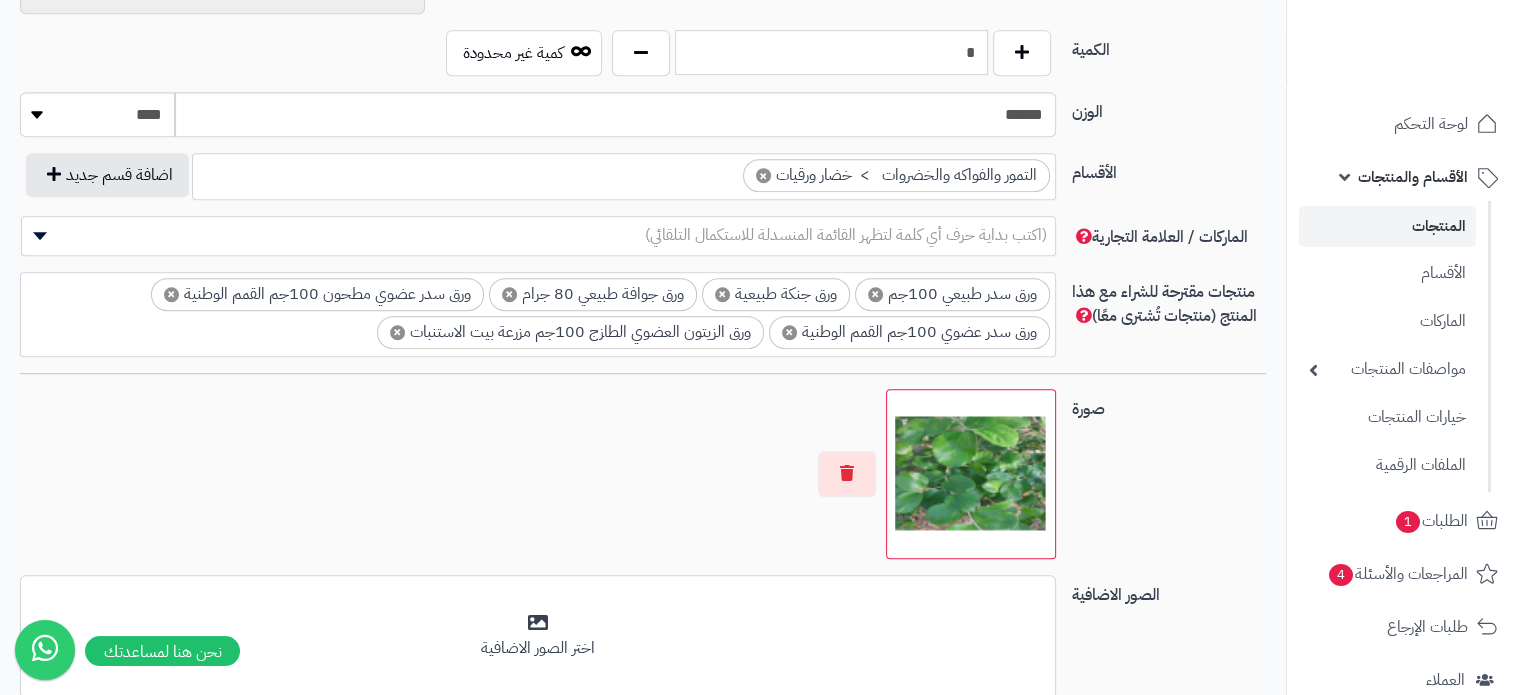 type on "*" 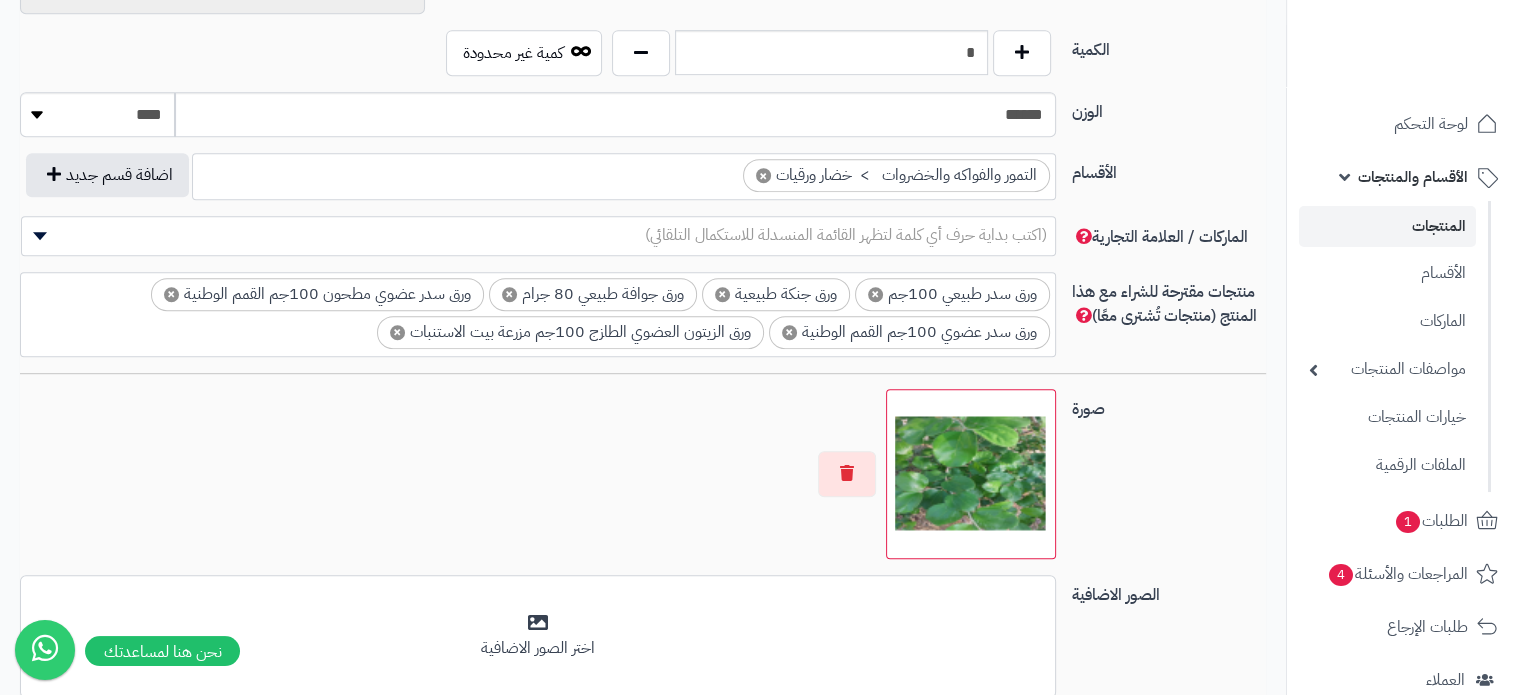 drag, startPoint x: 1184, startPoint y: 138, endPoint x: 1176, endPoint y: 130, distance: 11.313708 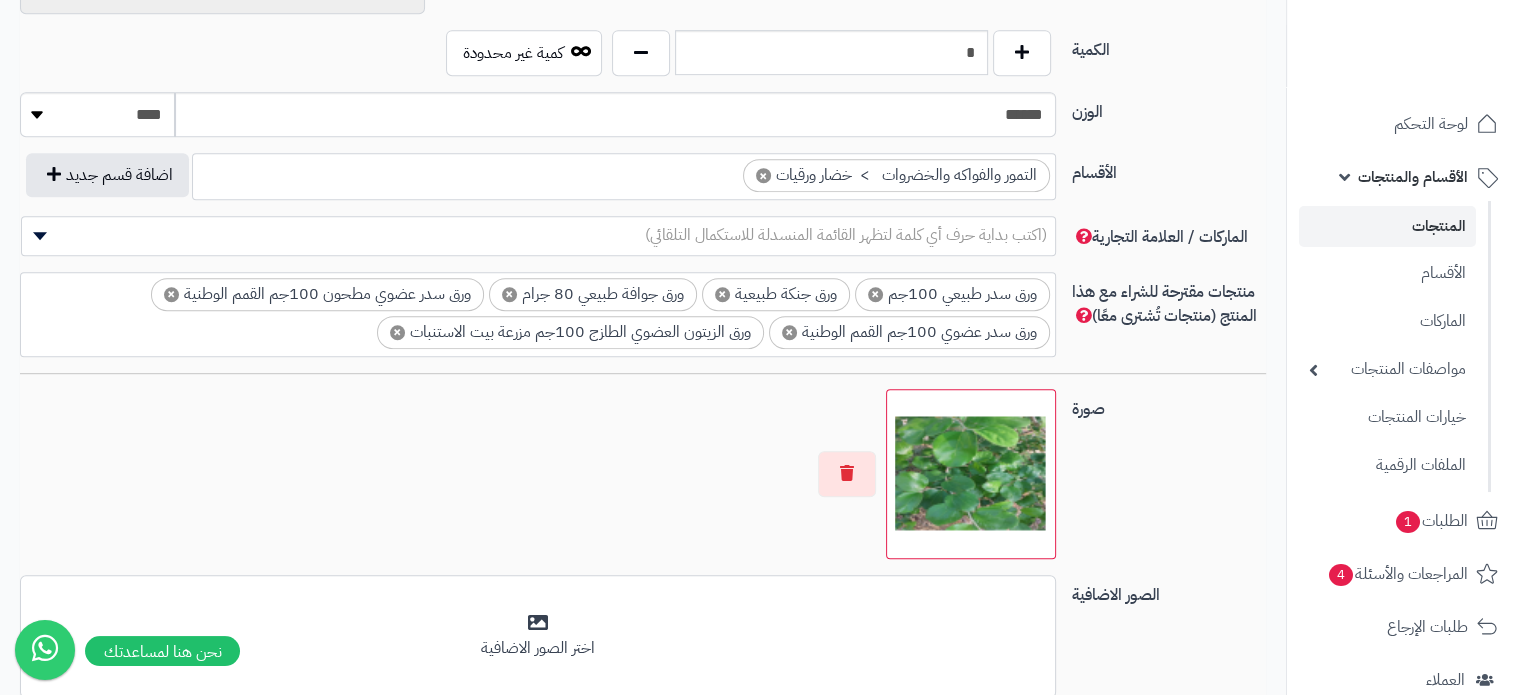 click on "الوزن
******
******** **** ***** *****" at bounding box center (643, 122) 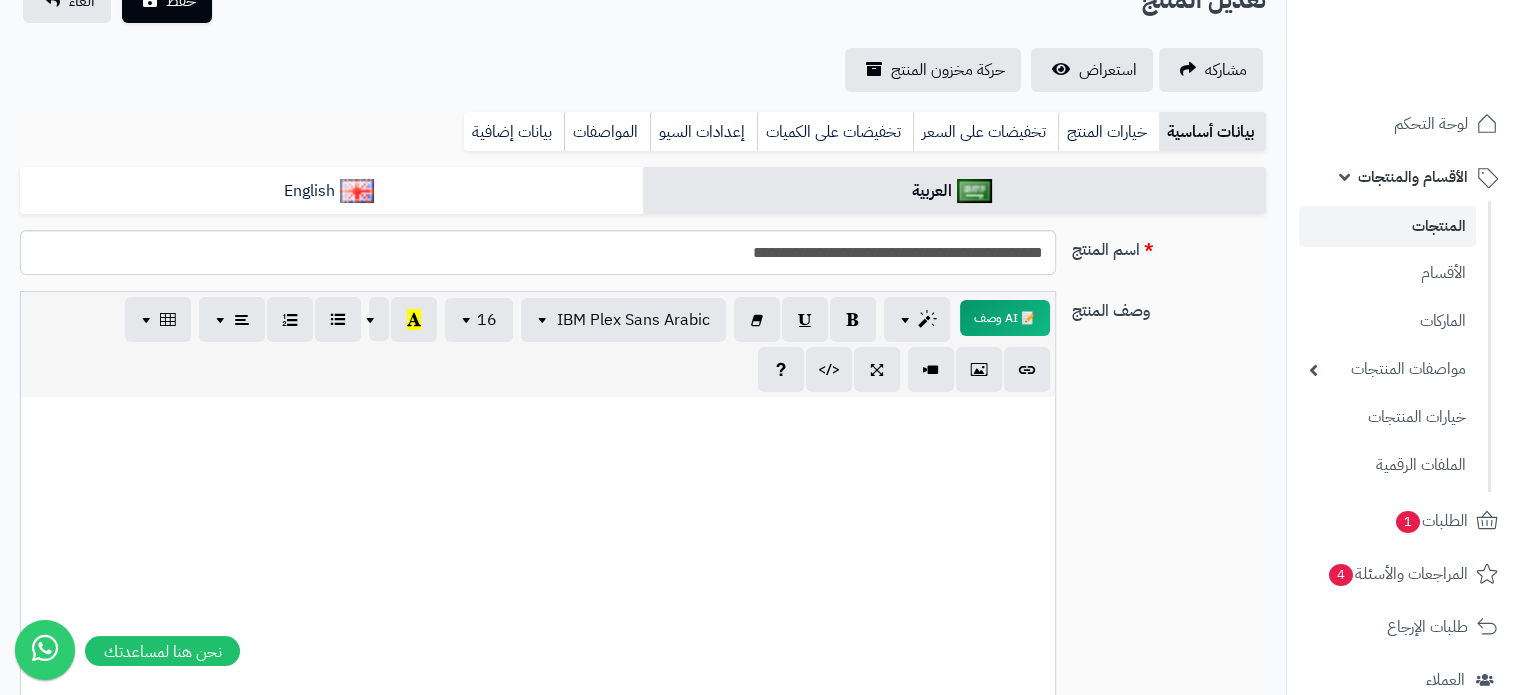 scroll, scrollTop: 0, scrollLeft: 0, axis: both 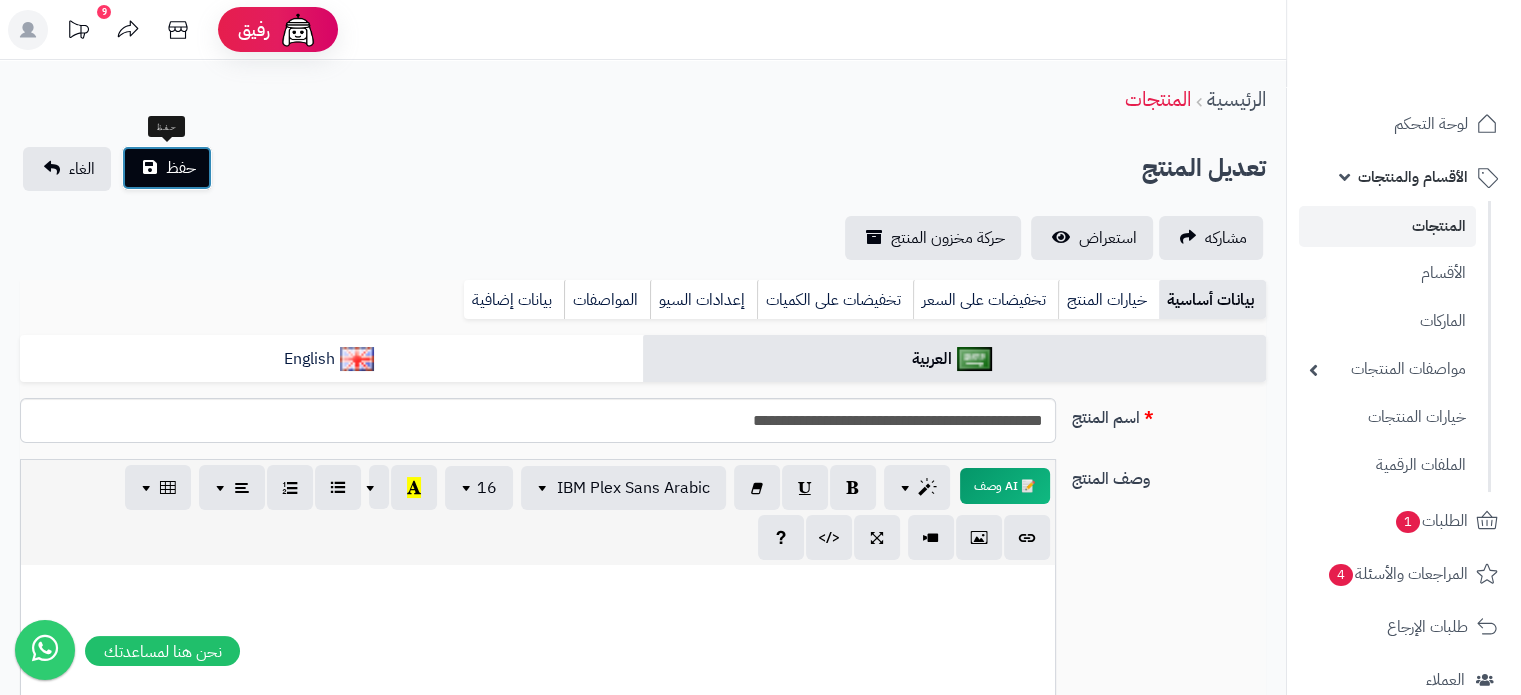 click on "حفظ" at bounding box center [181, 168] 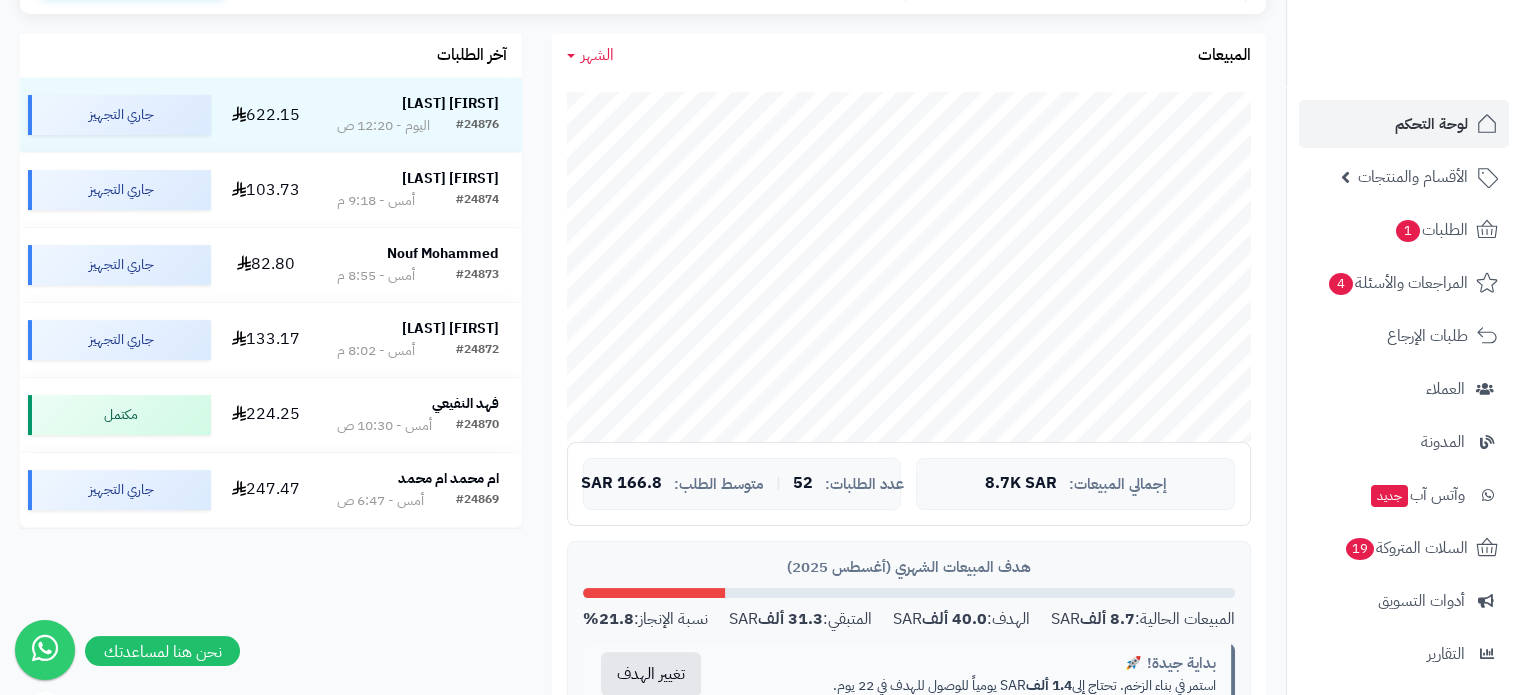 scroll, scrollTop: 177, scrollLeft: 0, axis: vertical 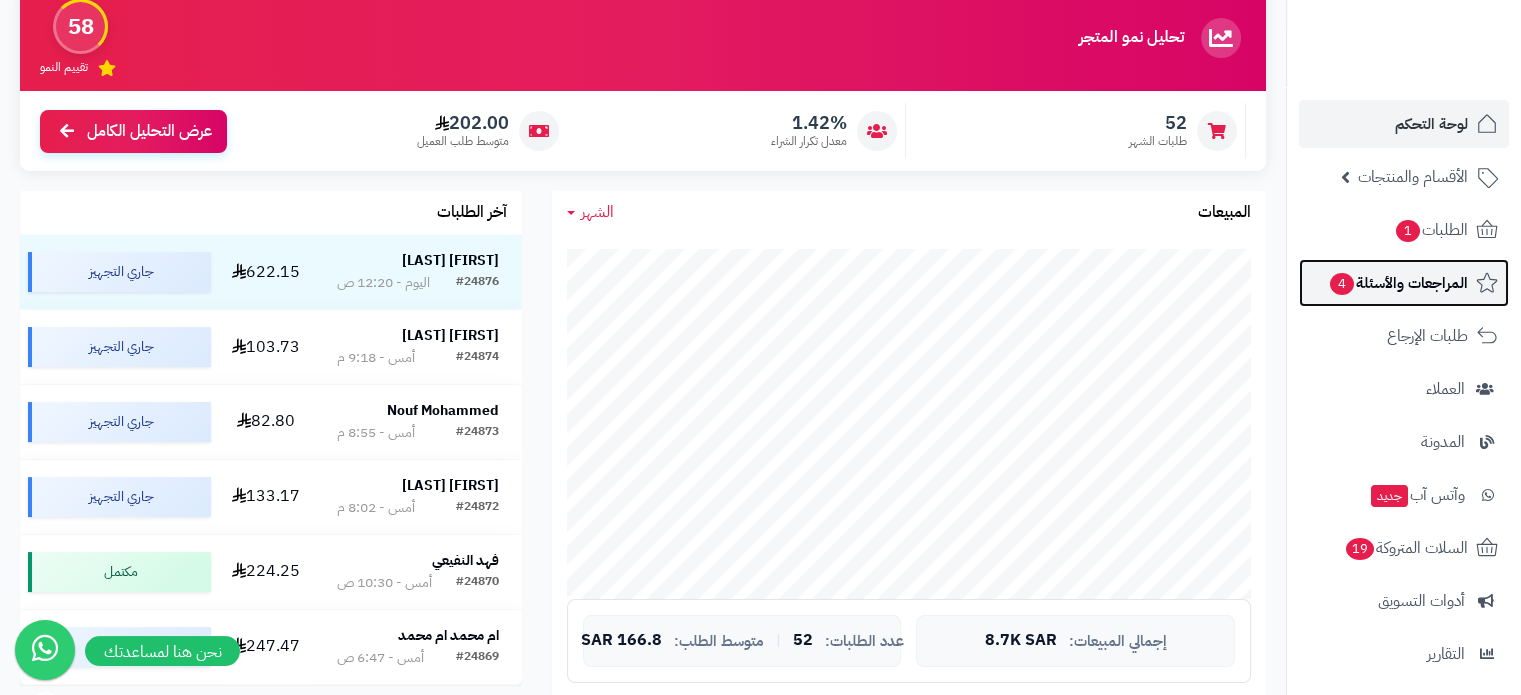 click on "المراجعات والأسئلة  4" at bounding box center (1398, 283) 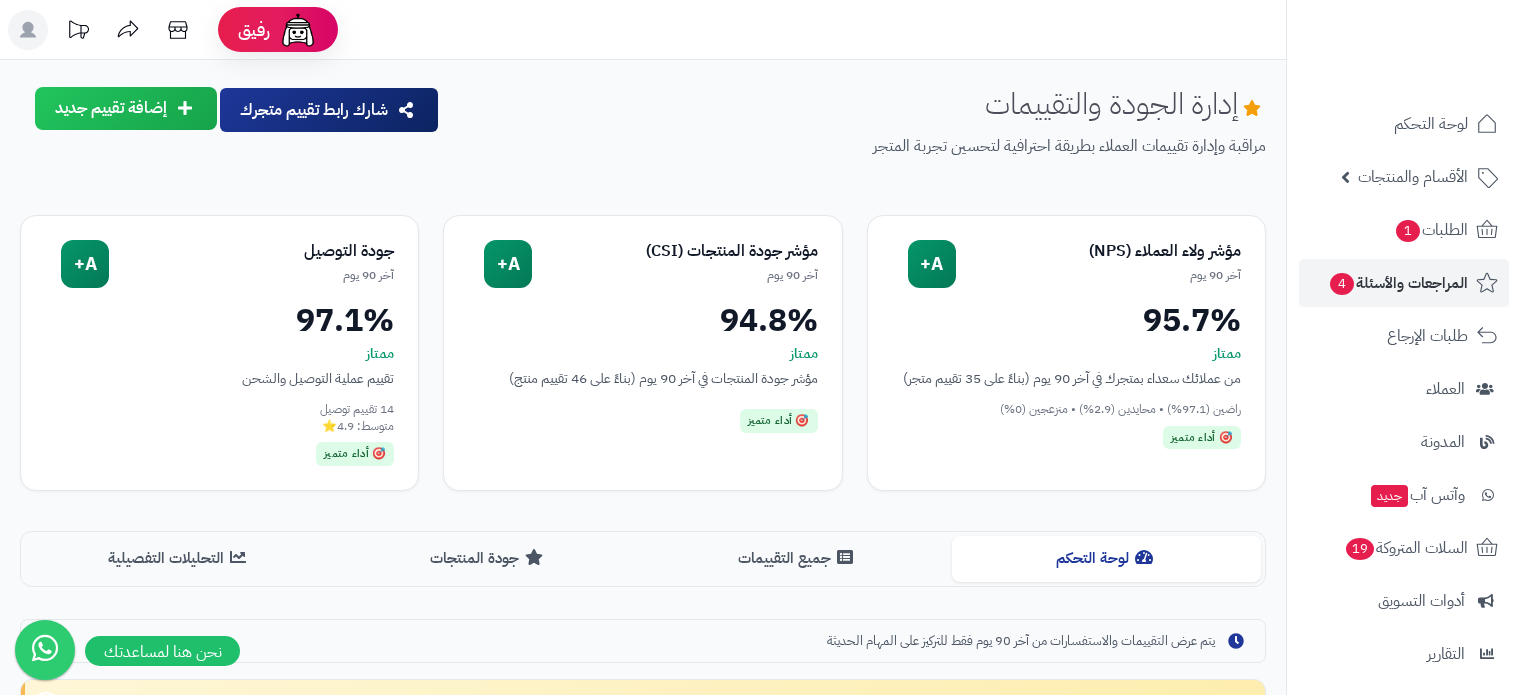 scroll, scrollTop: 0, scrollLeft: 0, axis: both 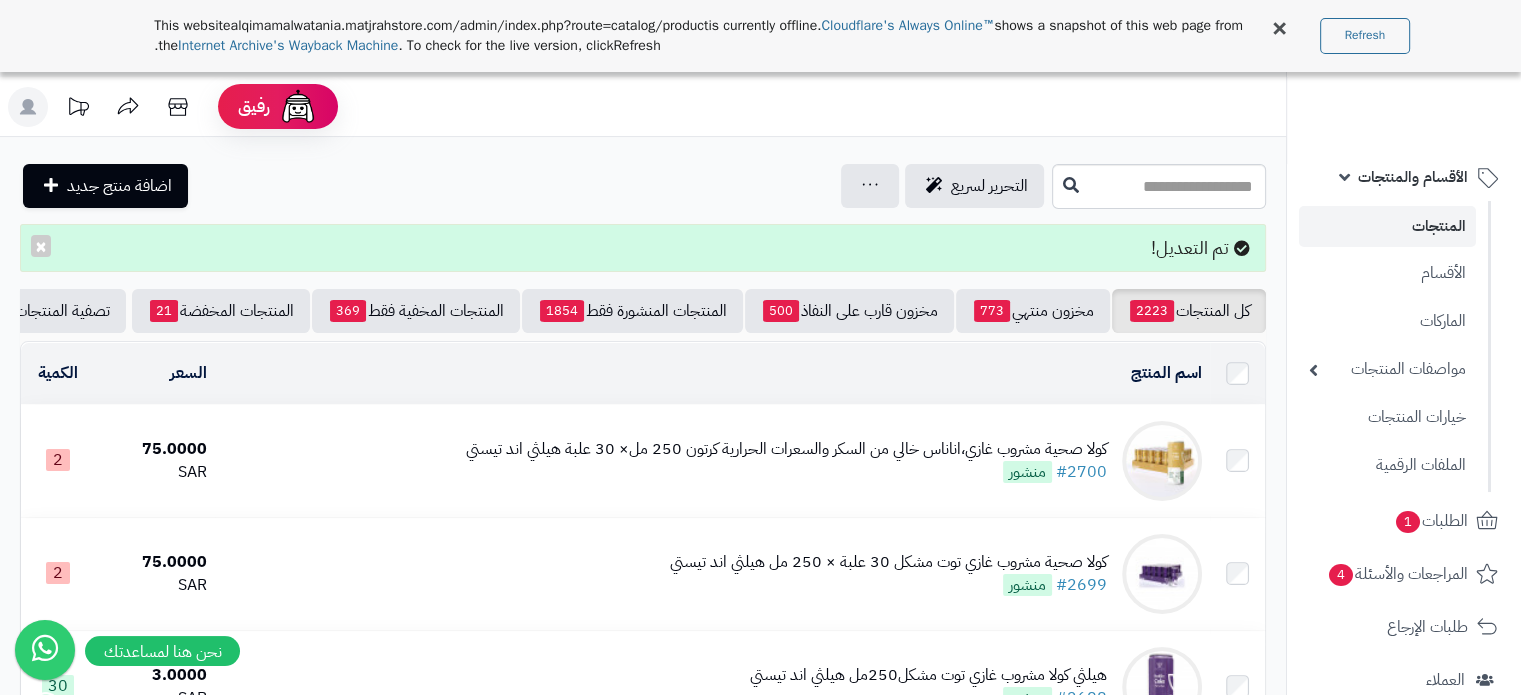 click on "الأقسام والمنتجات" at bounding box center [1413, 177] 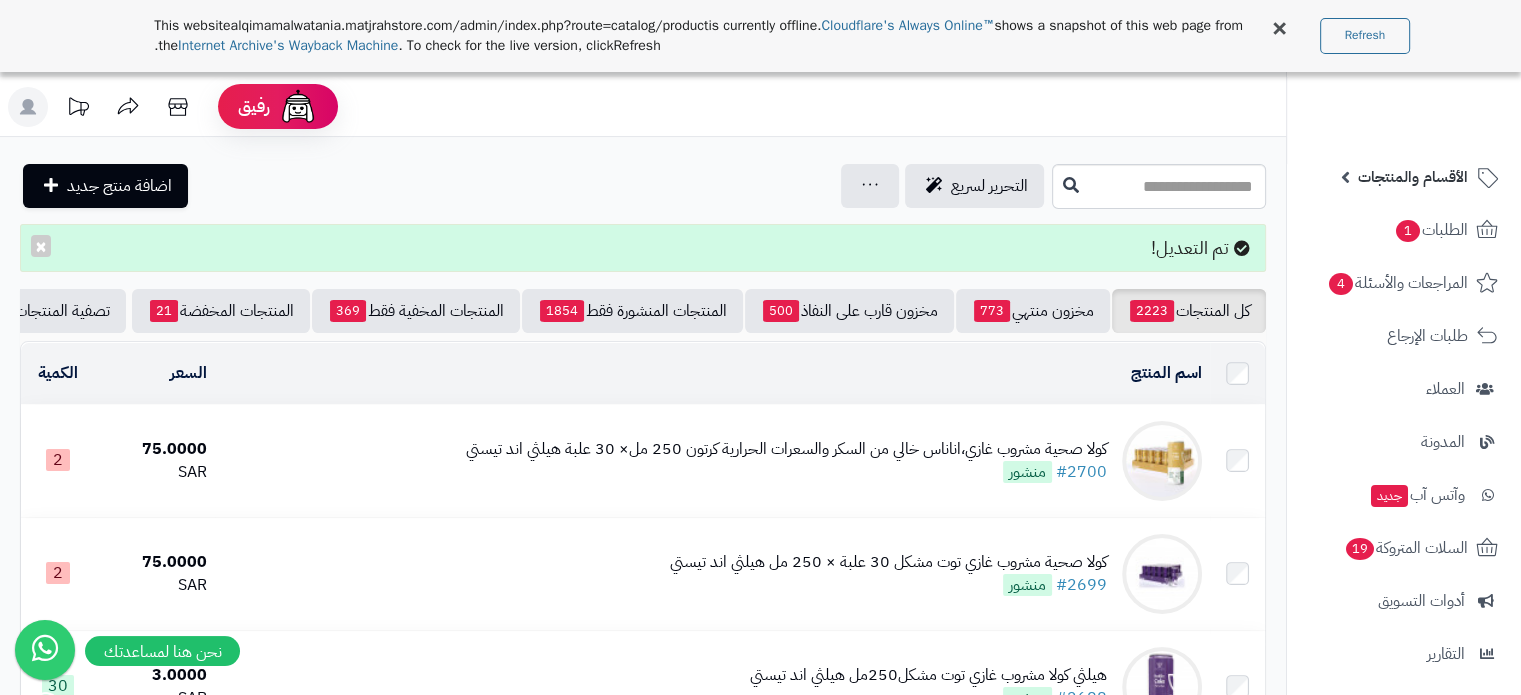 click on "الأقسام والمنتجات" at bounding box center [1413, 177] 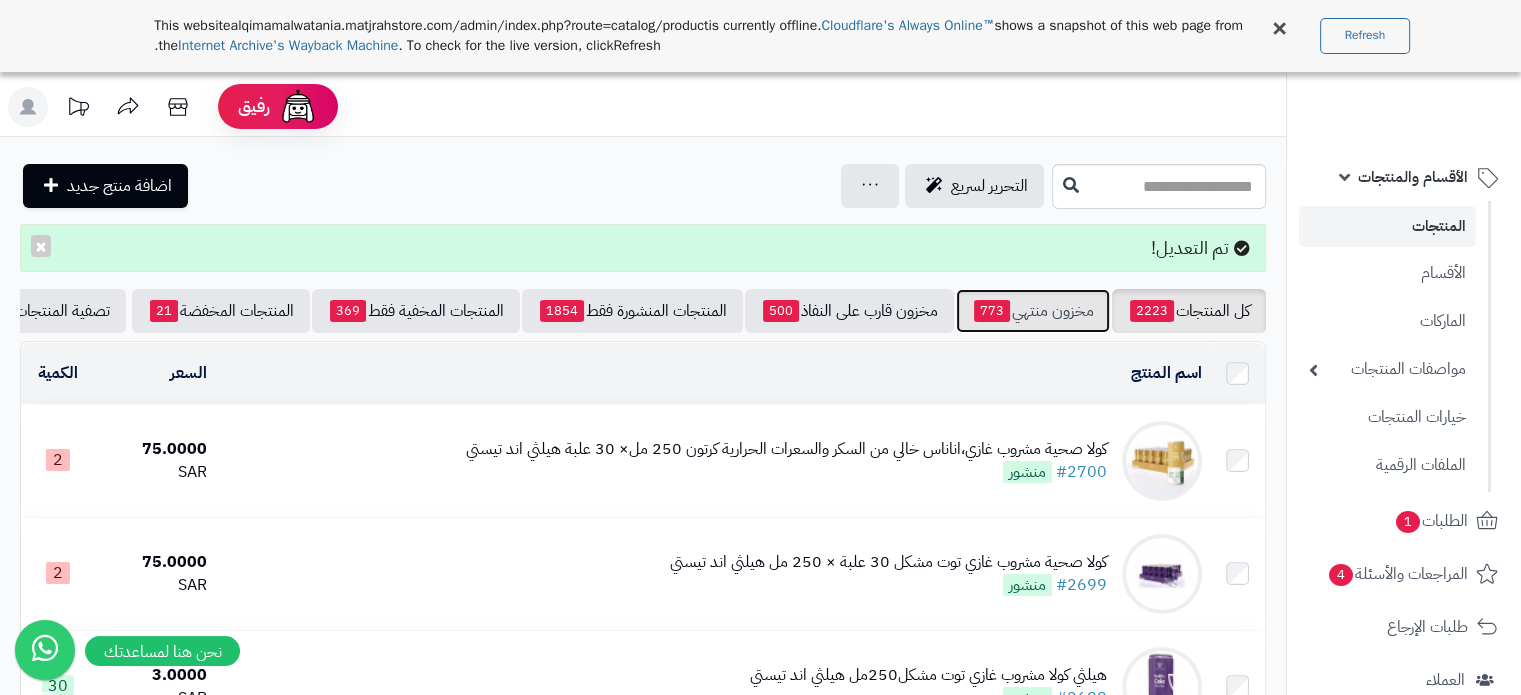 click on "مخزون منتهي
773" at bounding box center (1033, 311) 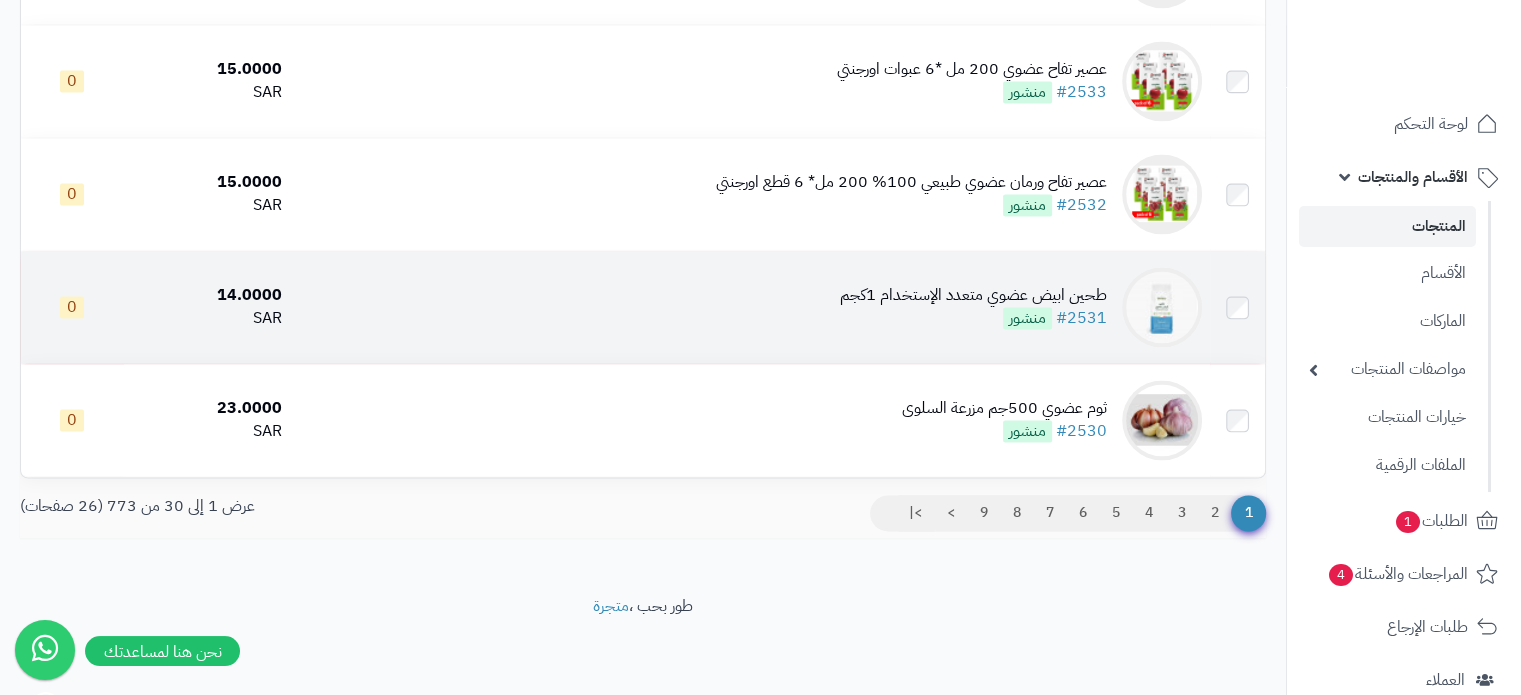 scroll, scrollTop: 3206, scrollLeft: 0, axis: vertical 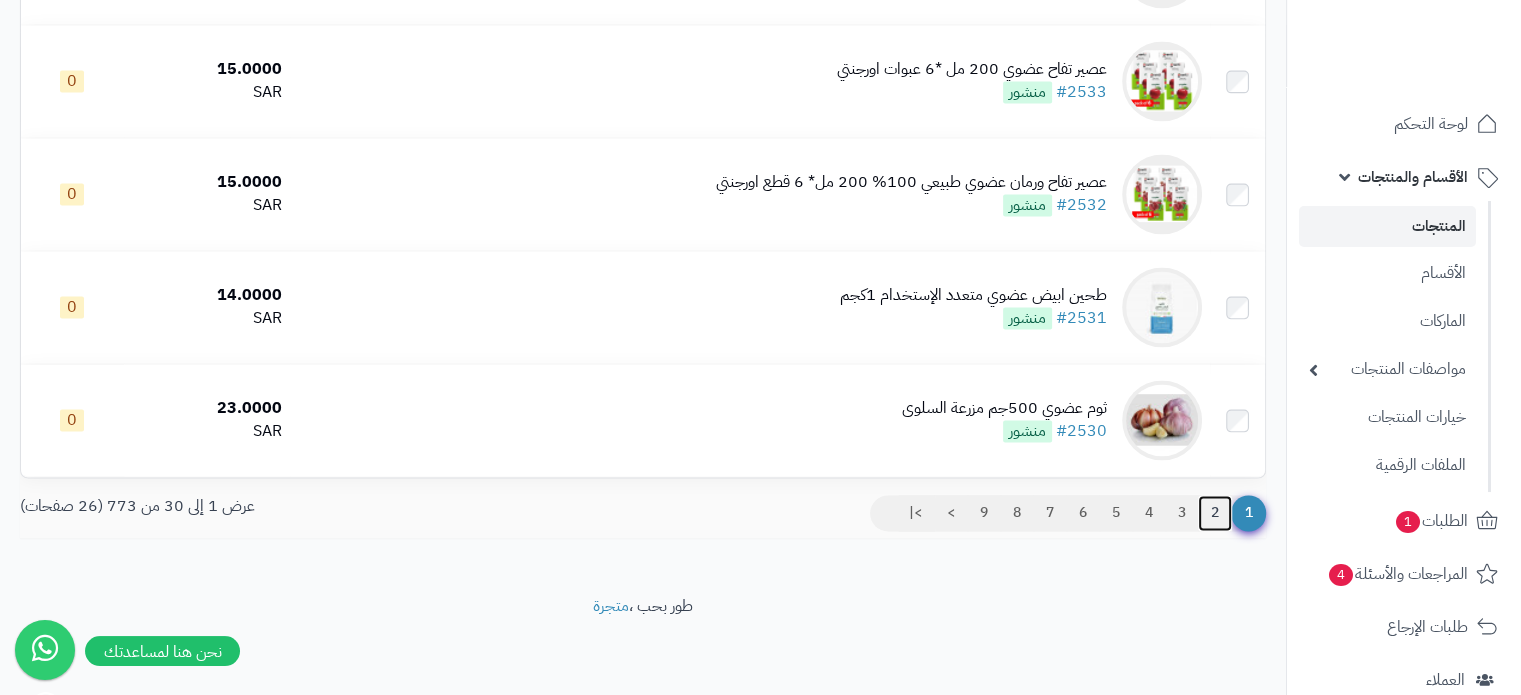 click on "2" at bounding box center (1215, 513) 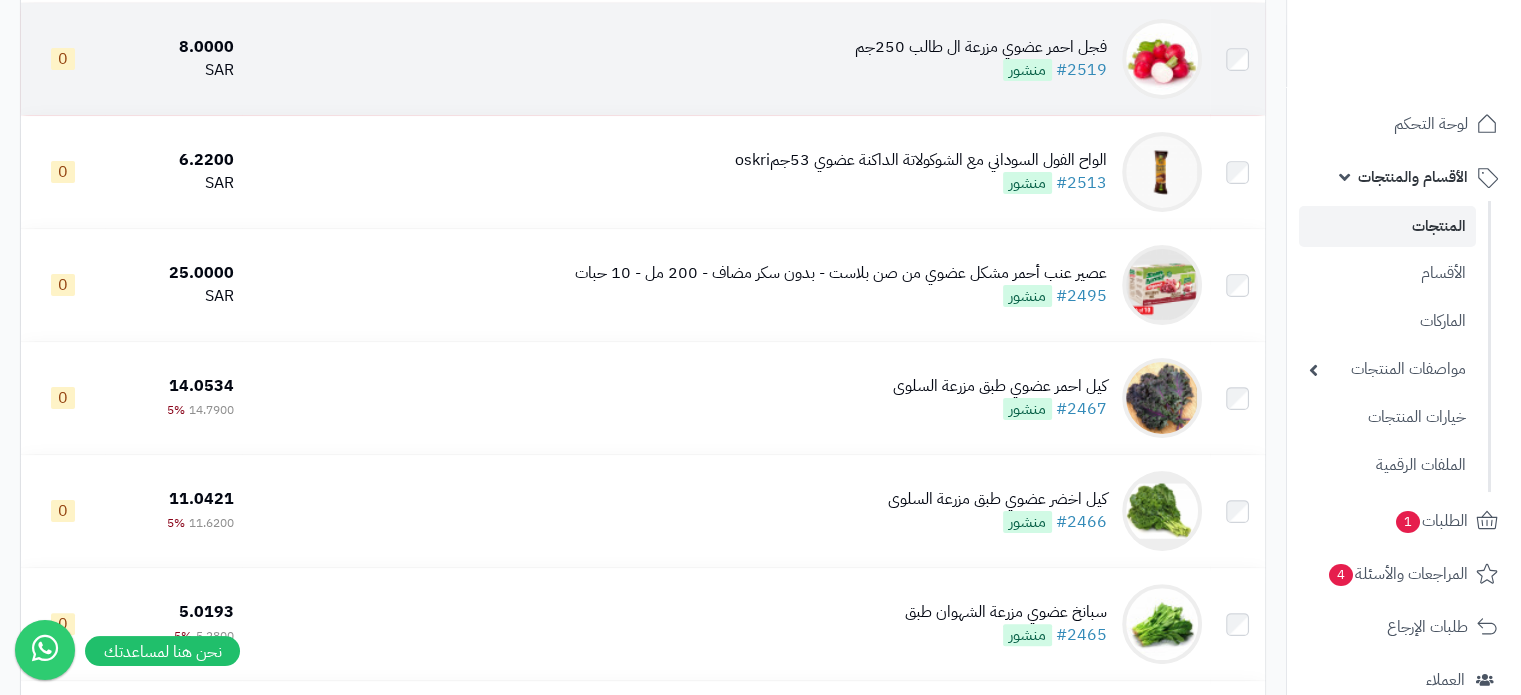 scroll, scrollTop: 400, scrollLeft: 0, axis: vertical 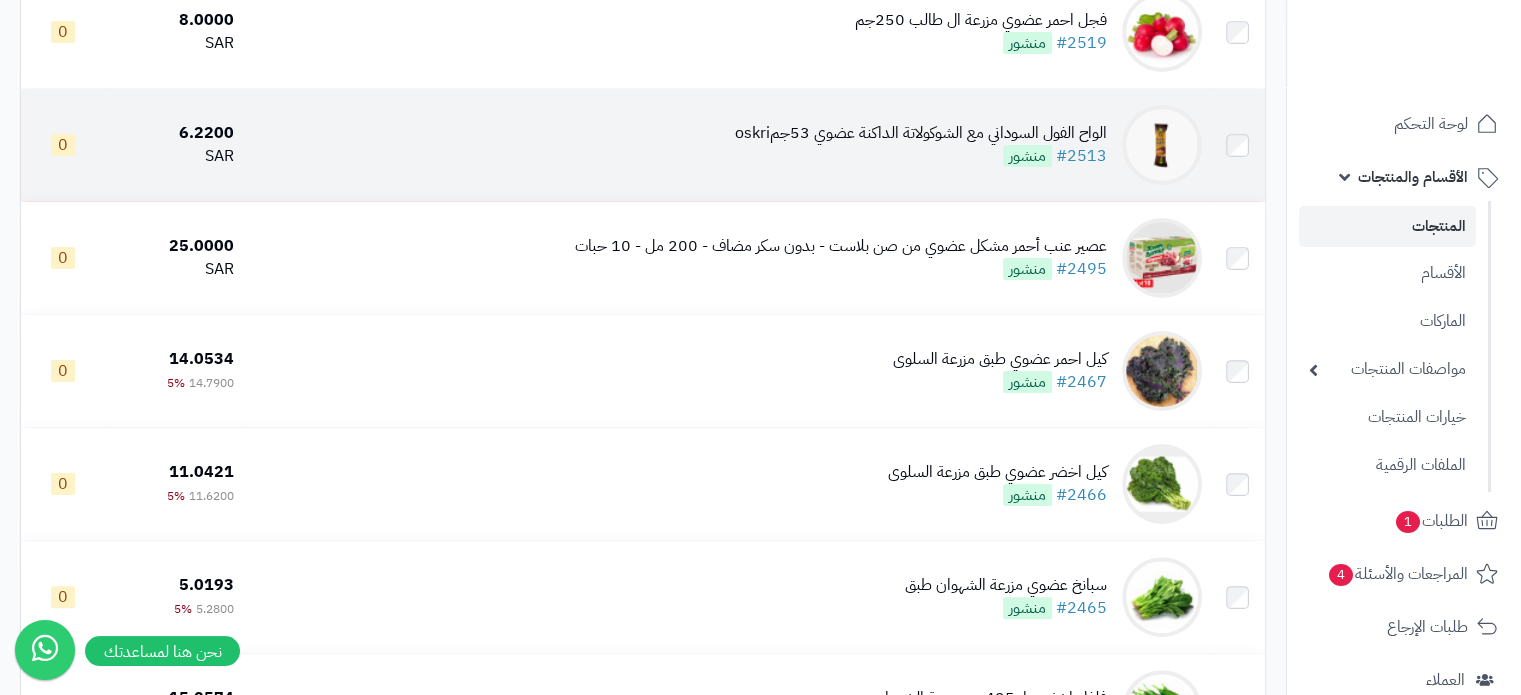 click on "الواح الفول السوداني مع الشوكولاتة الداكنة عضوي 53جمoskri" at bounding box center [921, 133] 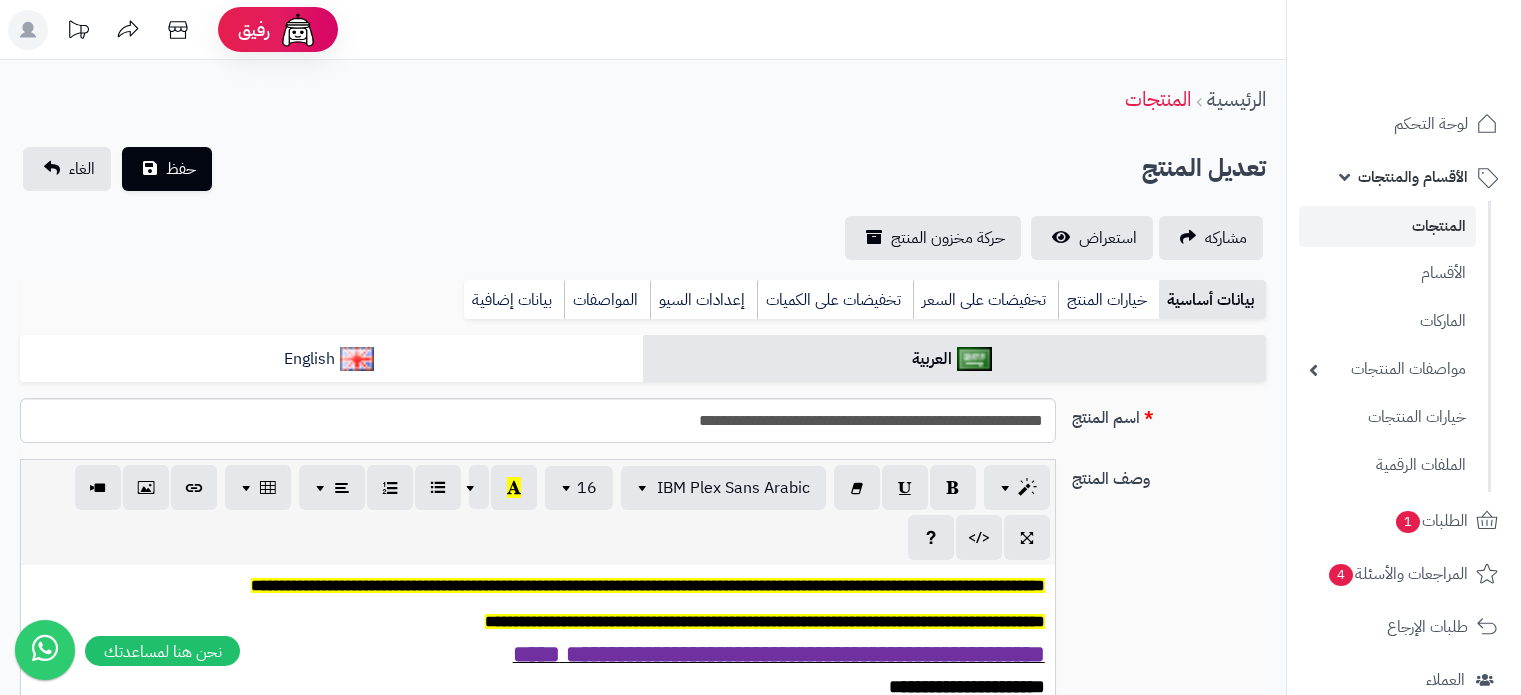 scroll, scrollTop: 0, scrollLeft: 0, axis: both 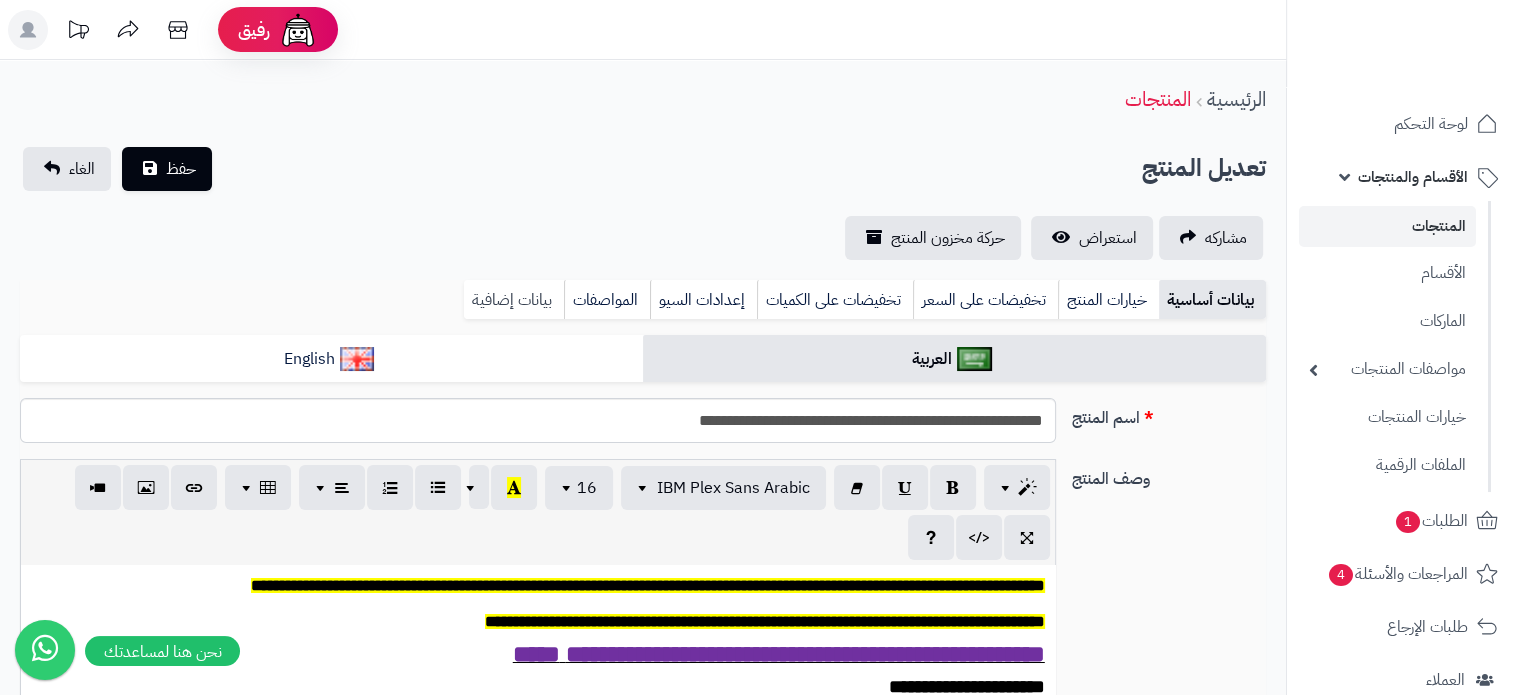 click on "بيانات إضافية" at bounding box center (514, 300) 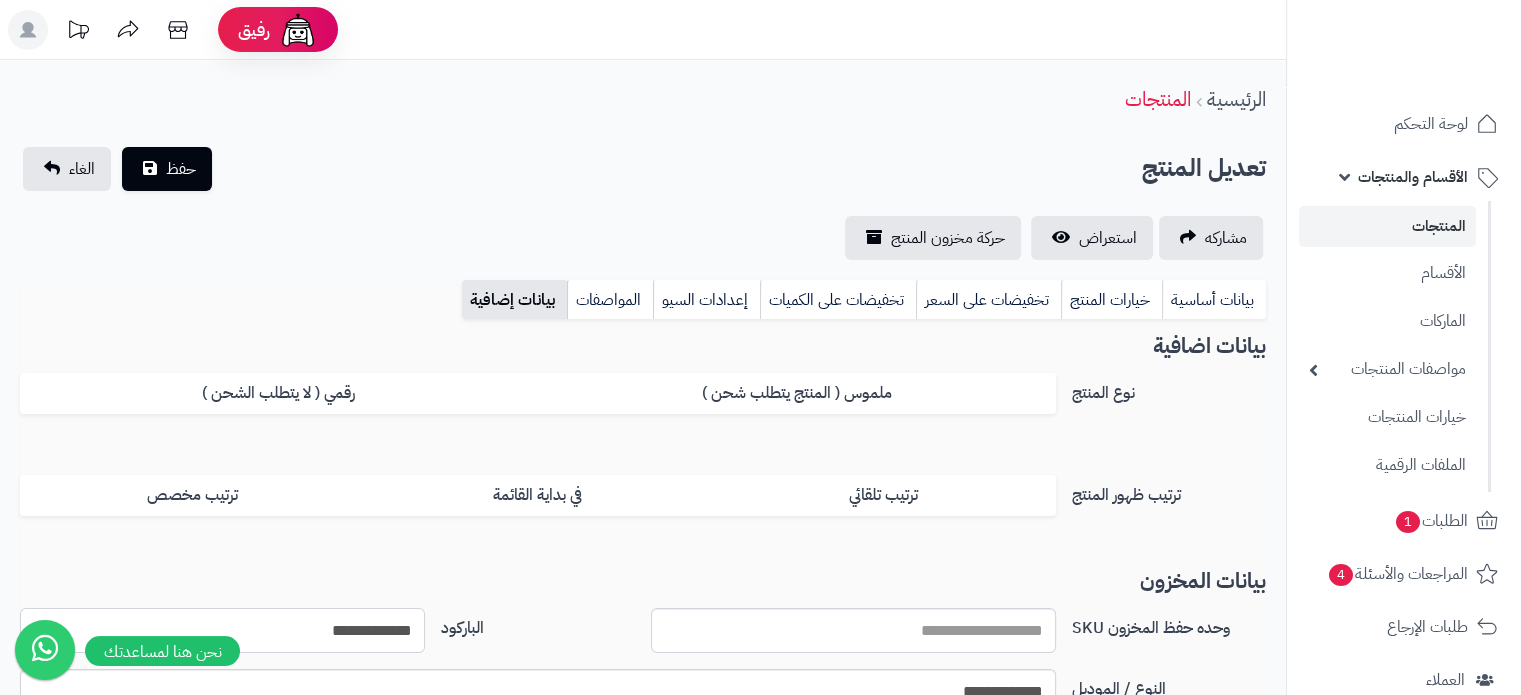 click on "**********" at bounding box center (222, 630) 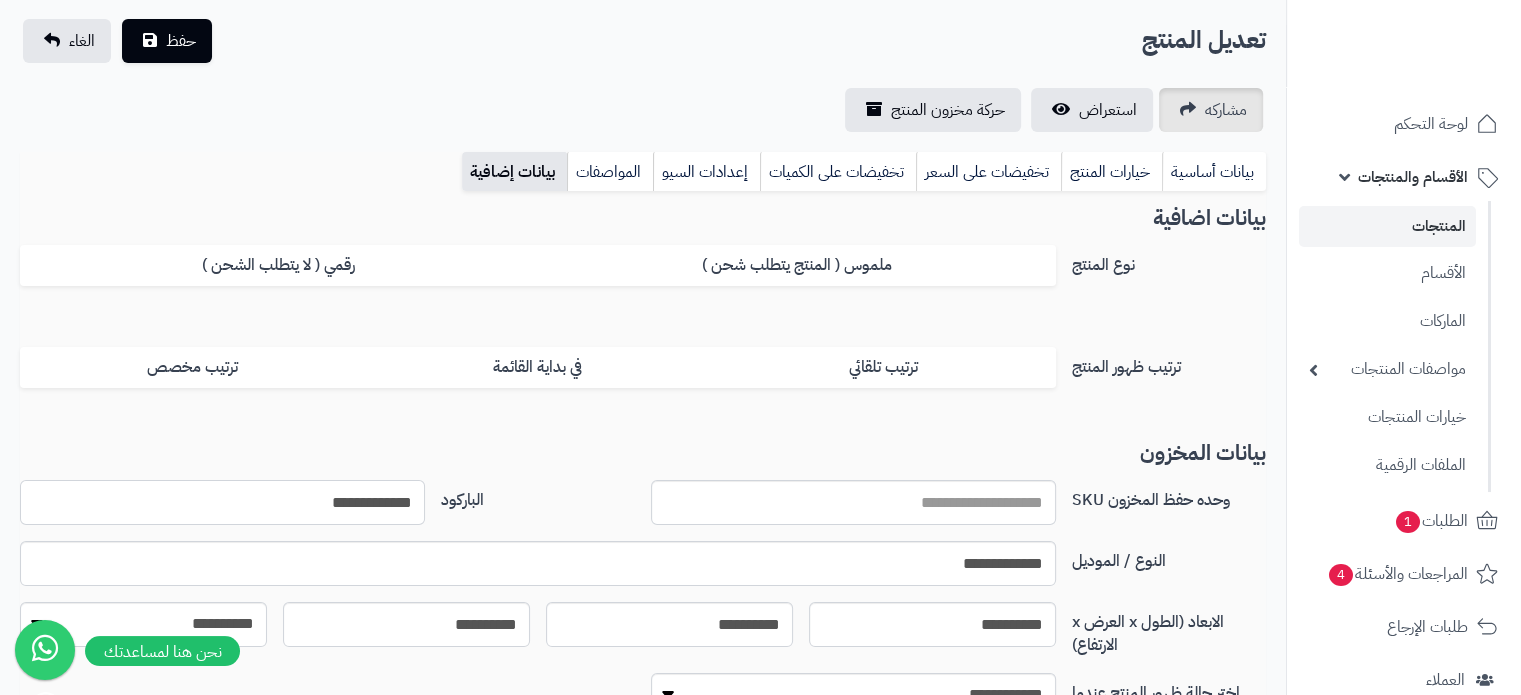 scroll, scrollTop: 0, scrollLeft: 0, axis: both 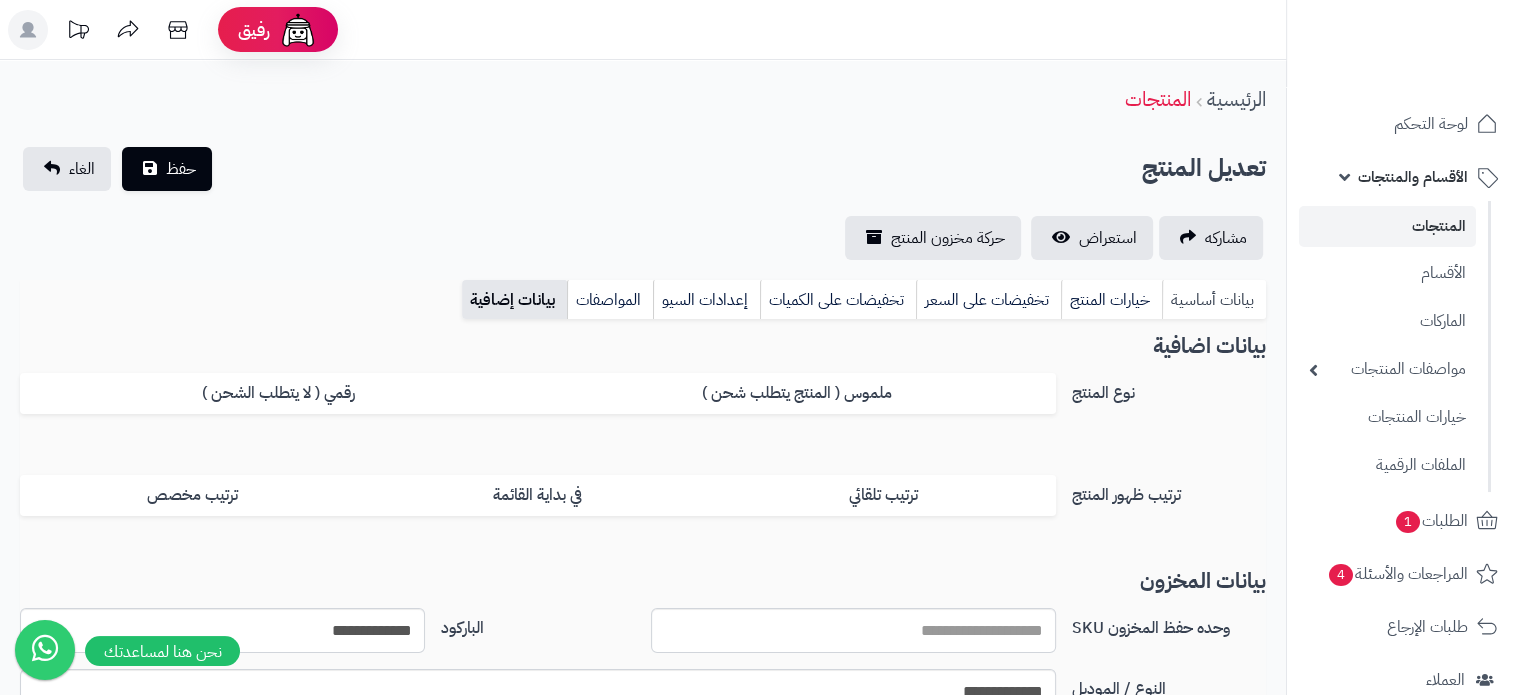 click on "بيانات أساسية" at bounding box center (1214, 300) 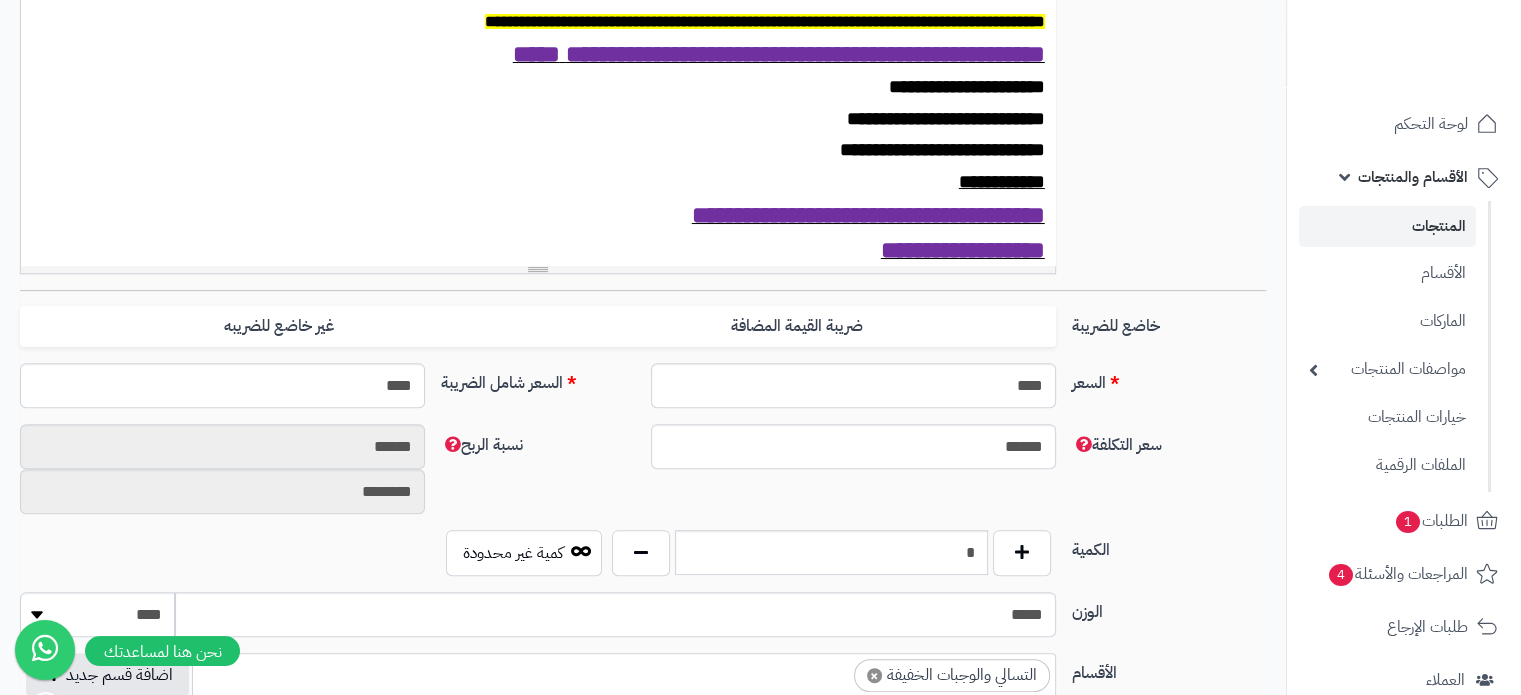scroll, scrollTop: 700, scrollLeft: 0, axis: vertical 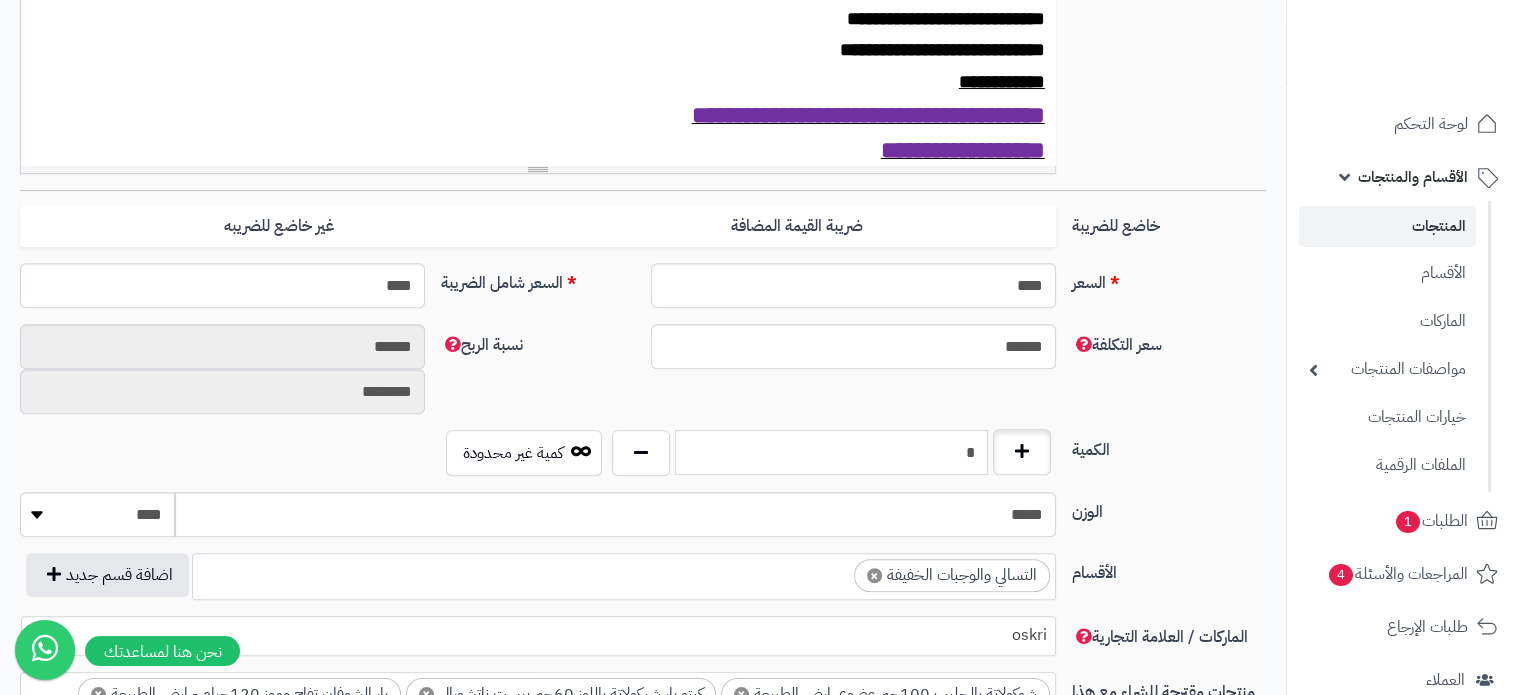 drag, startPoint x: 952, startPoint y: 450, endPoint x: 1003, endPoint y: 448, distance: 51.0392 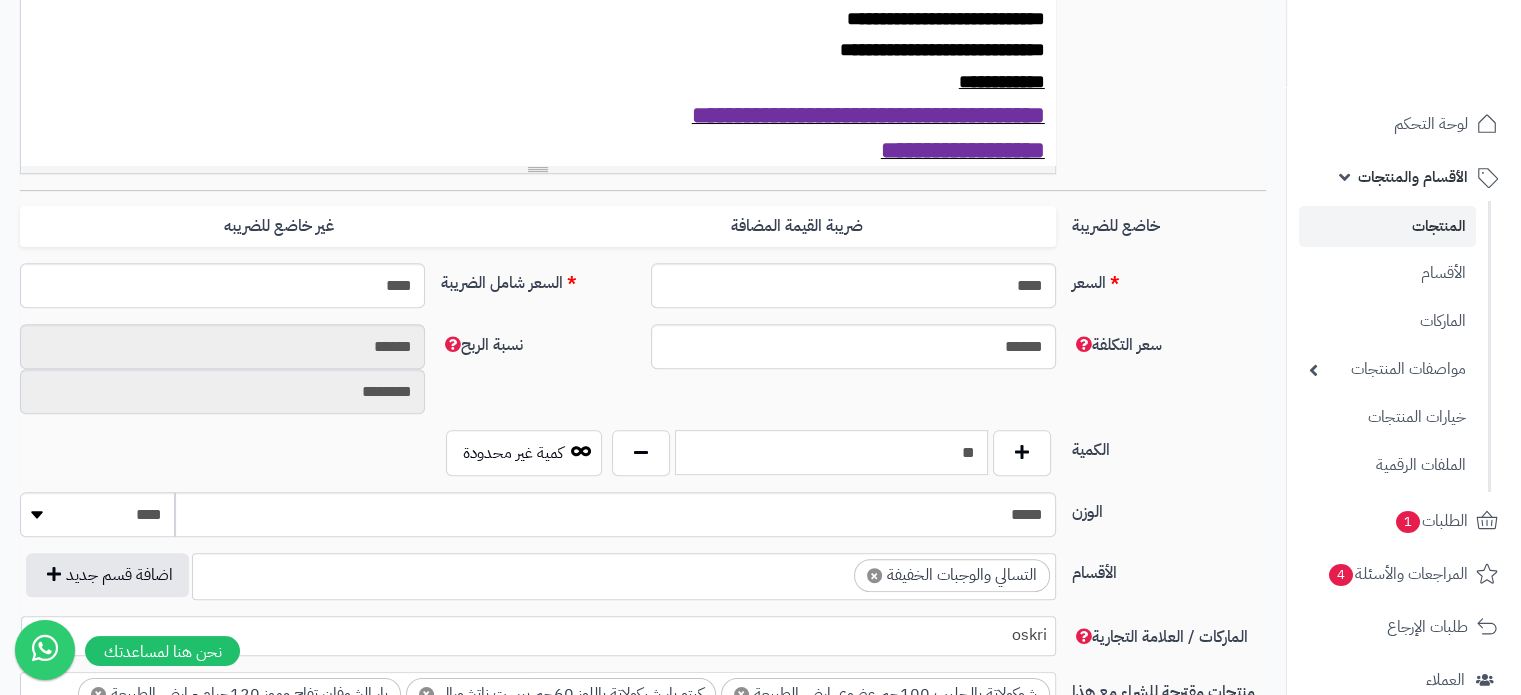 type on "**" 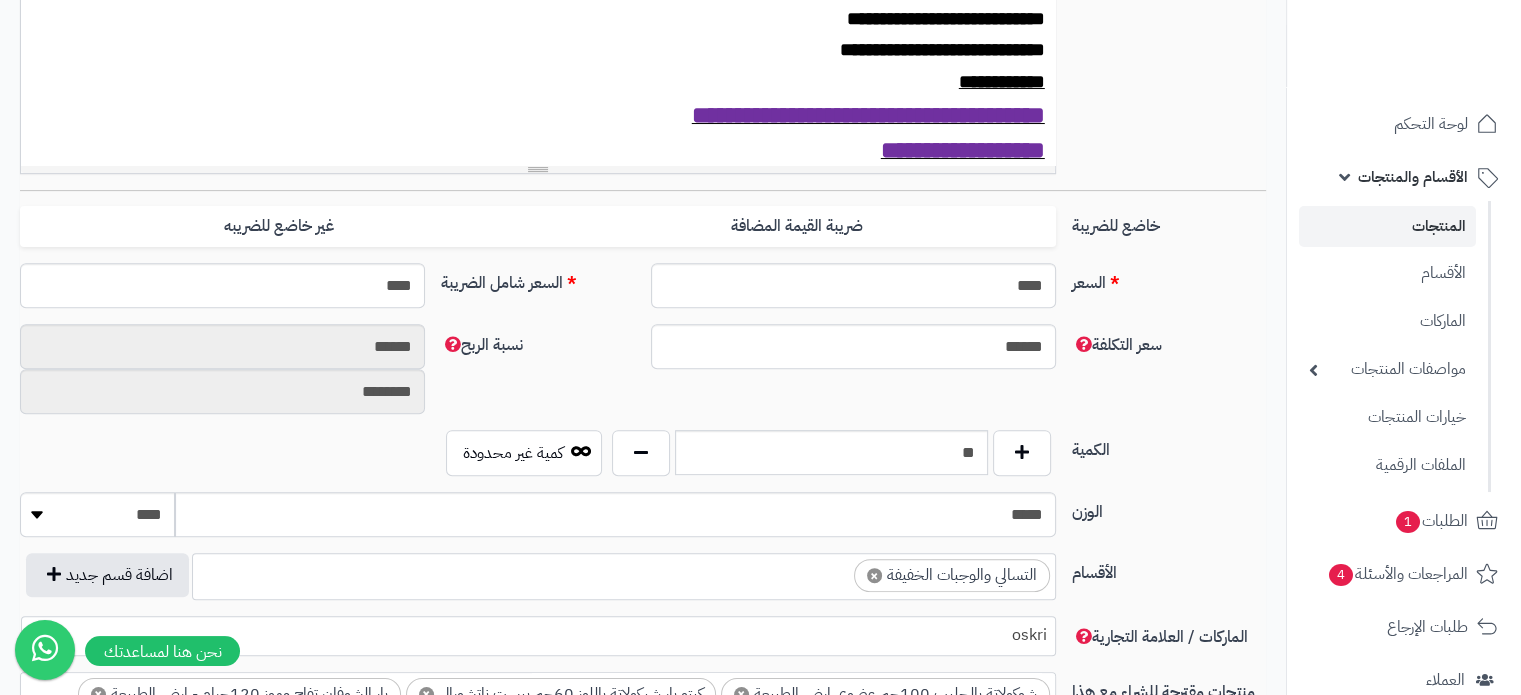 click on "سعر التكلفة
****** نسبة الربح
******
********" at bounding box center [643, 377] 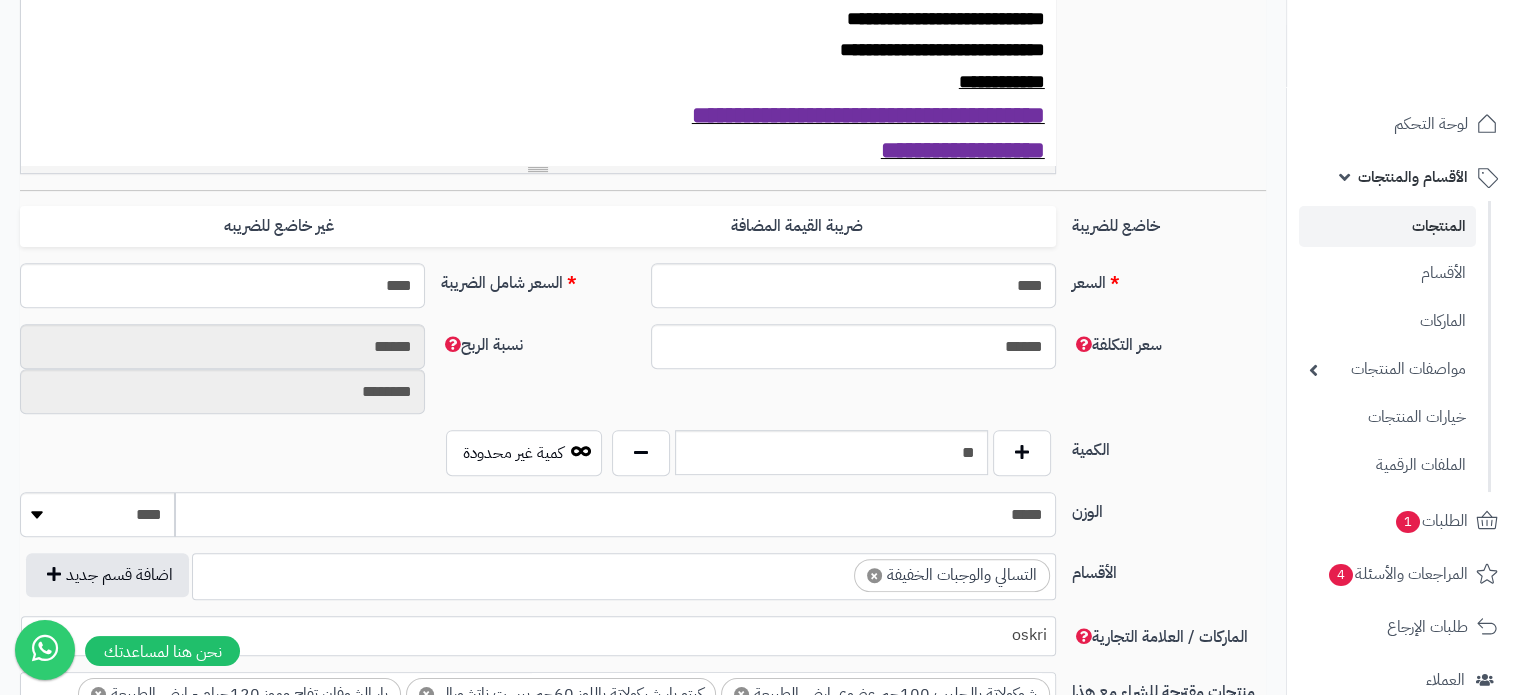 click on "*****" at bounding box center (615, 514) 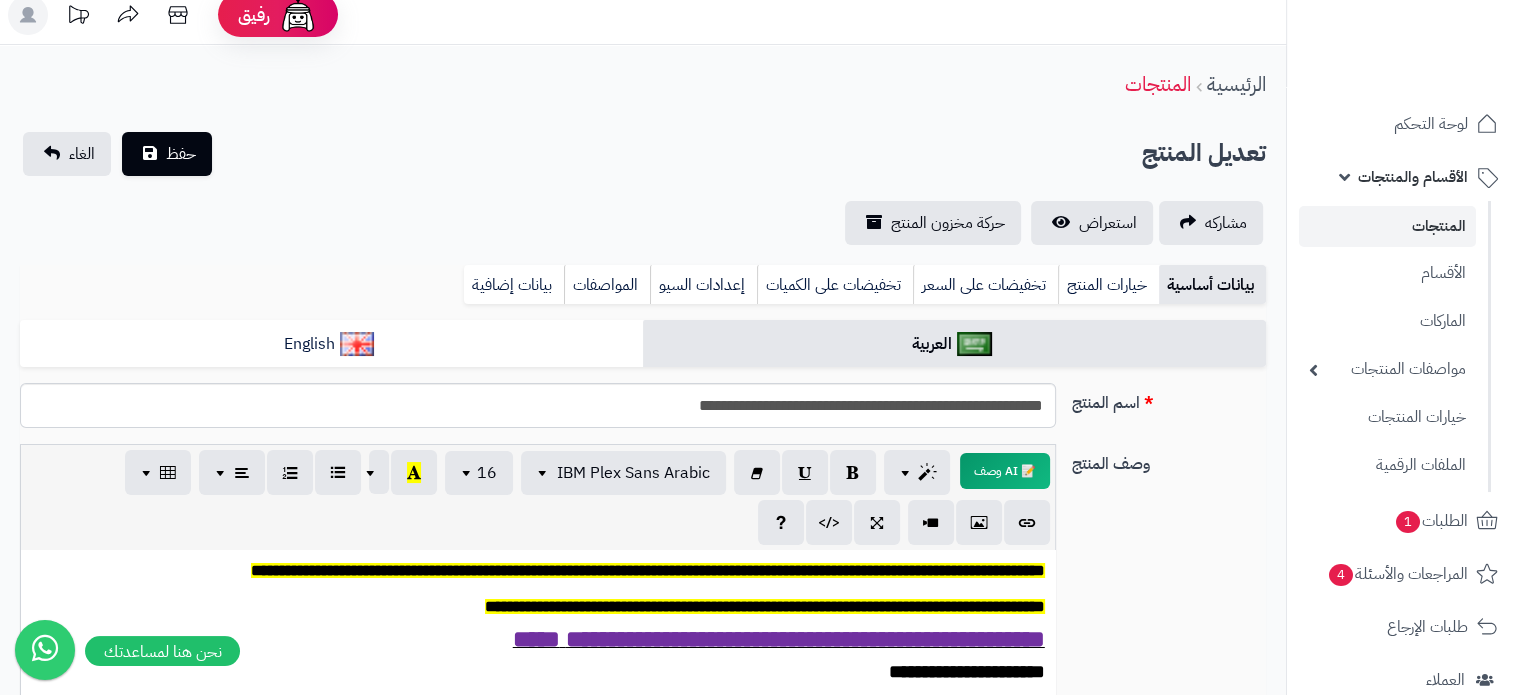 scroll, scrollTop: 0, scrollLeft: 0, axis: both 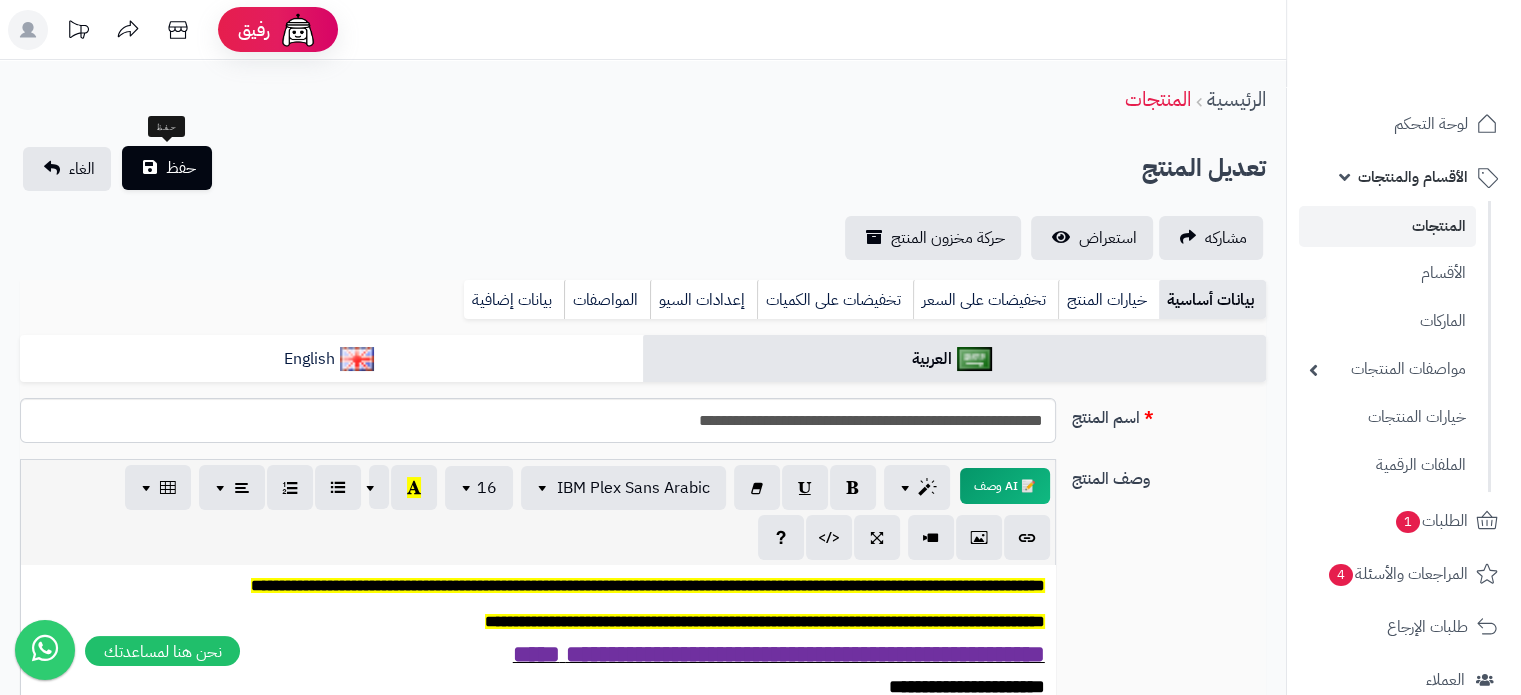 type on "***" 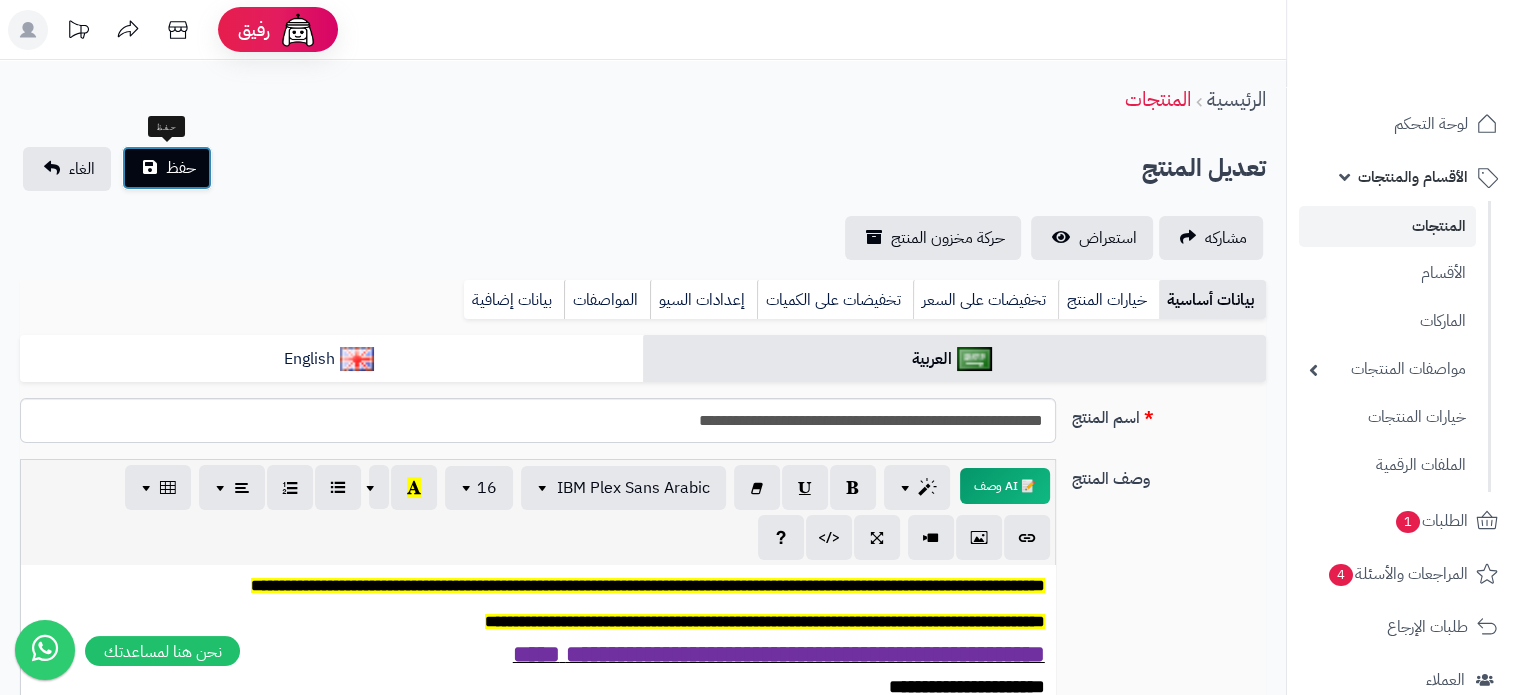 click on "حفظ" at bounding box center (181, 168) 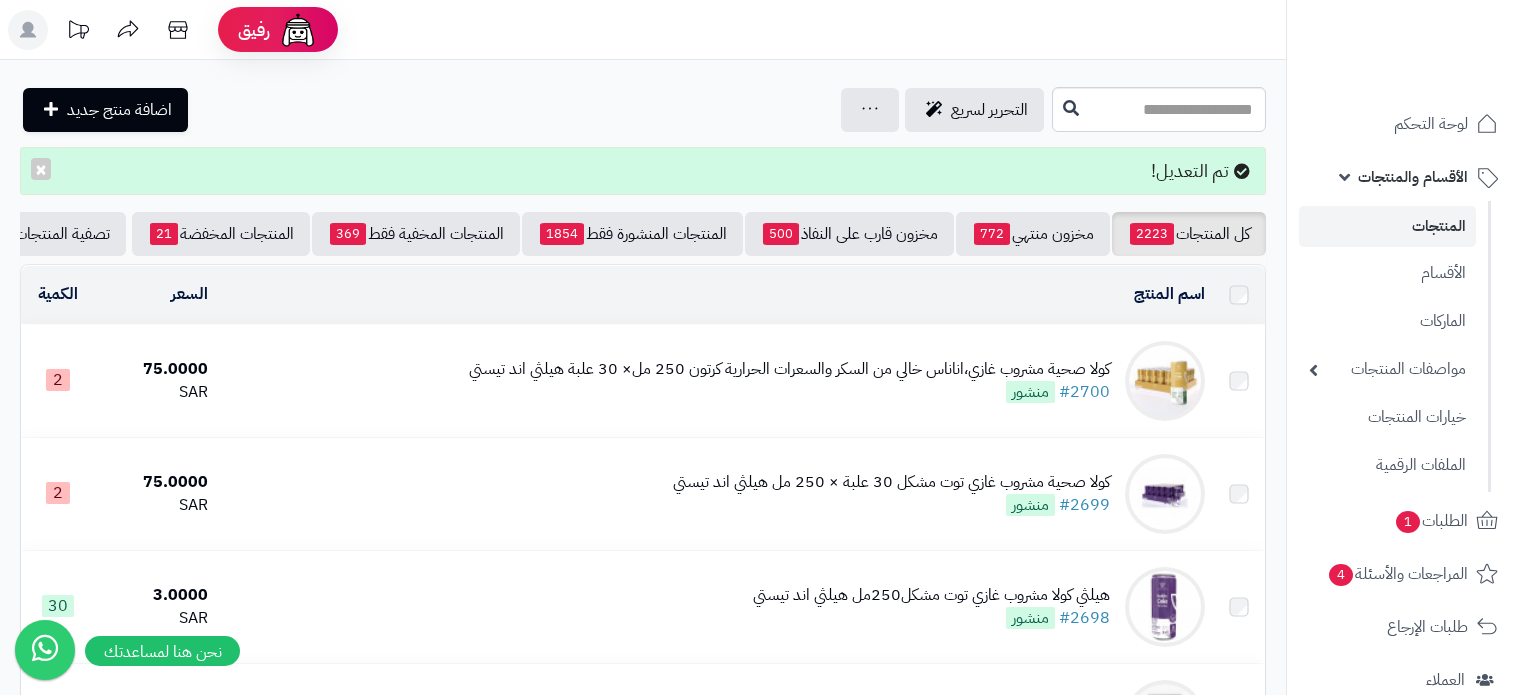 scroll, scrollTop: 0, scrollLeft: 0, axis: both 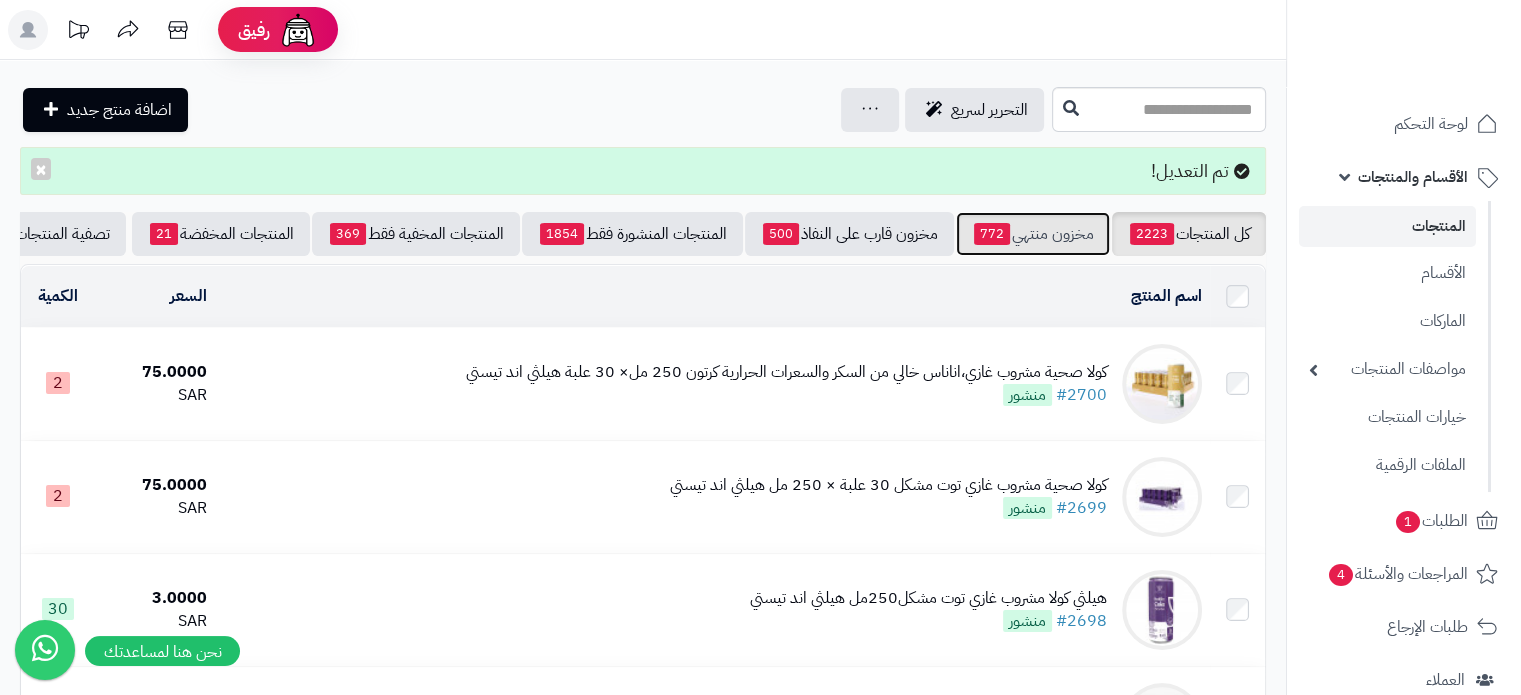 click on "772" at bounding box center [992, 234] 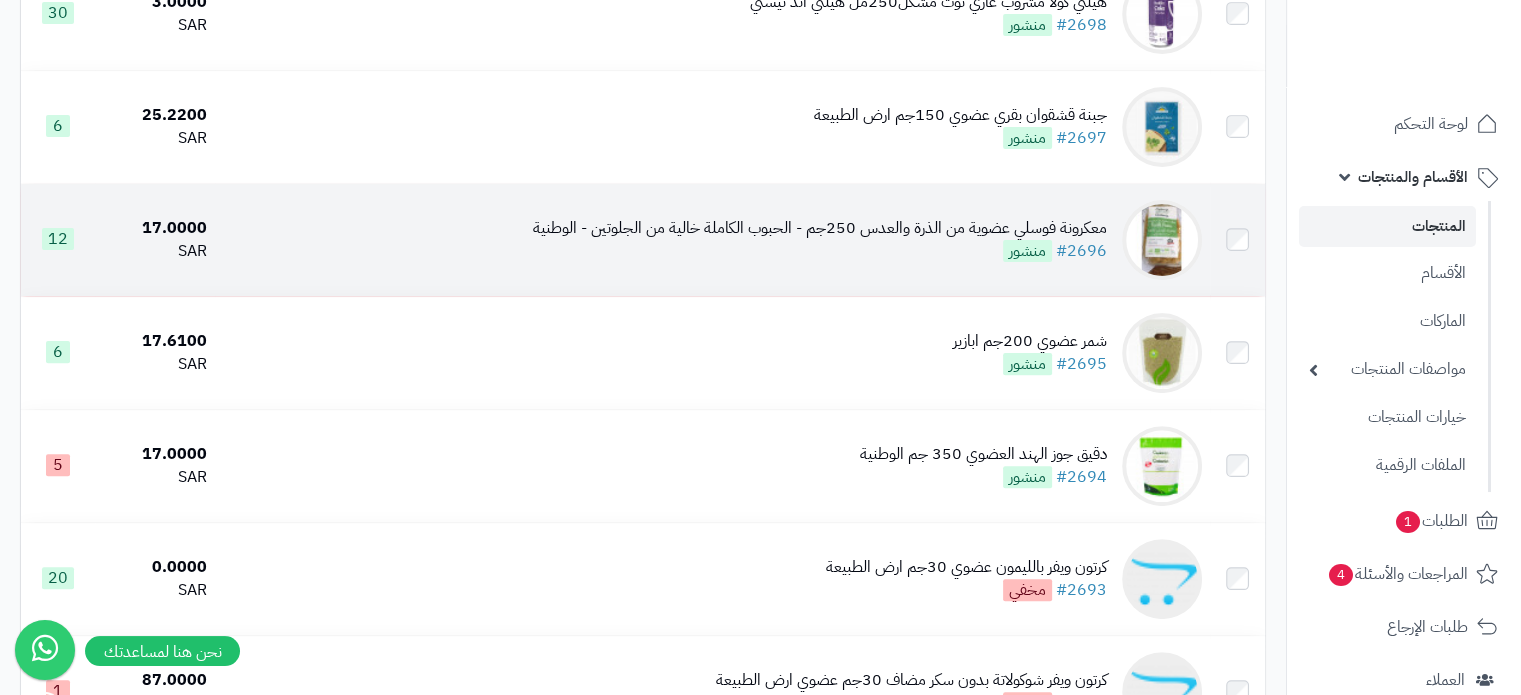 scroll, scrollTop: 600, scrollLeft: 0, axis: vertical 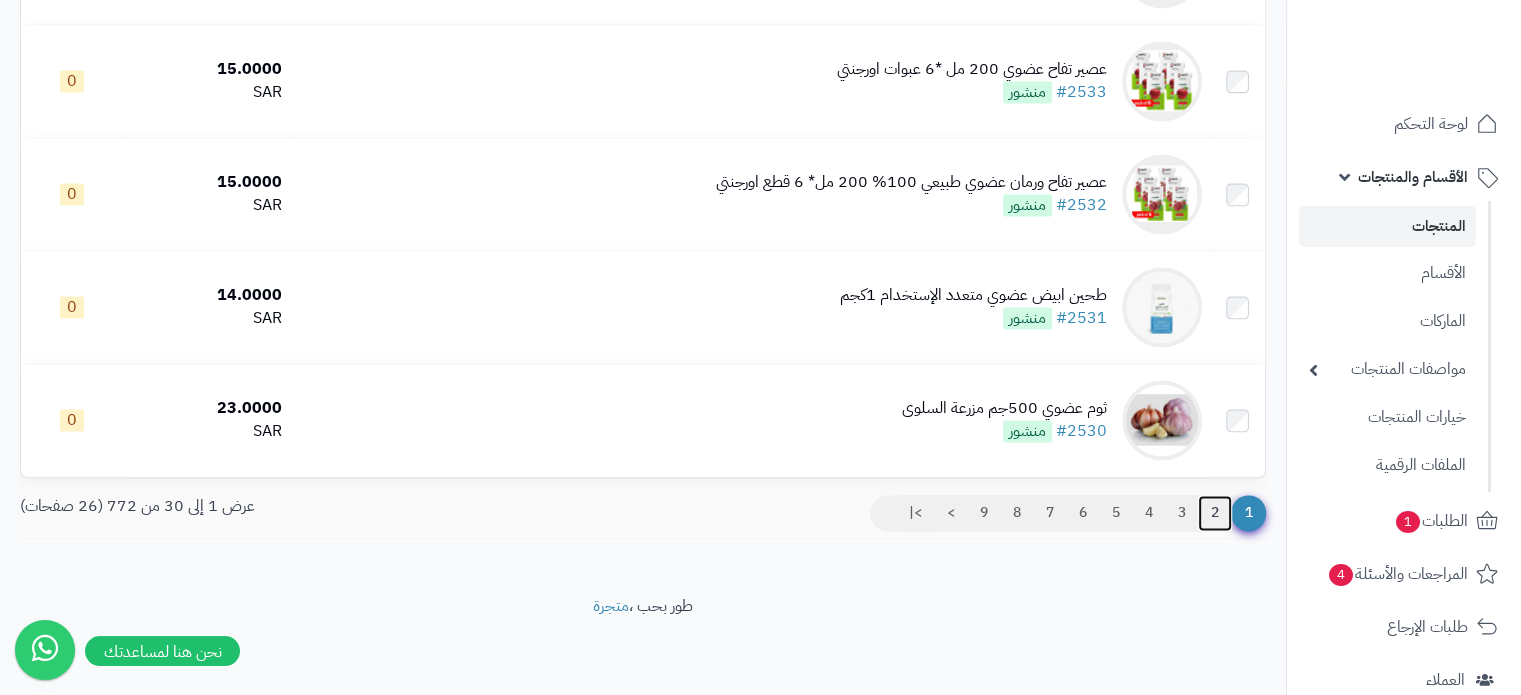 click on "2" at bounding box center (1215, 513) 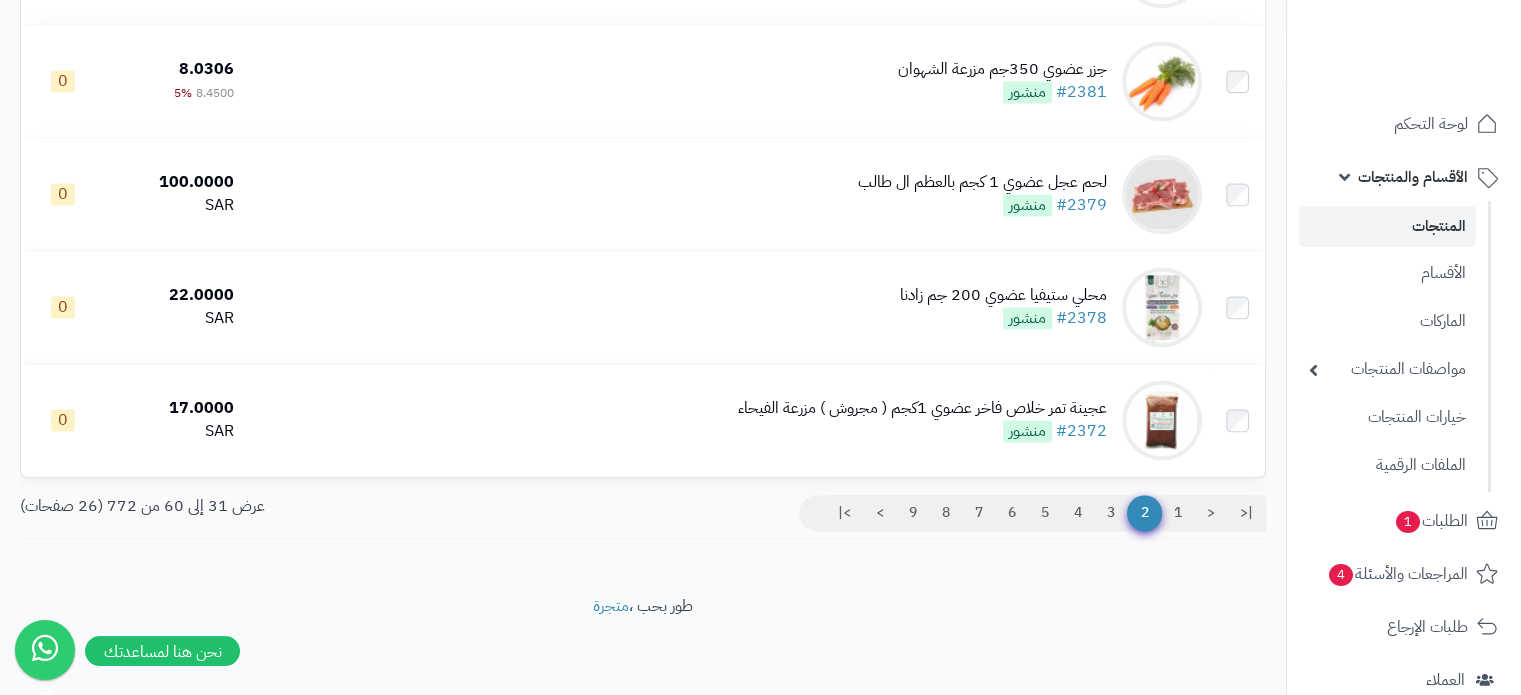 scroll, scrollTop: 3206, scrollLeft: 0, axis: vertical 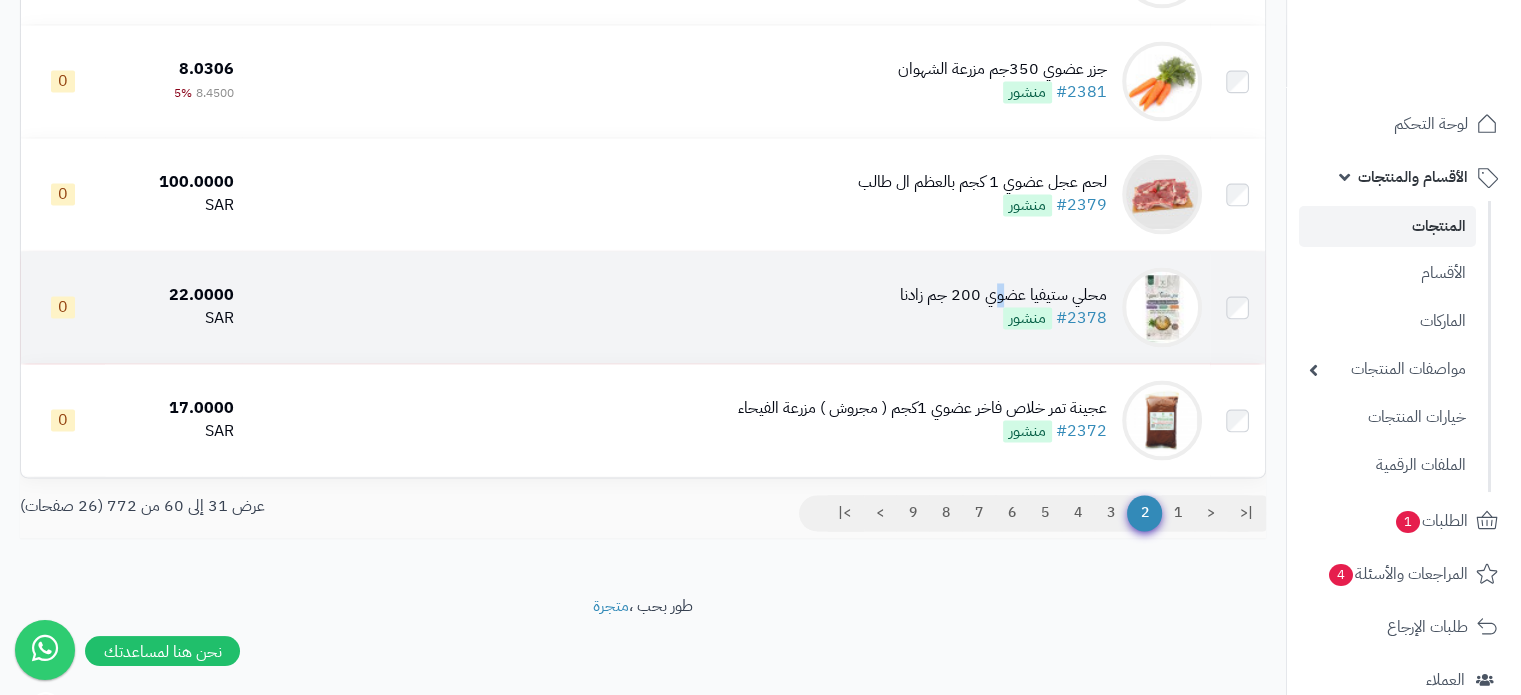 click on "محلي ستيفيا عضوي 200 جم زادنا" at bounding box center (1003, 295) 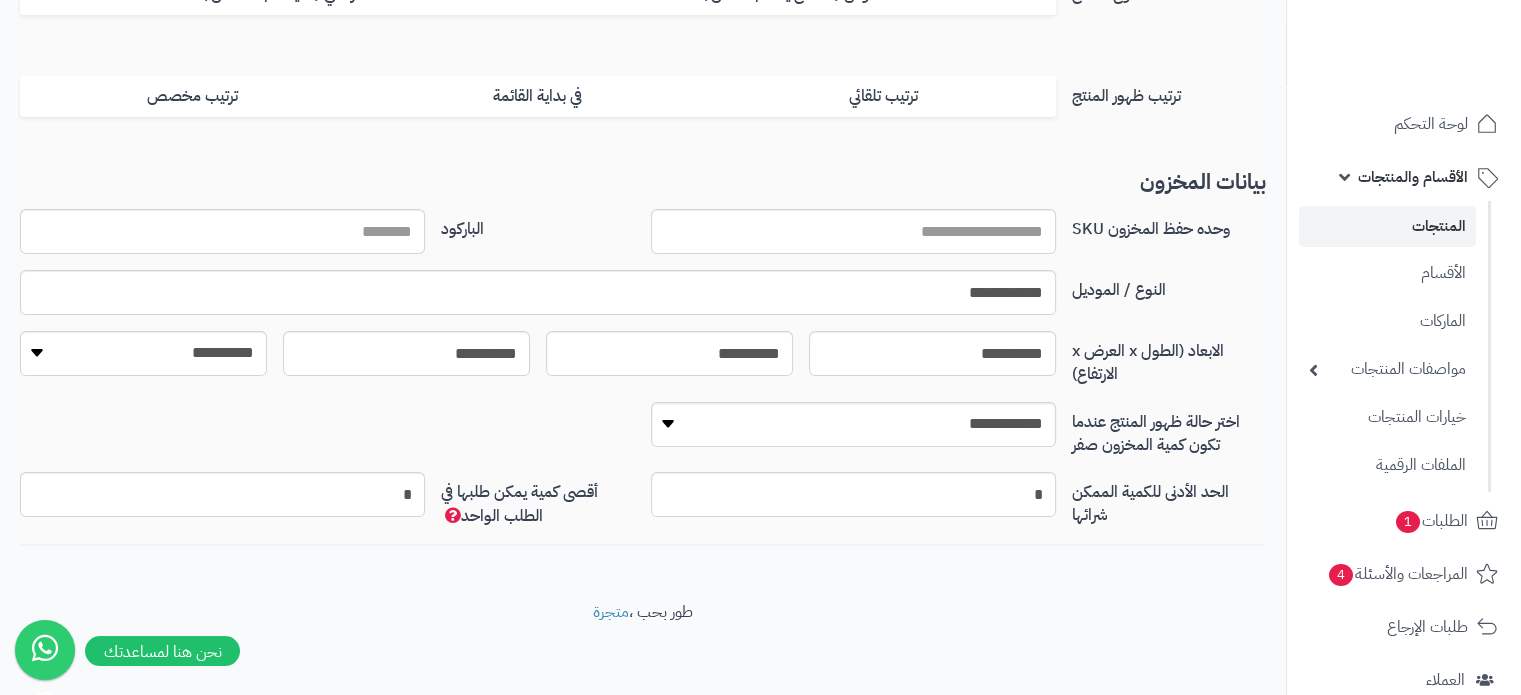 scroll, scrollTop: 400, scrollLeft: 0, axis: vertical 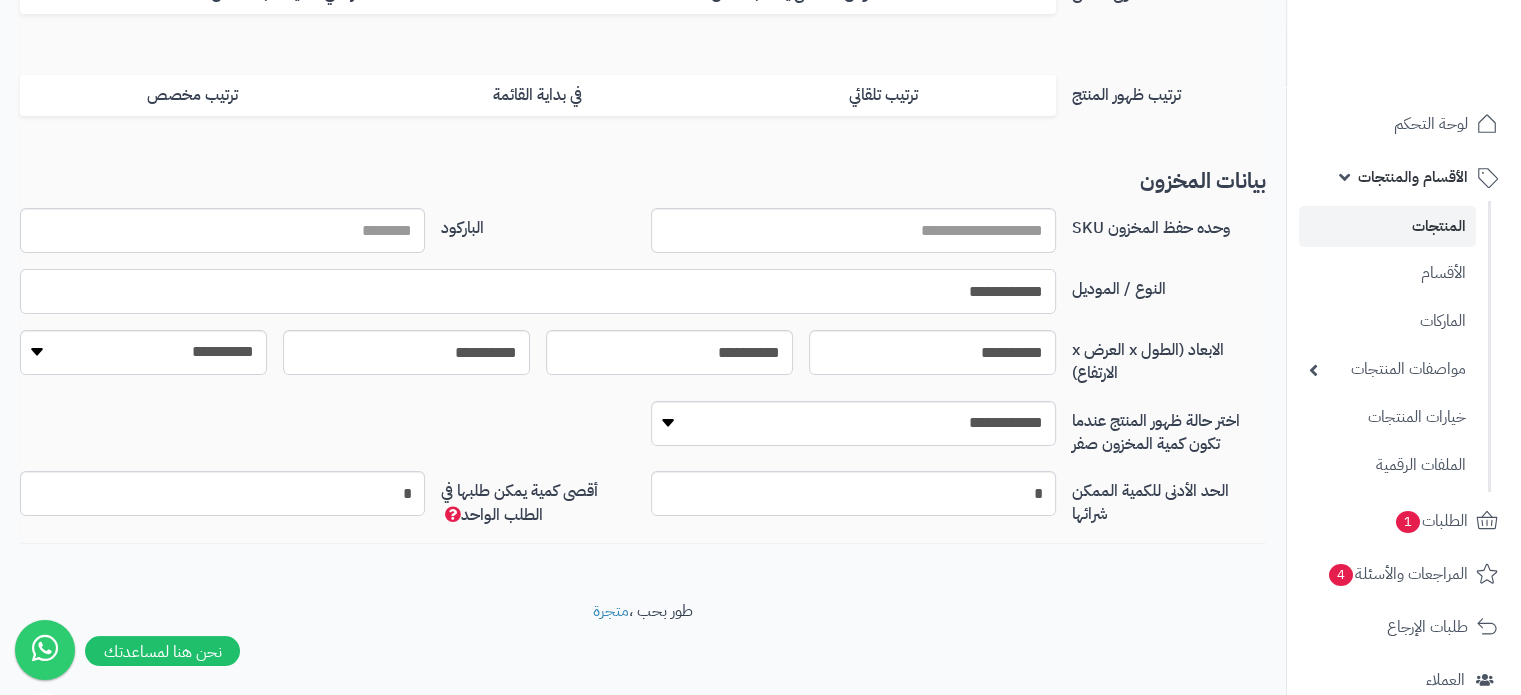 click on "**********" at bounding box center (538, 291) 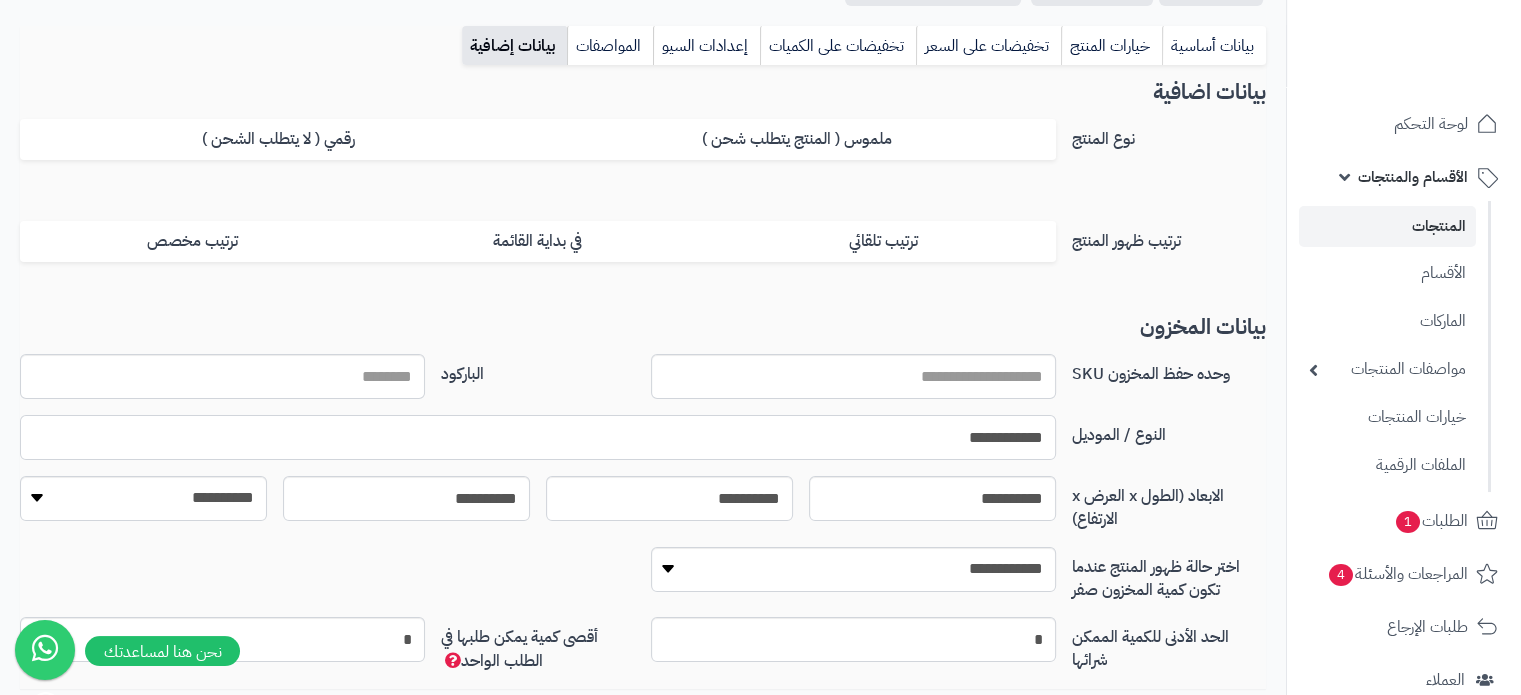 scroll, scrollTop: 100, scrollLeft: 0, axis: vertical 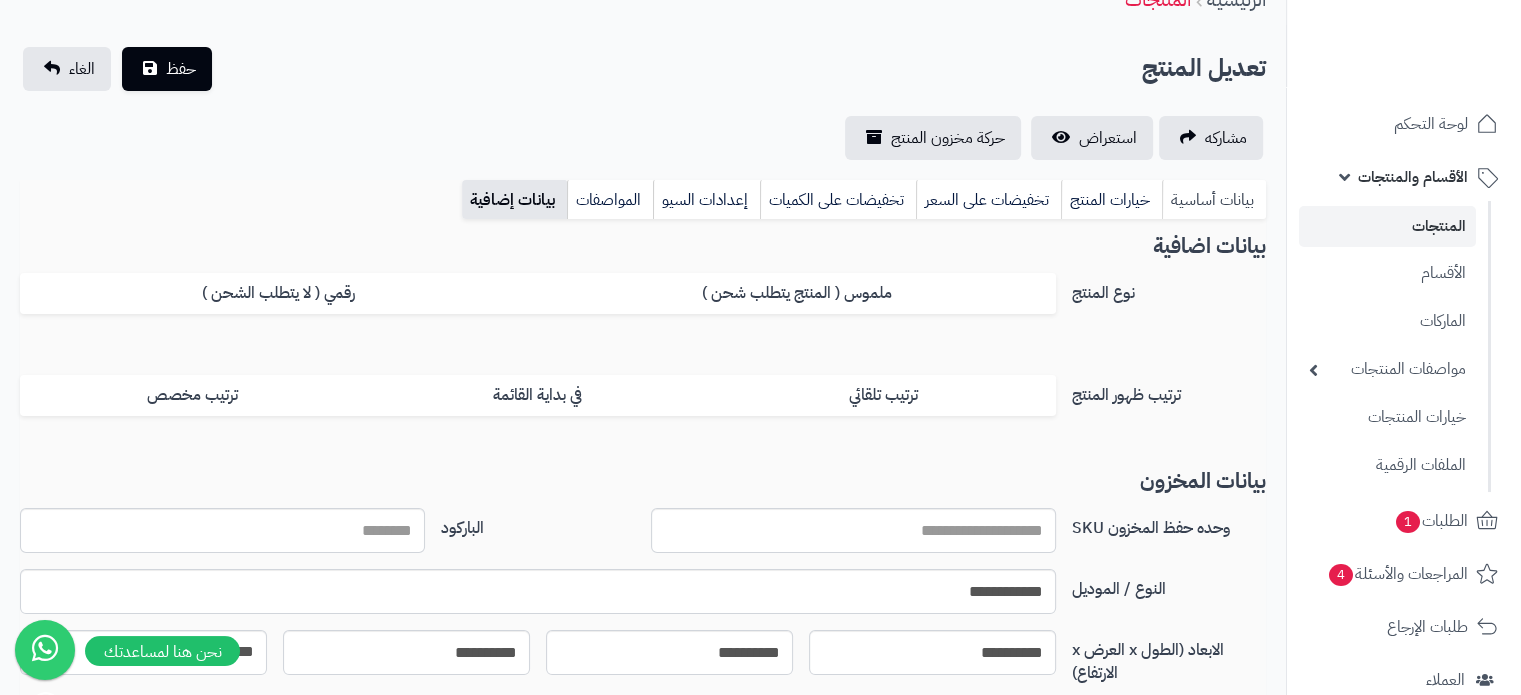 click on "بيانات أساسية" at bounding box center (1214, 200) 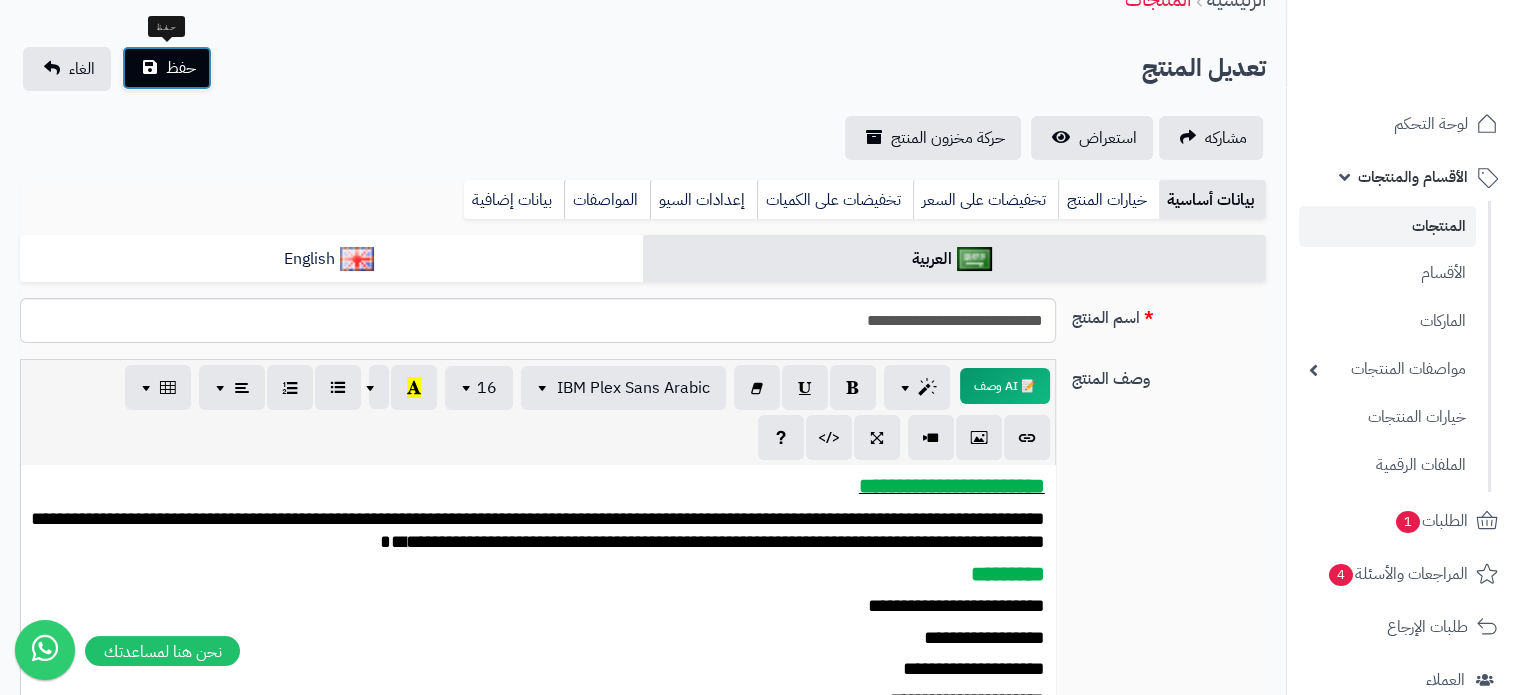 click on "حفظ" at bounding box center [181, 68] 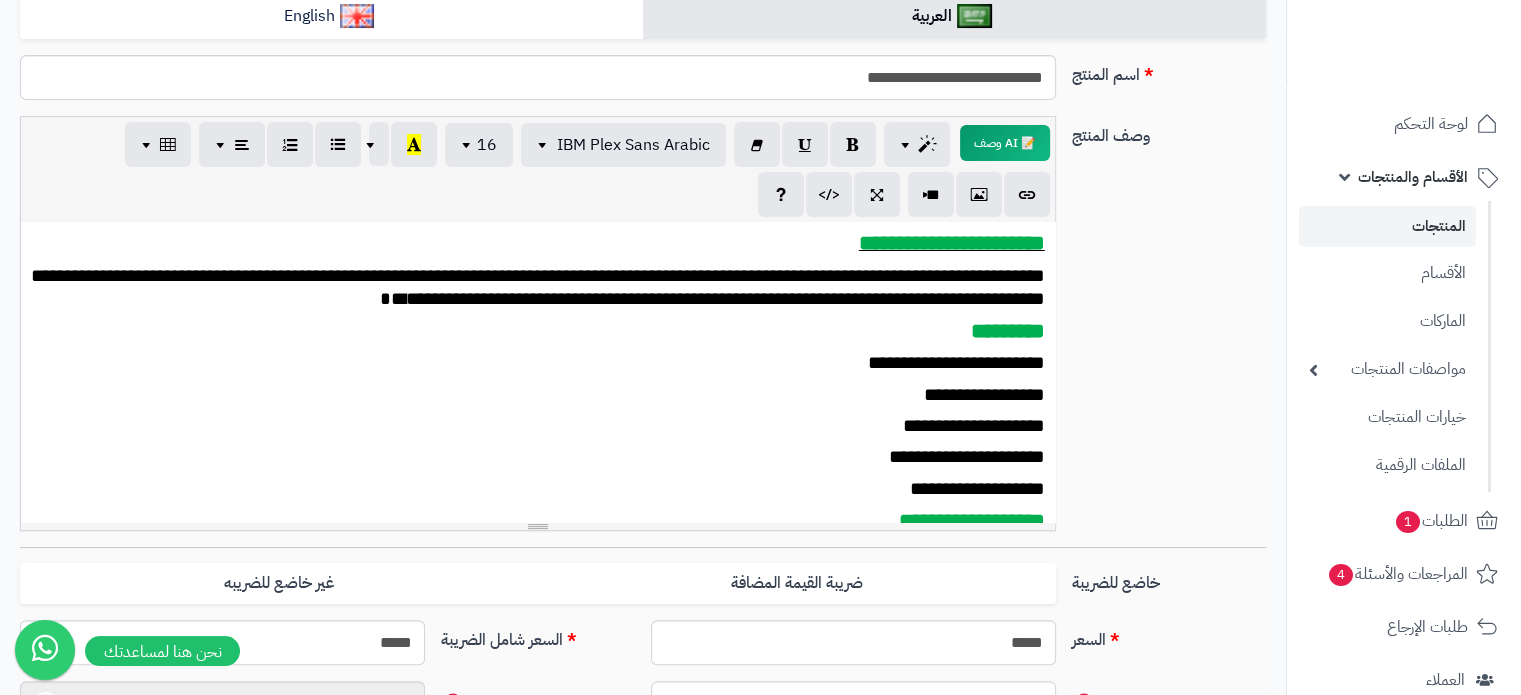 scroll, scrollTop: 400, scrollLeft: 0, axis: vertical 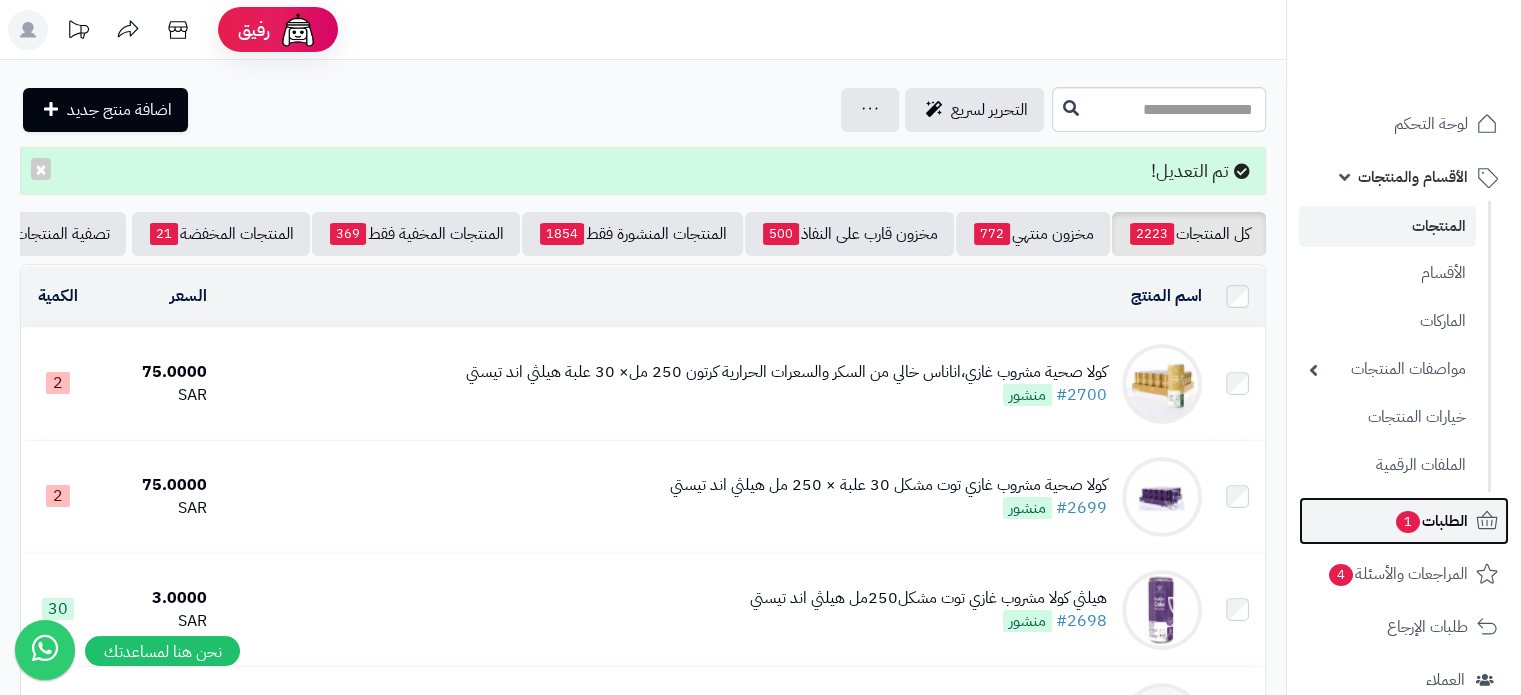 click on "الطلبات  1" at bounding box center [1431, 521] 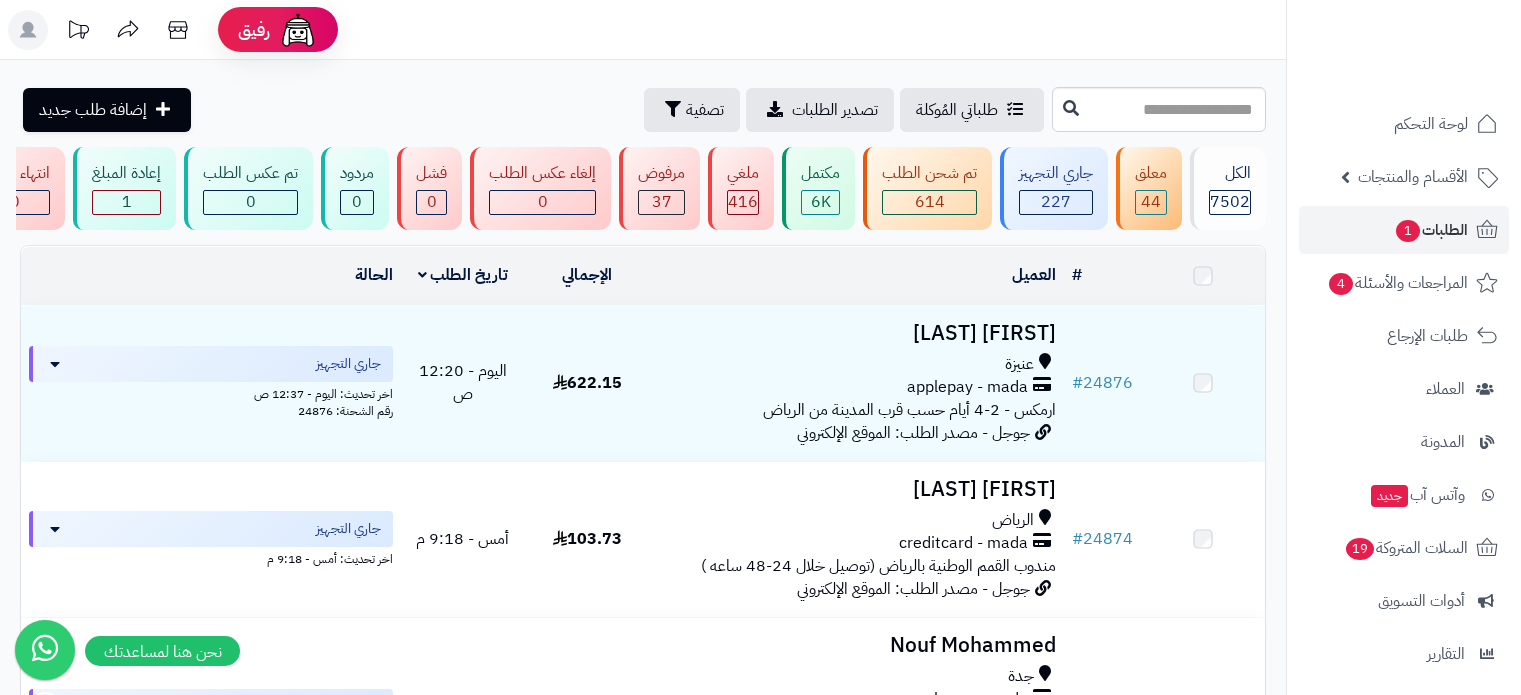 scroll, scrollTop: 0, scrollLeft: 0, axis: both 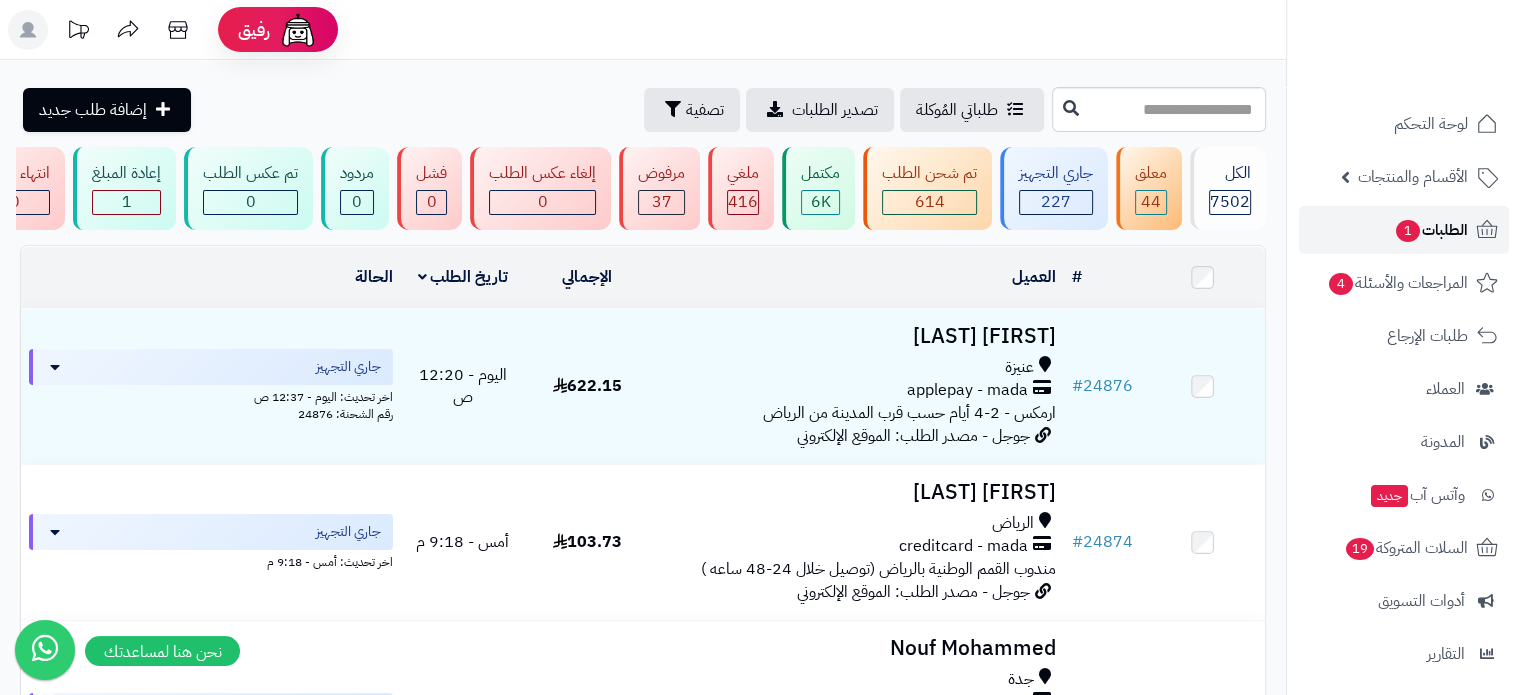 click on "الطلبات  1" at bounding box center (1431, 230) 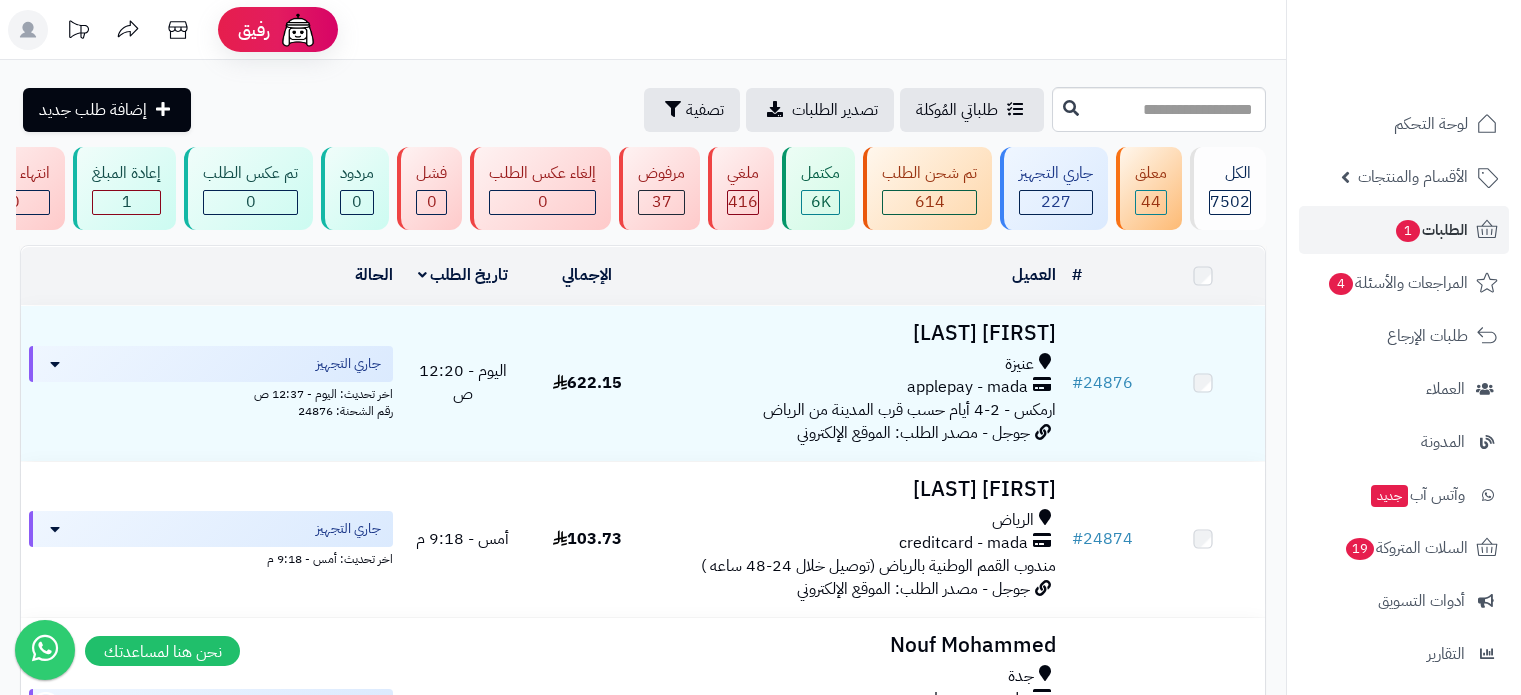 scroll, scrollTop: 0, scrollLeft: 0, axis: both 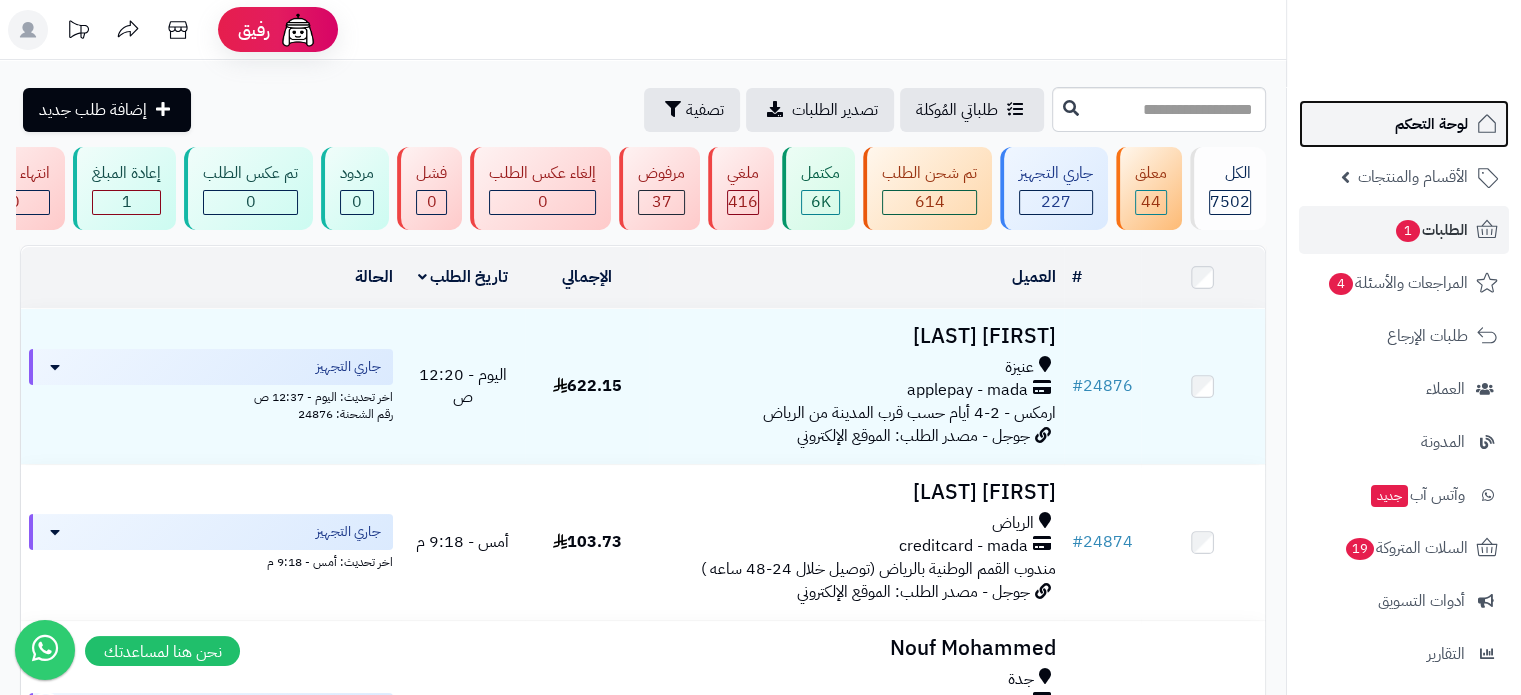 click on "لوحة التحكم" at bounding box center (1431, 124) 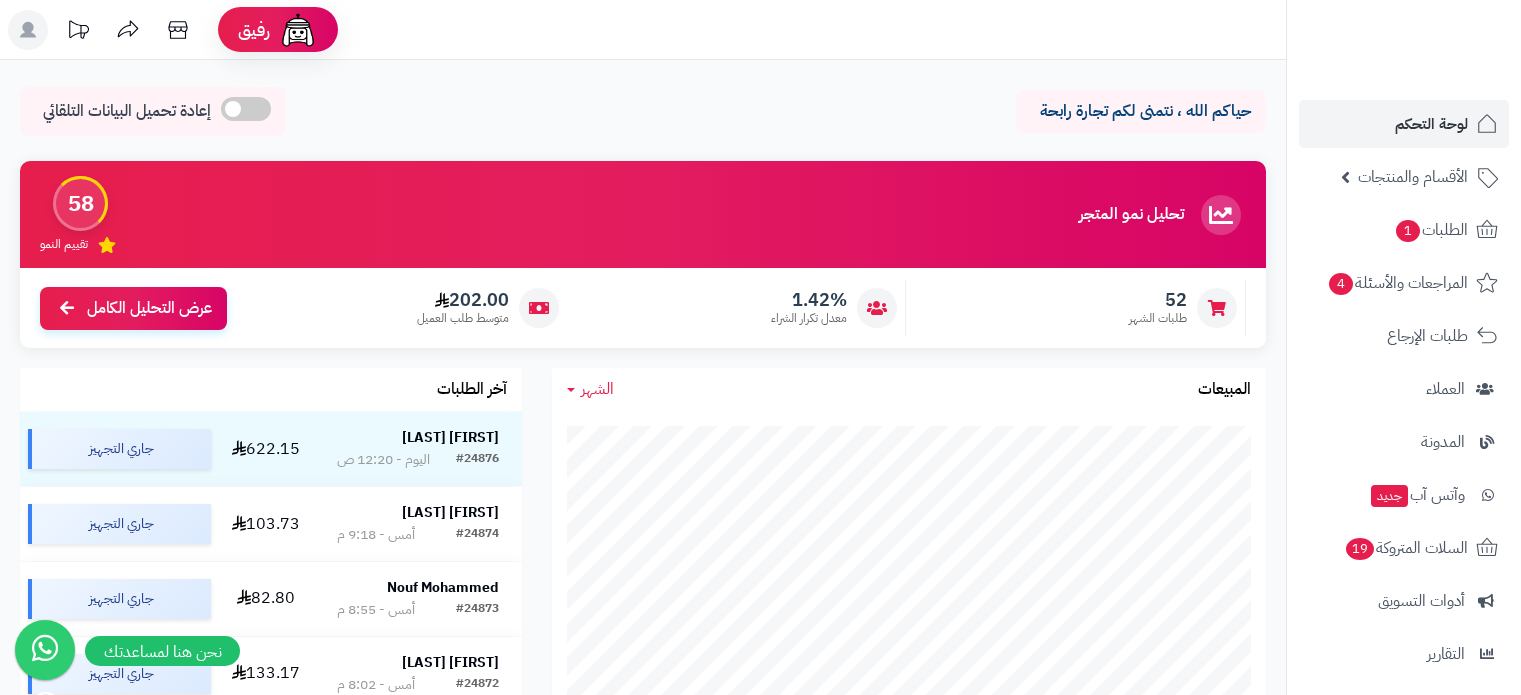 scroll, scrollTop: 0, scrollLeft: 0, axis: both 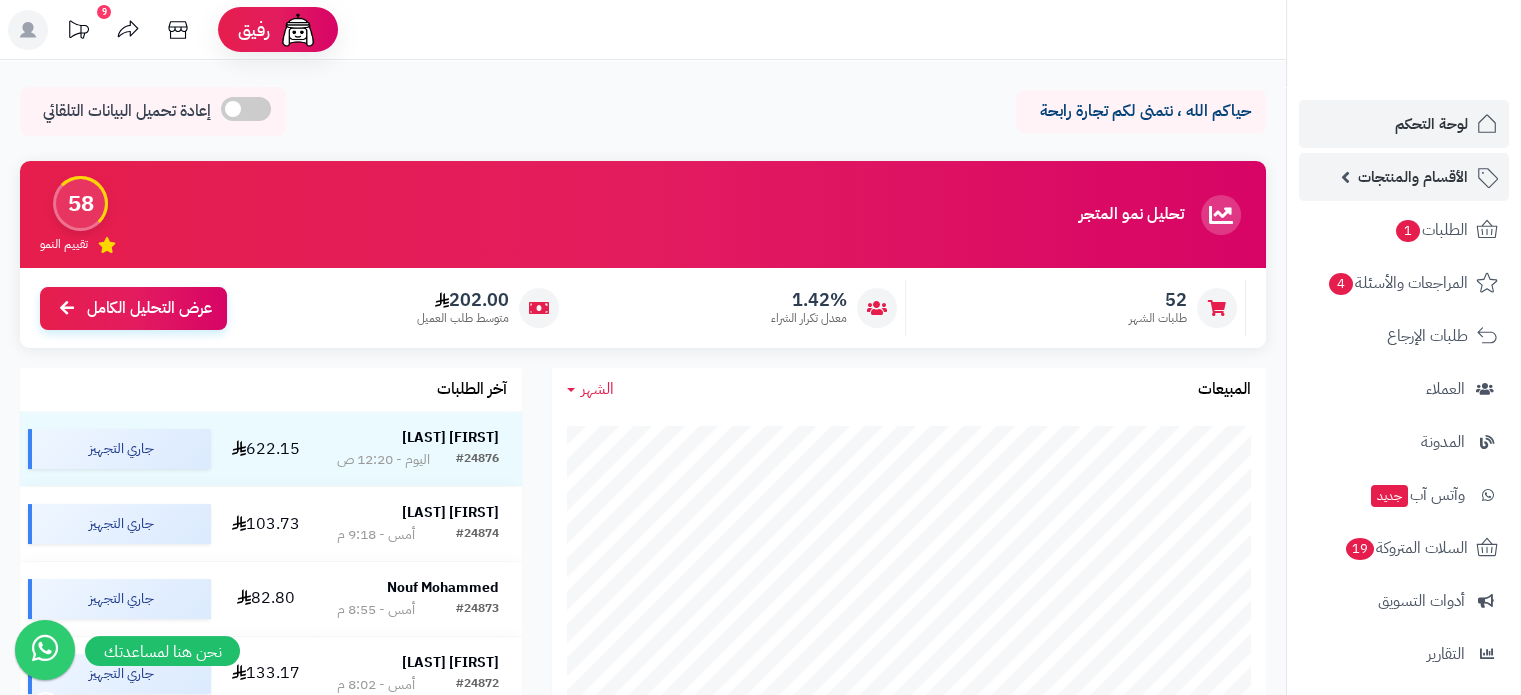 click on "الأقسام والمنتجات" at bounding box center (1413, 177) 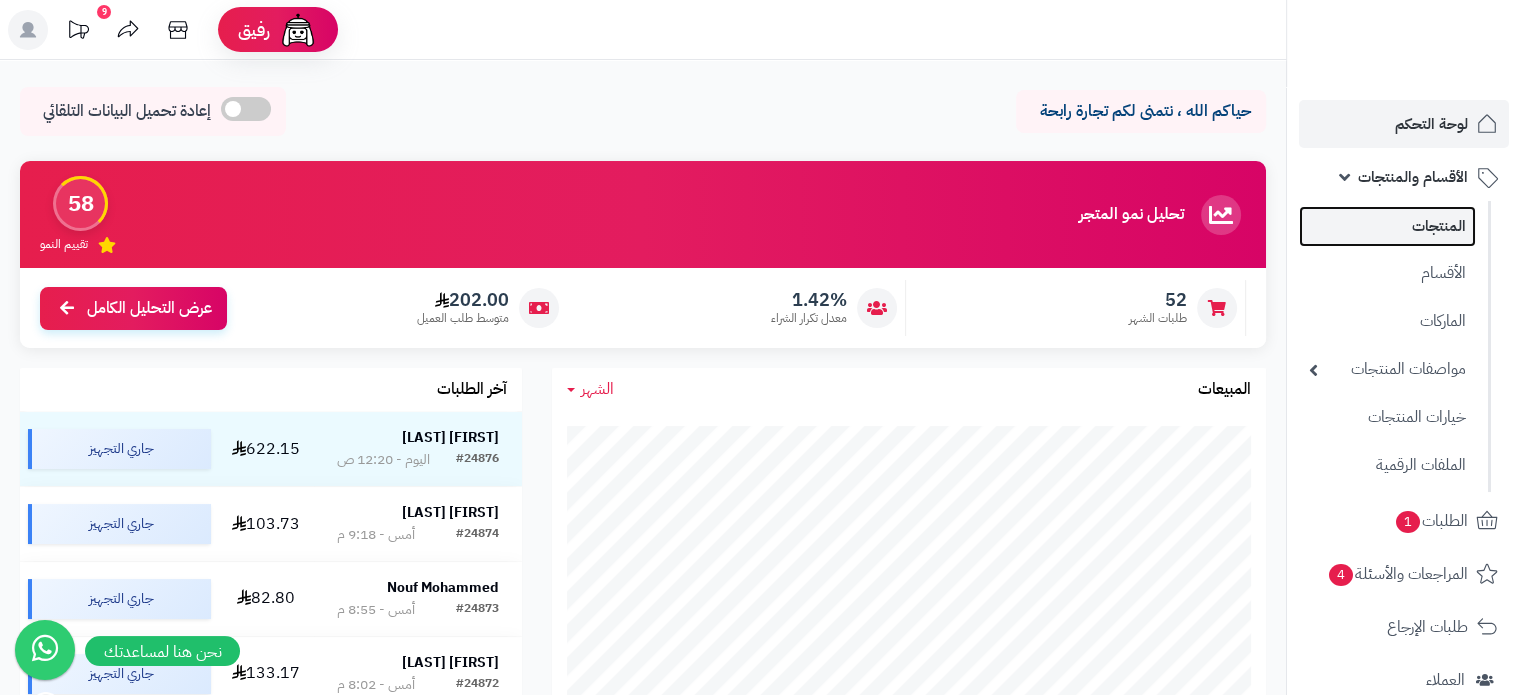 click on "المنتجات" at bounding box center (1387, 226) 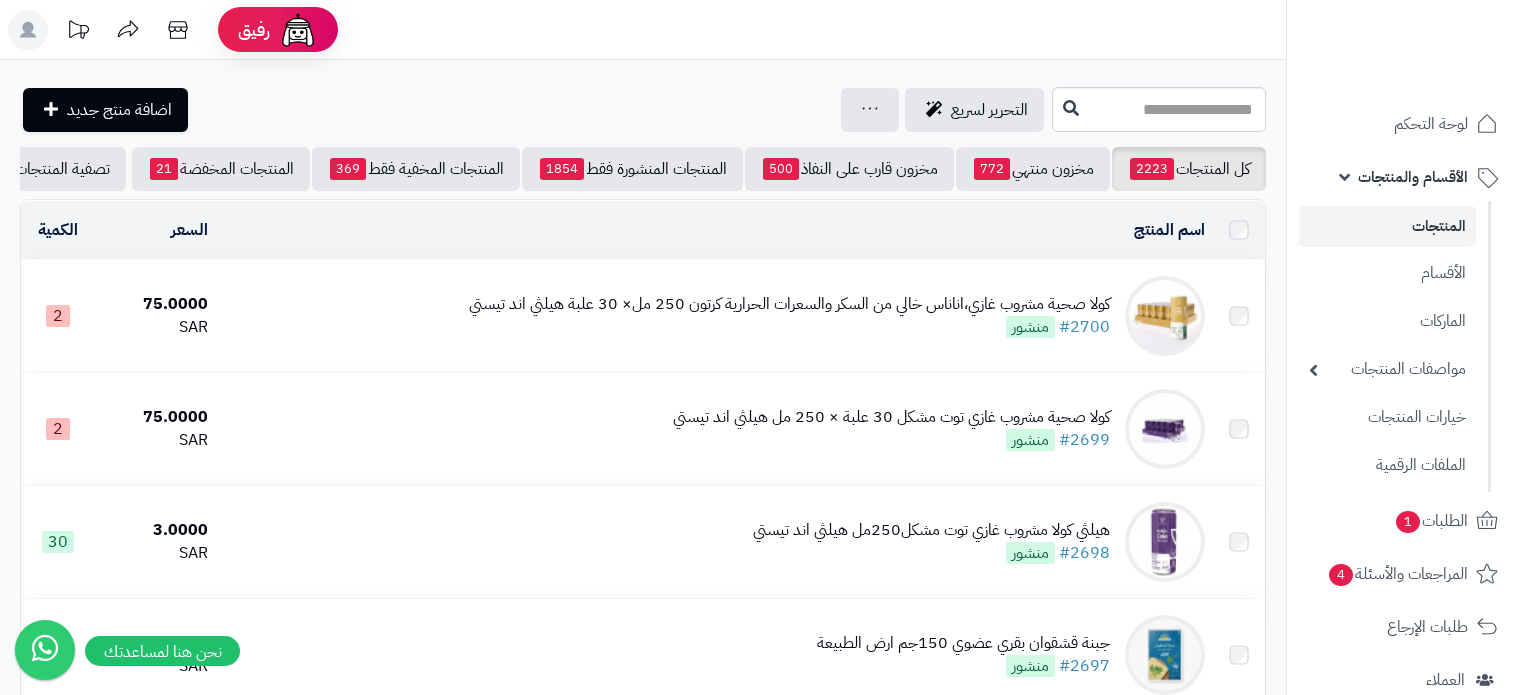 scroll, scrollTop: 0, scrollLeft: 0, axis: both 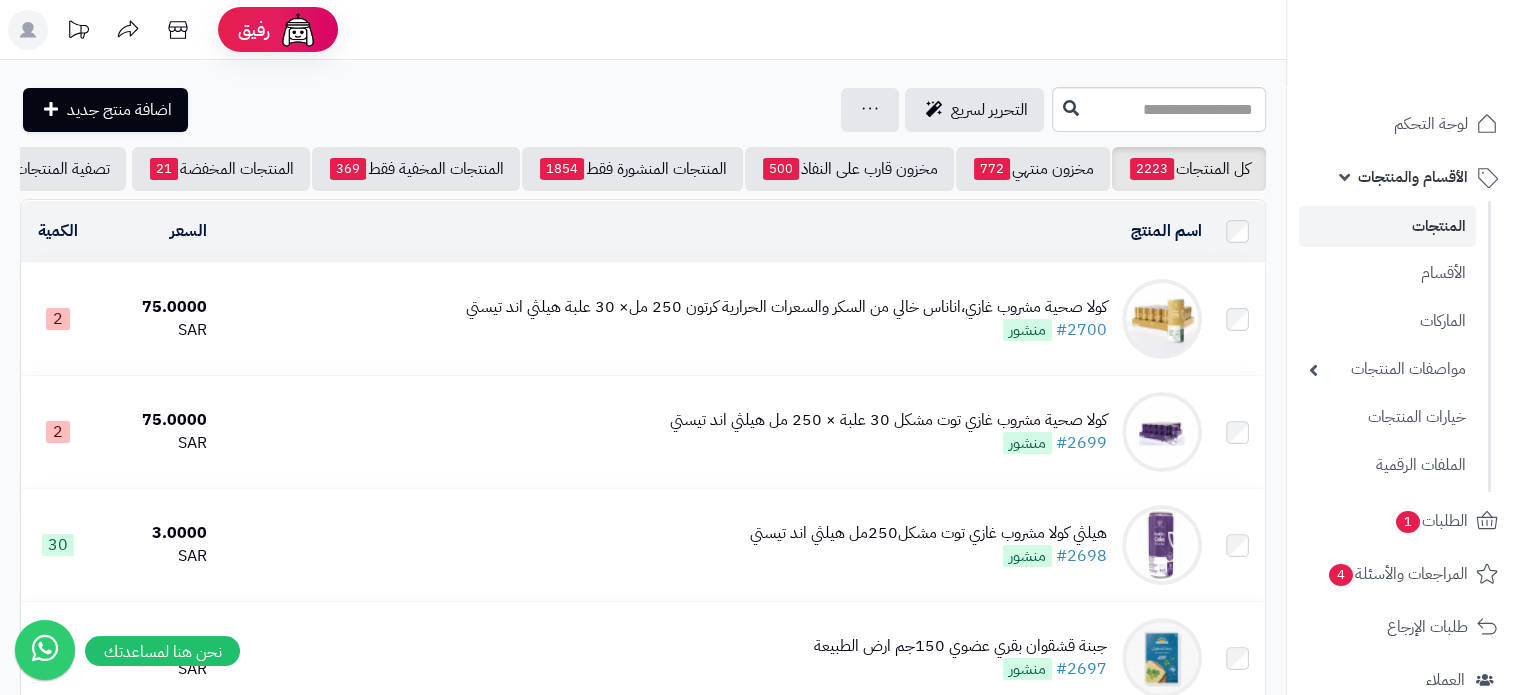 click on "المنتجات" at bounding box center (1387, 226) 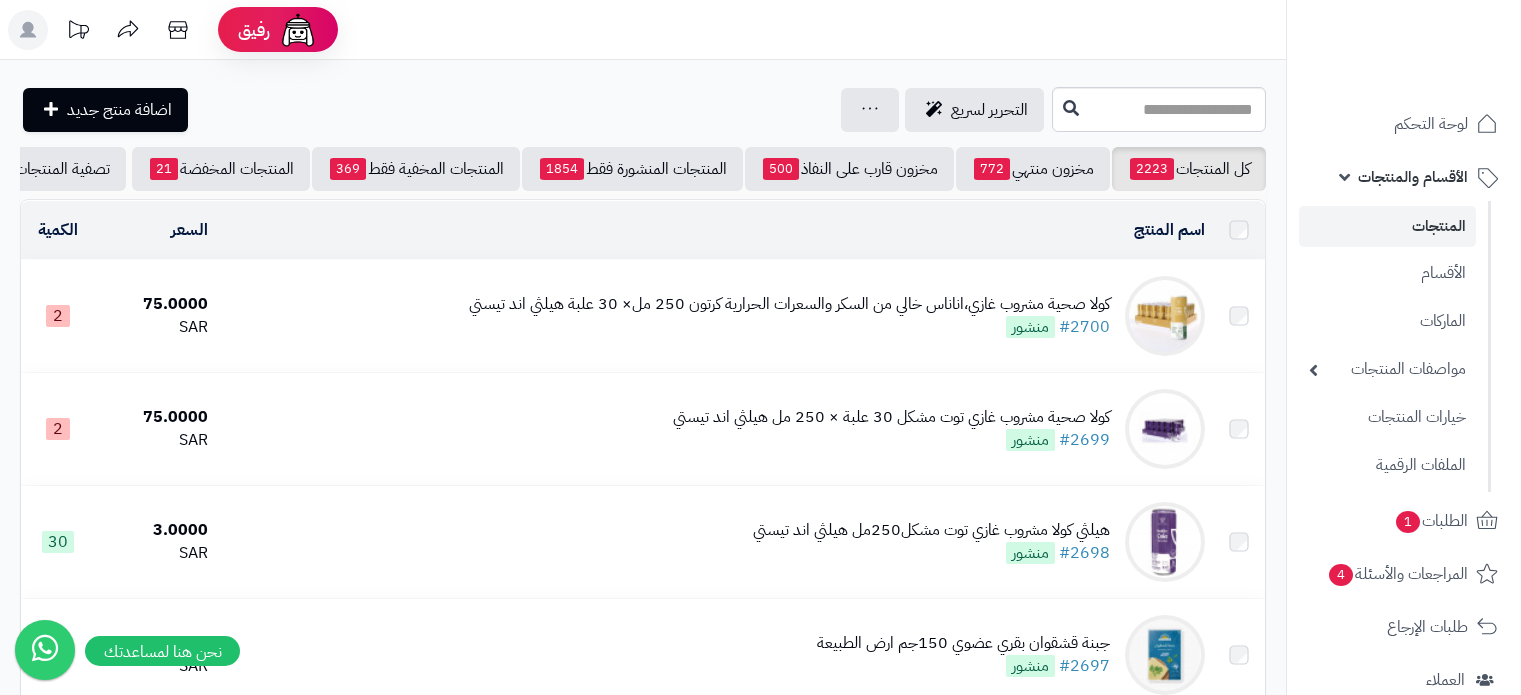 scroll, scrollTop: 0, scrollLeft: 0, axis: both 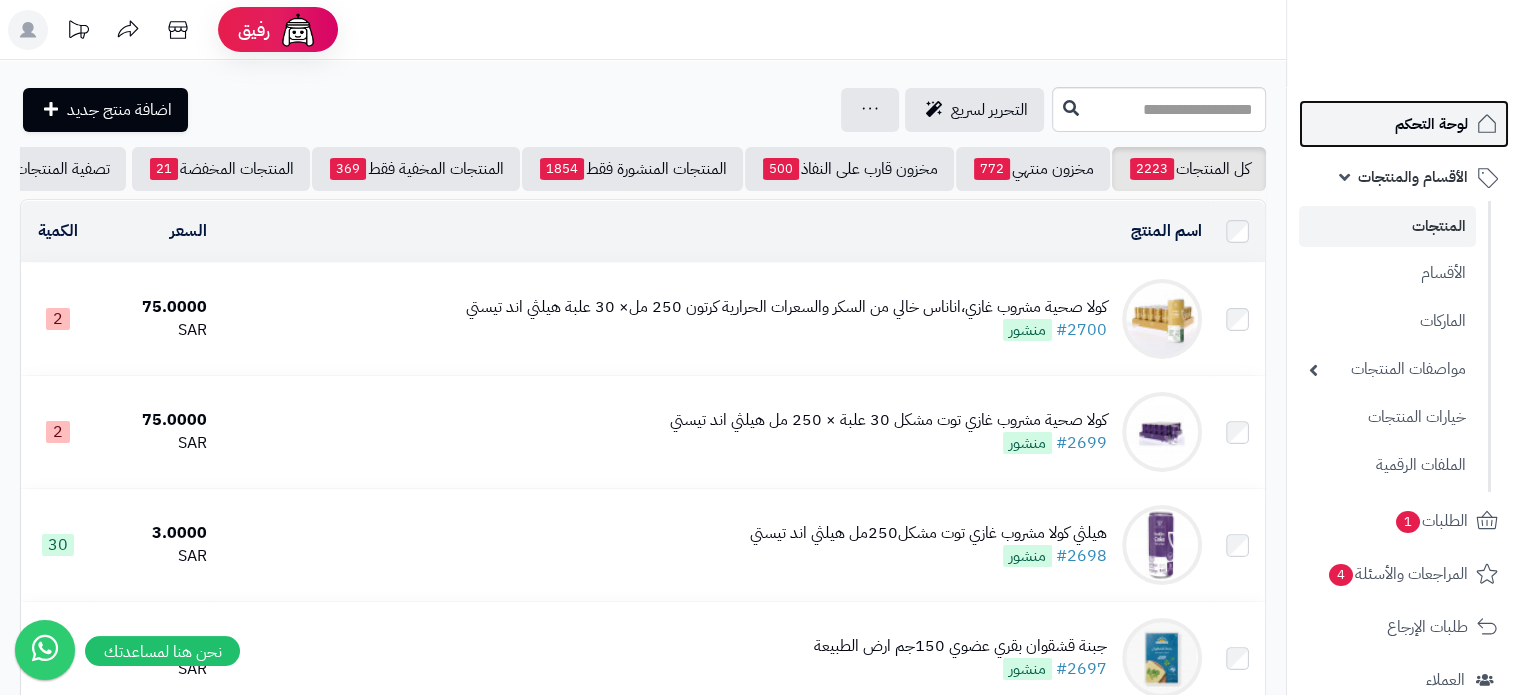 click on "لوحة التحكم" at bounding box center (1431, 124) 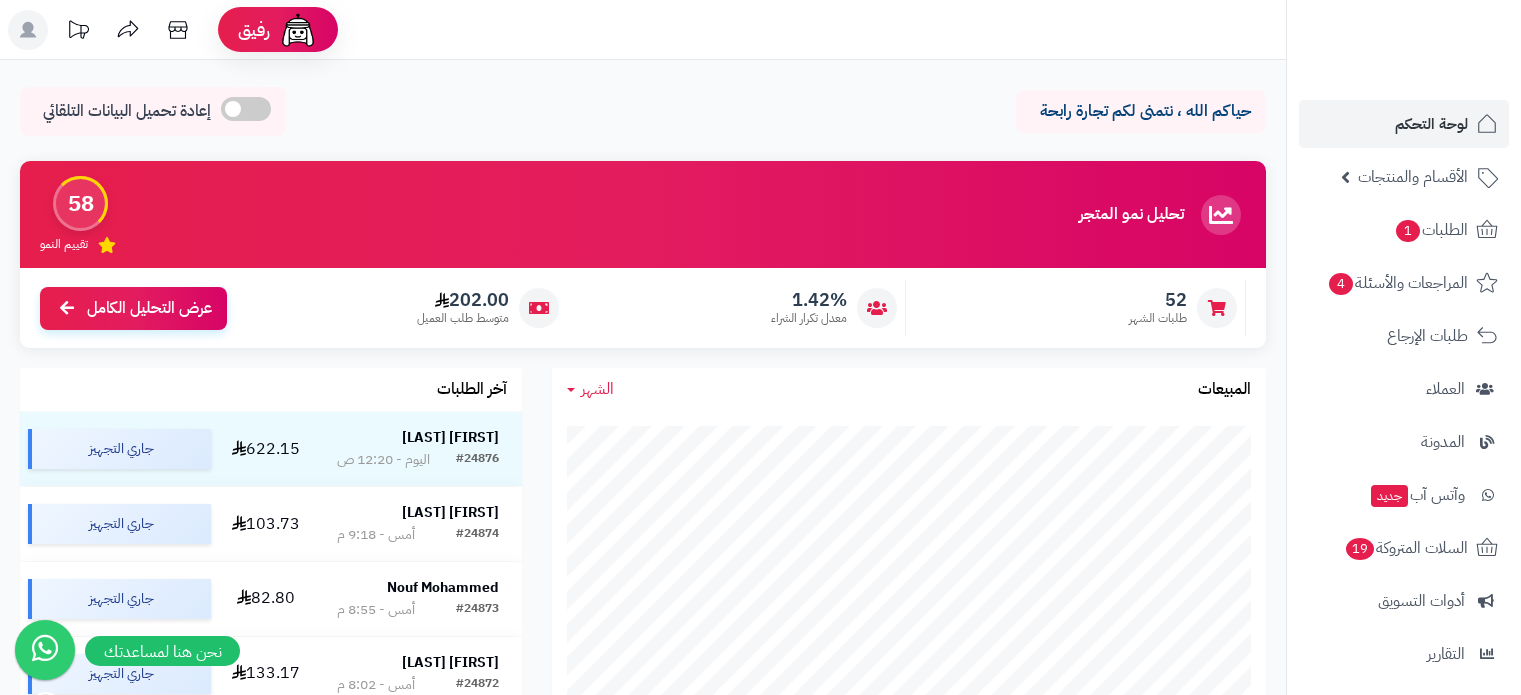 scroll, scrollTop: 0, scrollLeft: 0, axis: both 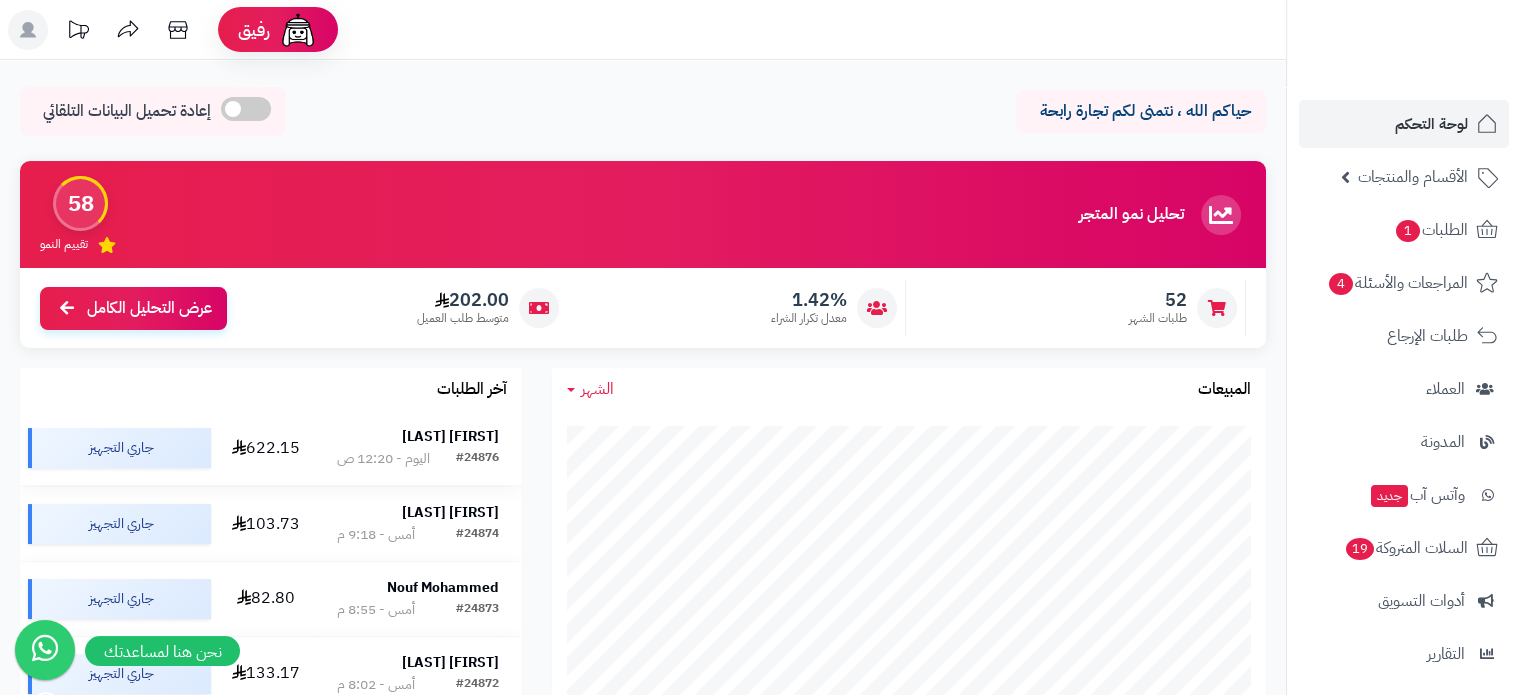 click on "[FIRST] [LAST]" at bounding box center [450, 436] 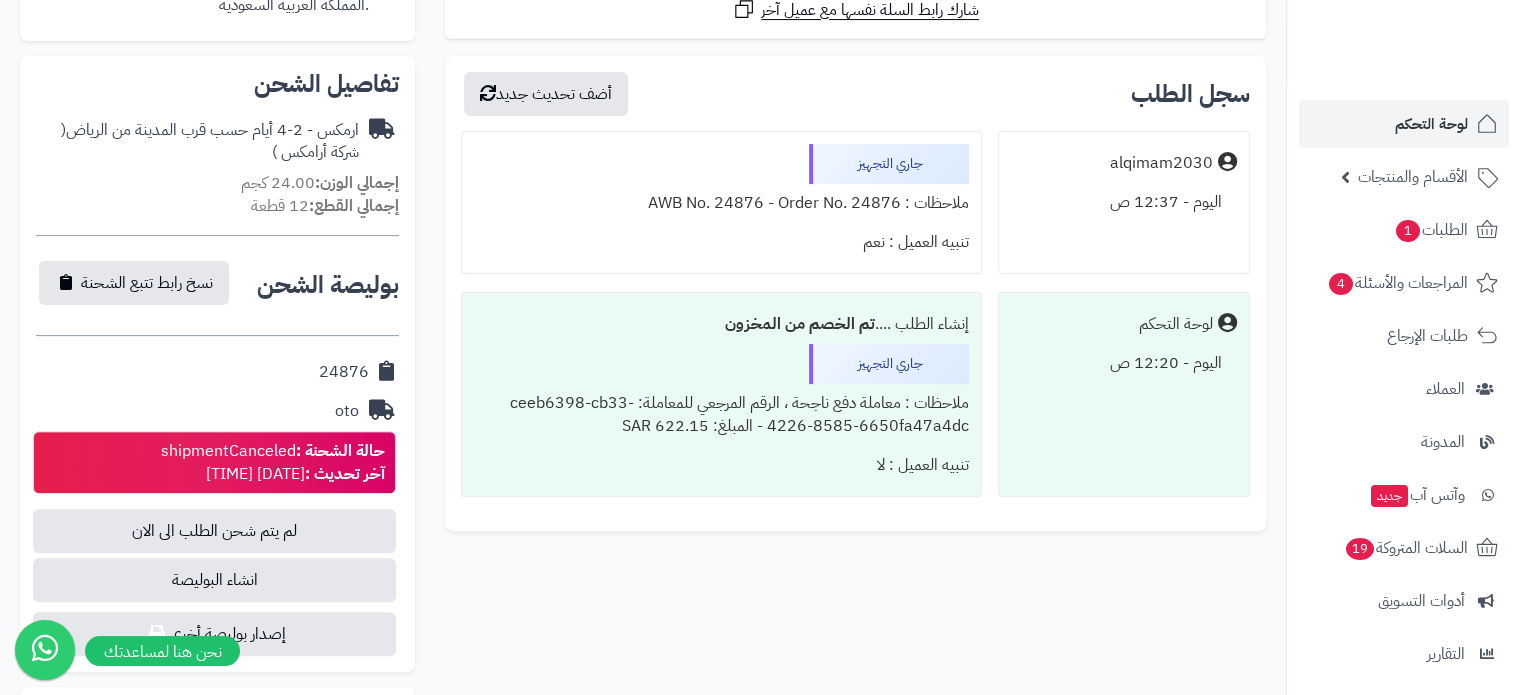scroll, scrollTop: 700, scrollLeft: 0, axis: vertical 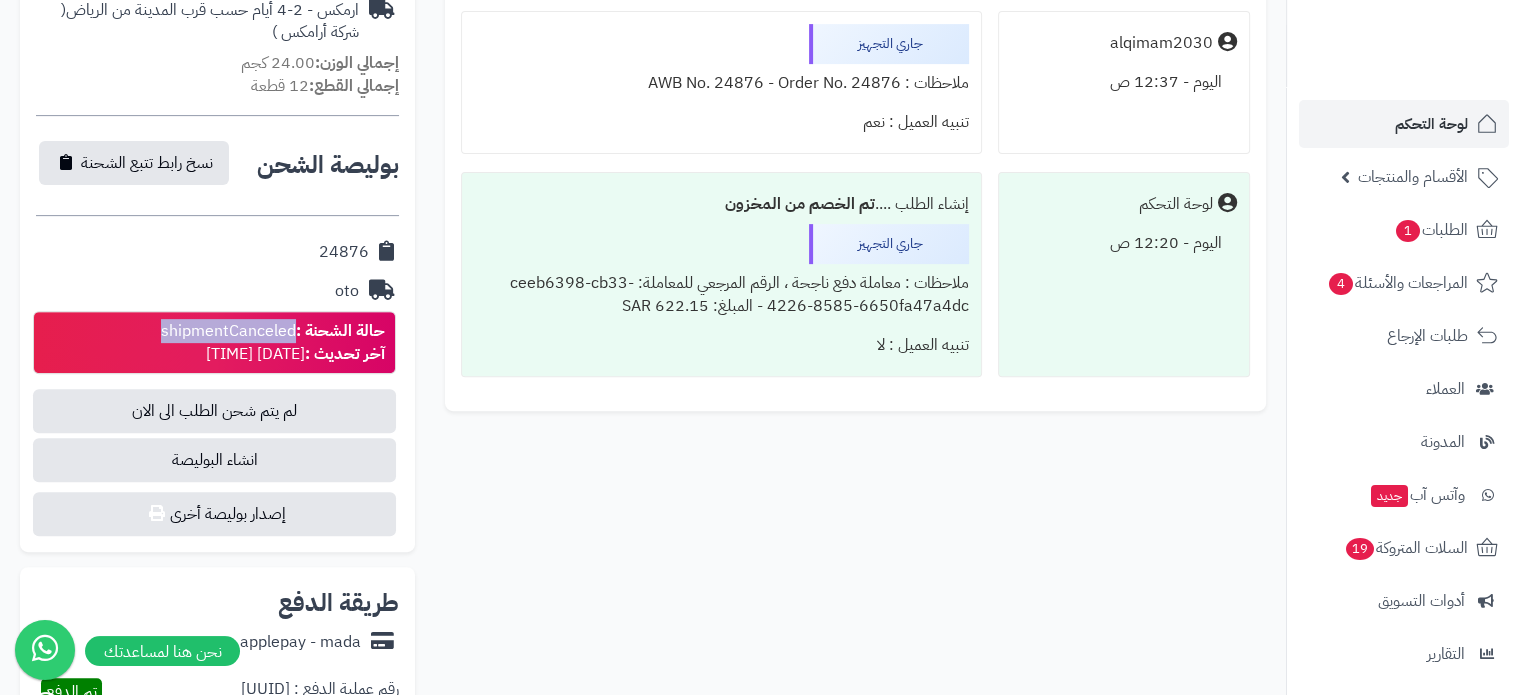 drag, startPoint x: 157, startPoint y: 330, endPoint x: 294, endPoint y: 331, distance: 137.00365 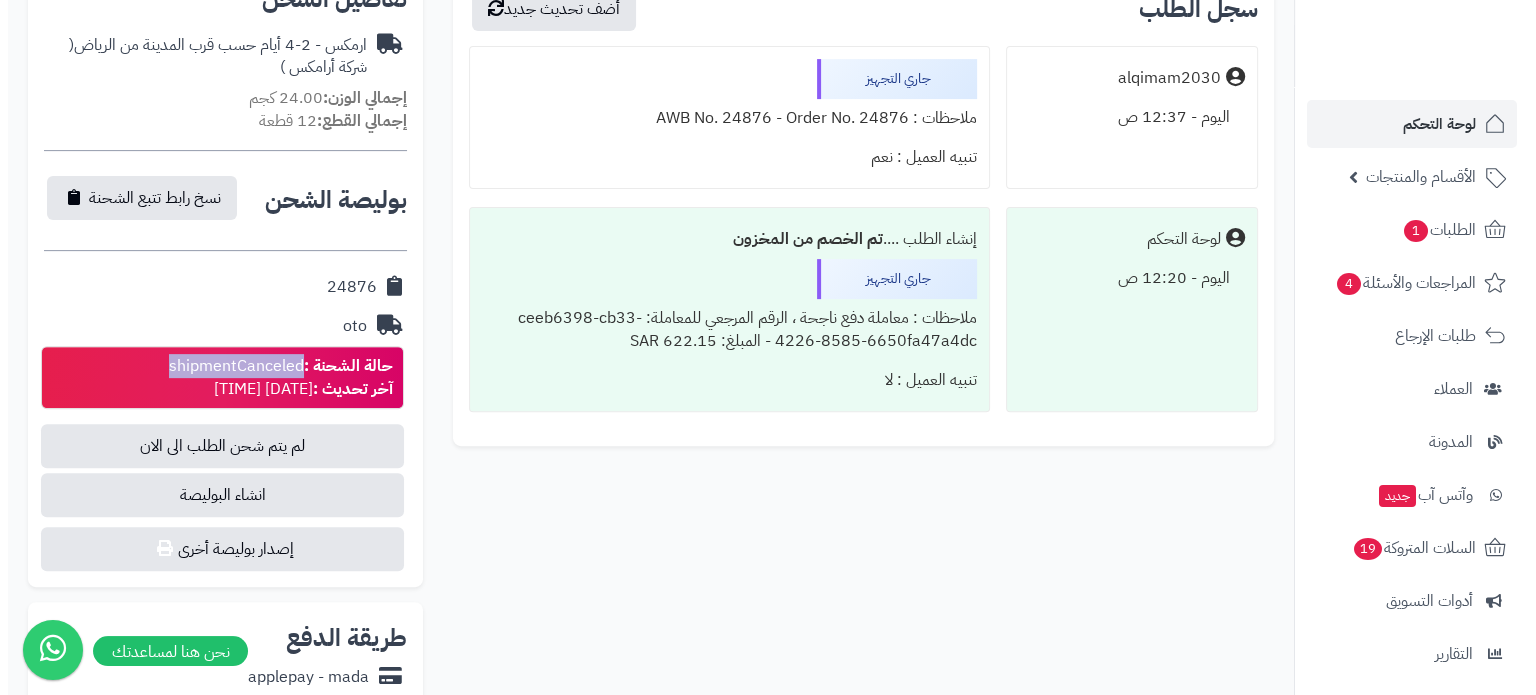 scroll, scrollTop: 700, scrollLeft: 0, axis: vertical 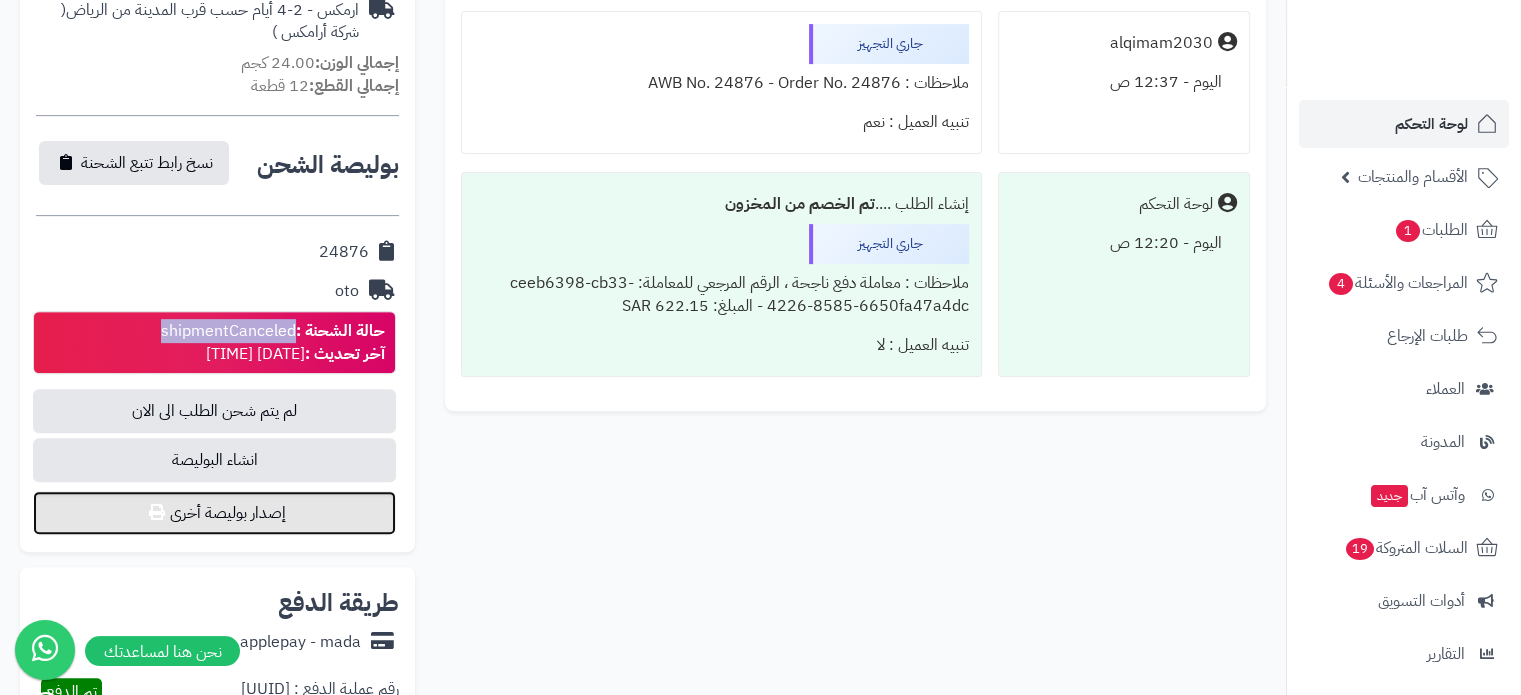 click on "إصدار بوليصة أخرى" at bounding box center [214, 513] 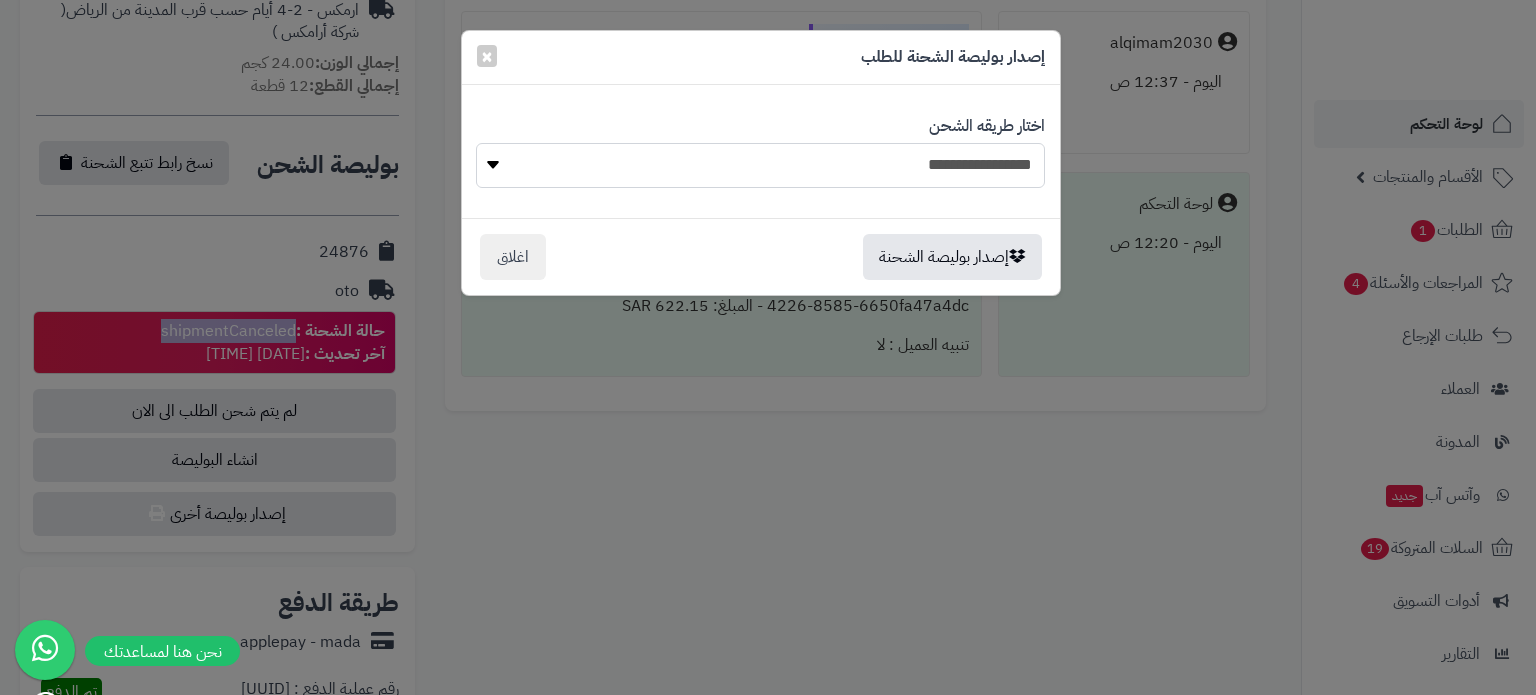 click on "**********" at bounding box center [760, 165] 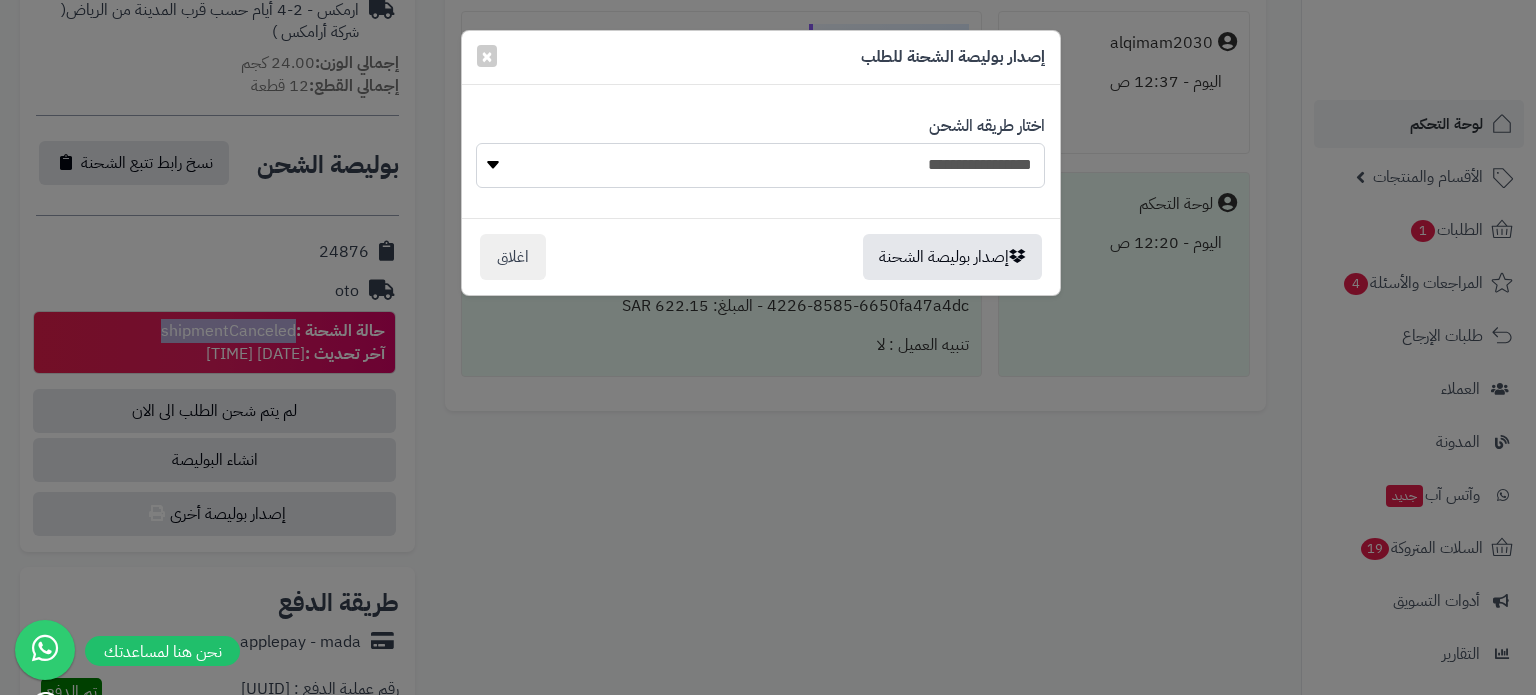 select on "***" 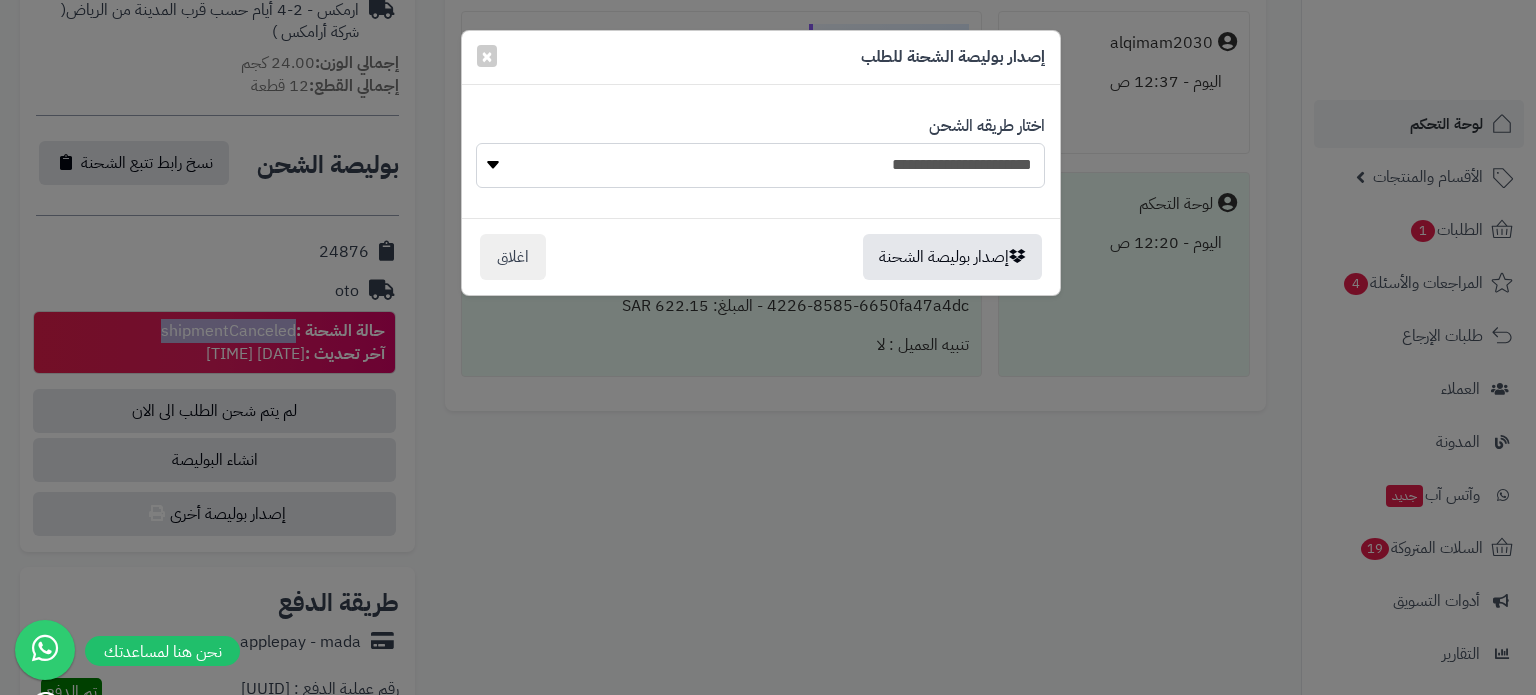 click on "**********" at bounding box center [760, 165] 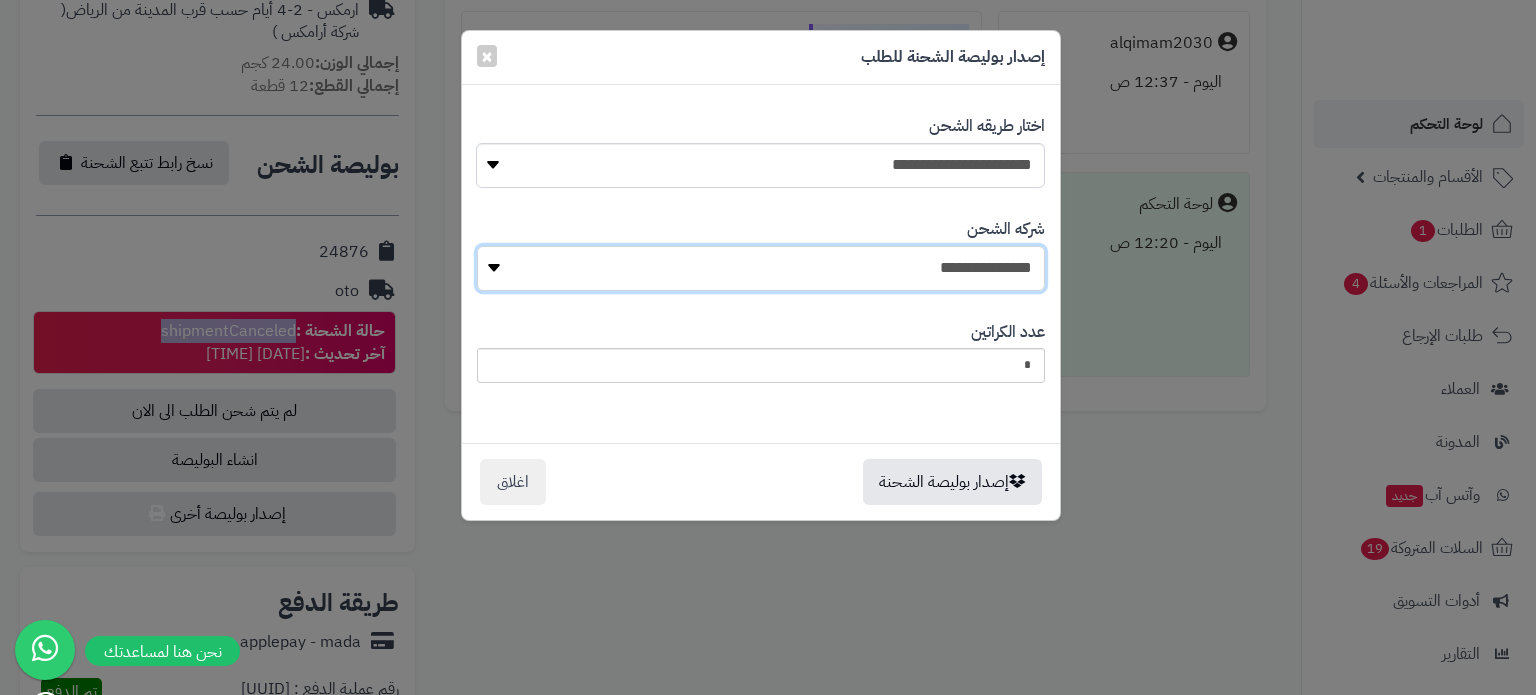 click on "**********" at bounding box center [761, 268] 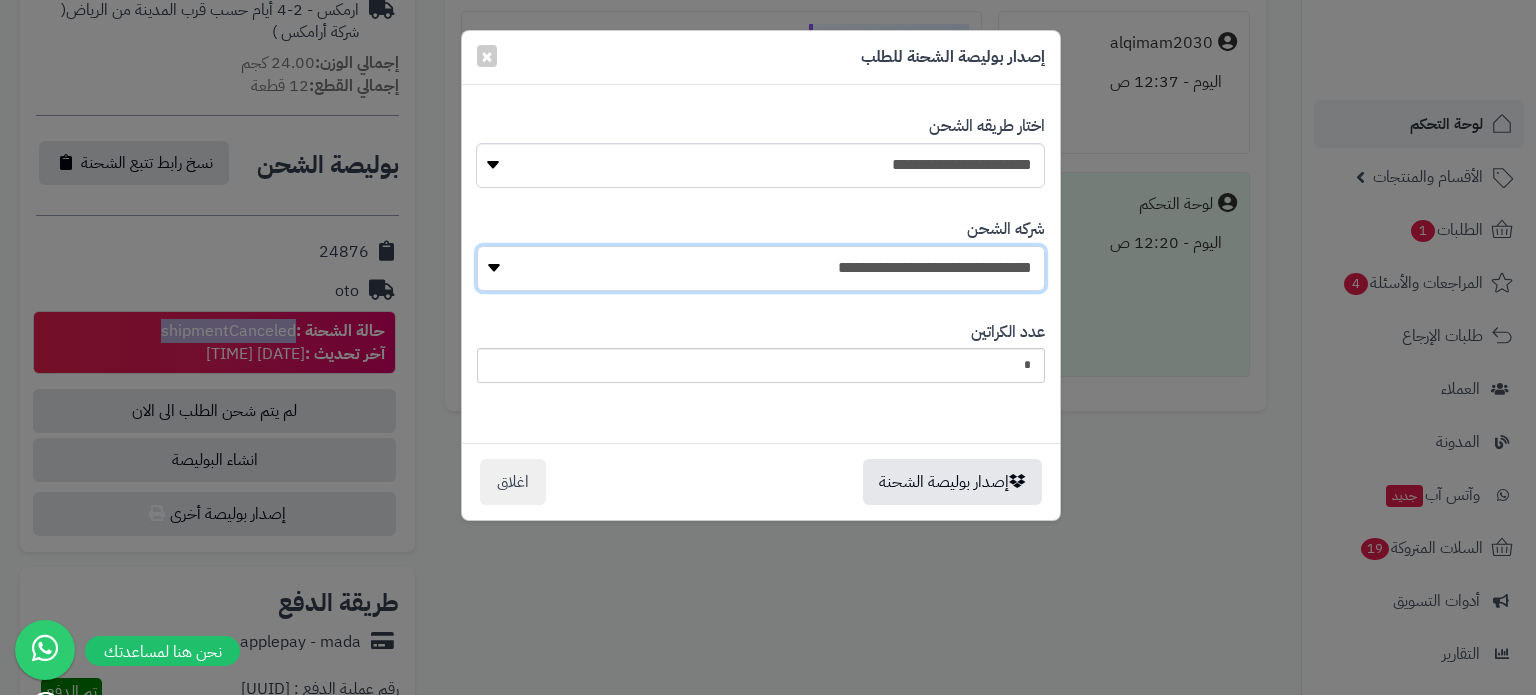 click on "**********" at bounding box center [761, 268] 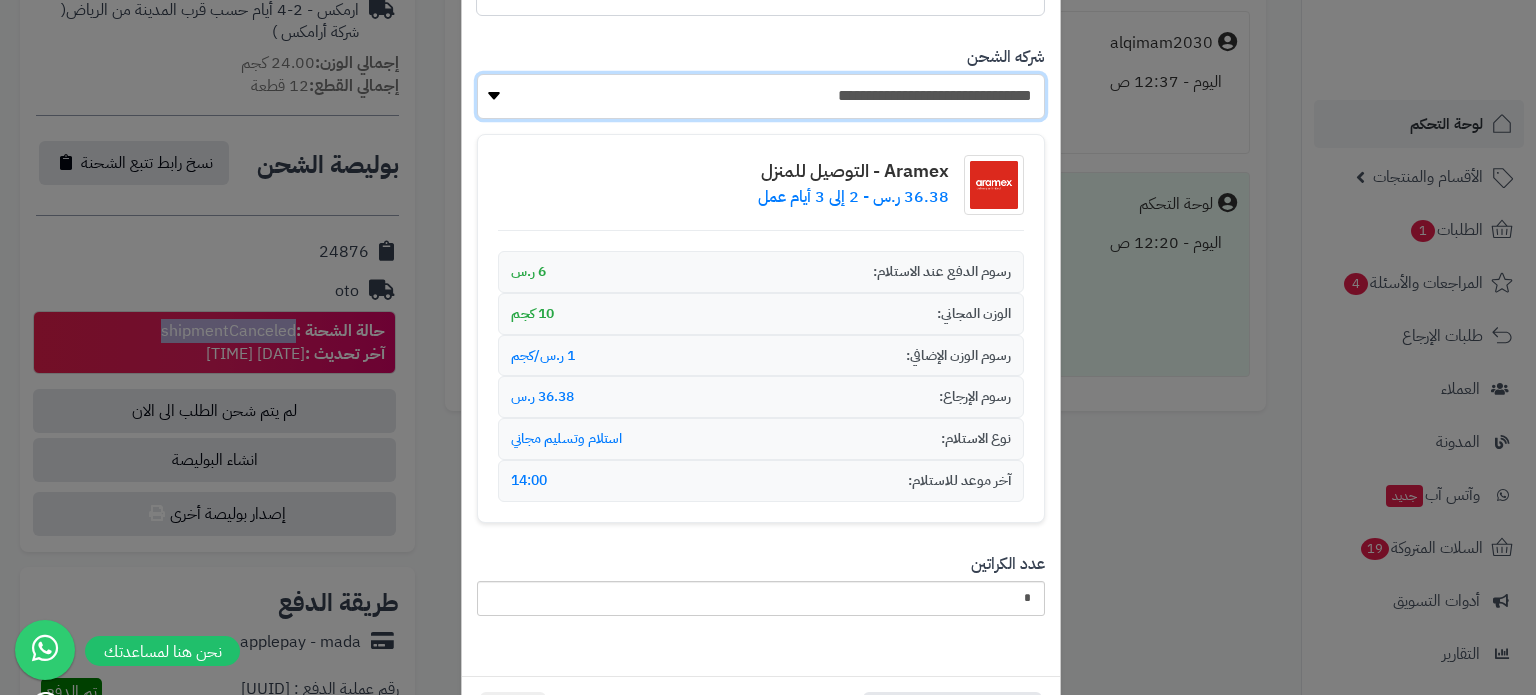 scroll, scrollTop: 200, scrollLeft: 0, axis: vertical 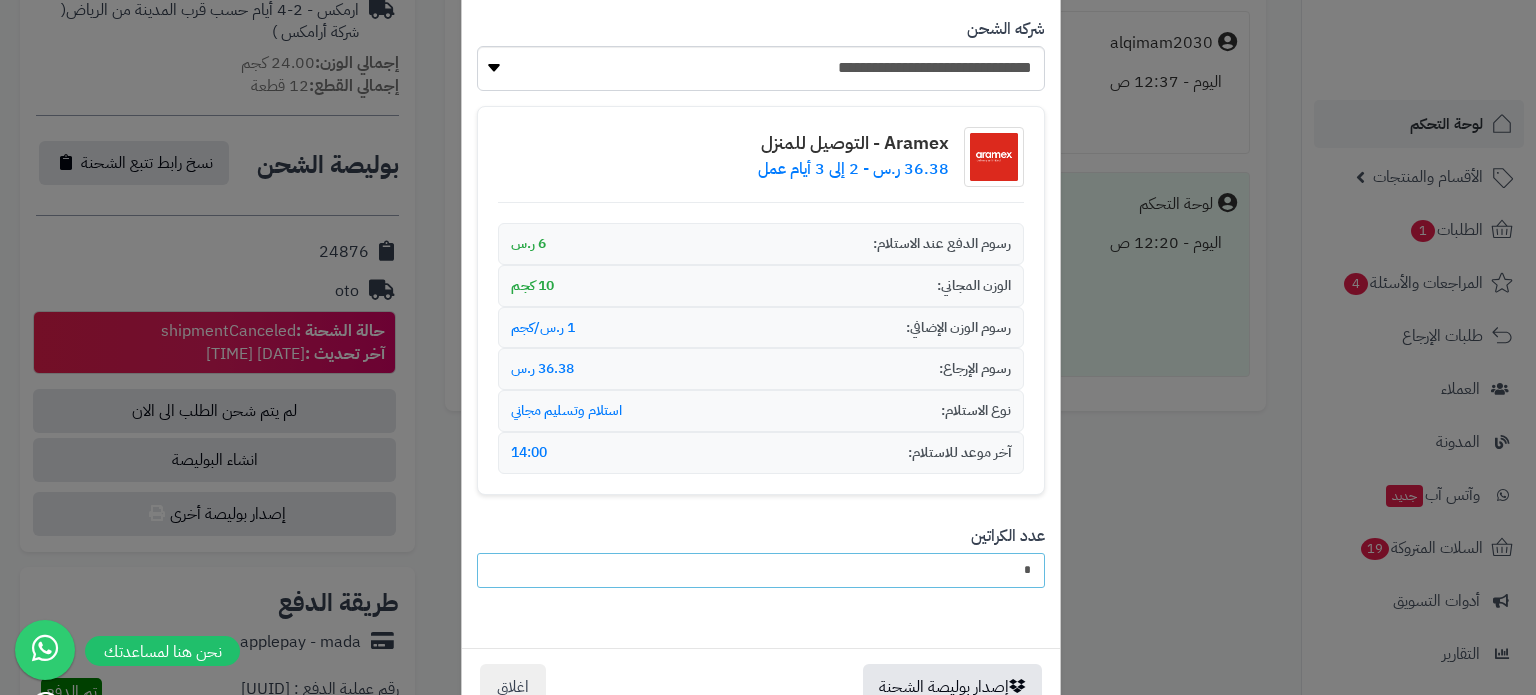 drag, startPoint x: 1020, startPoint y: 570, endPoint x: 1094, endPoint y: 573, distance: 74.06078 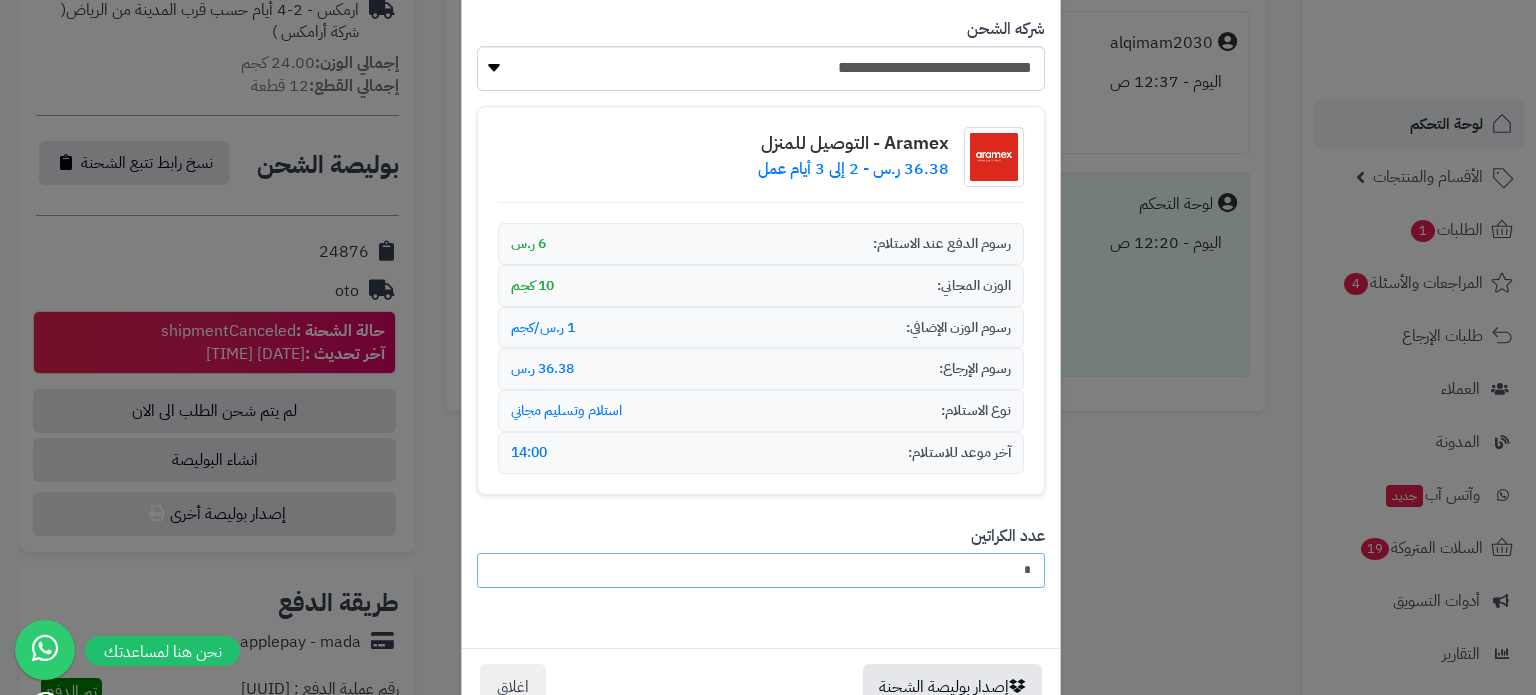 type on "*" 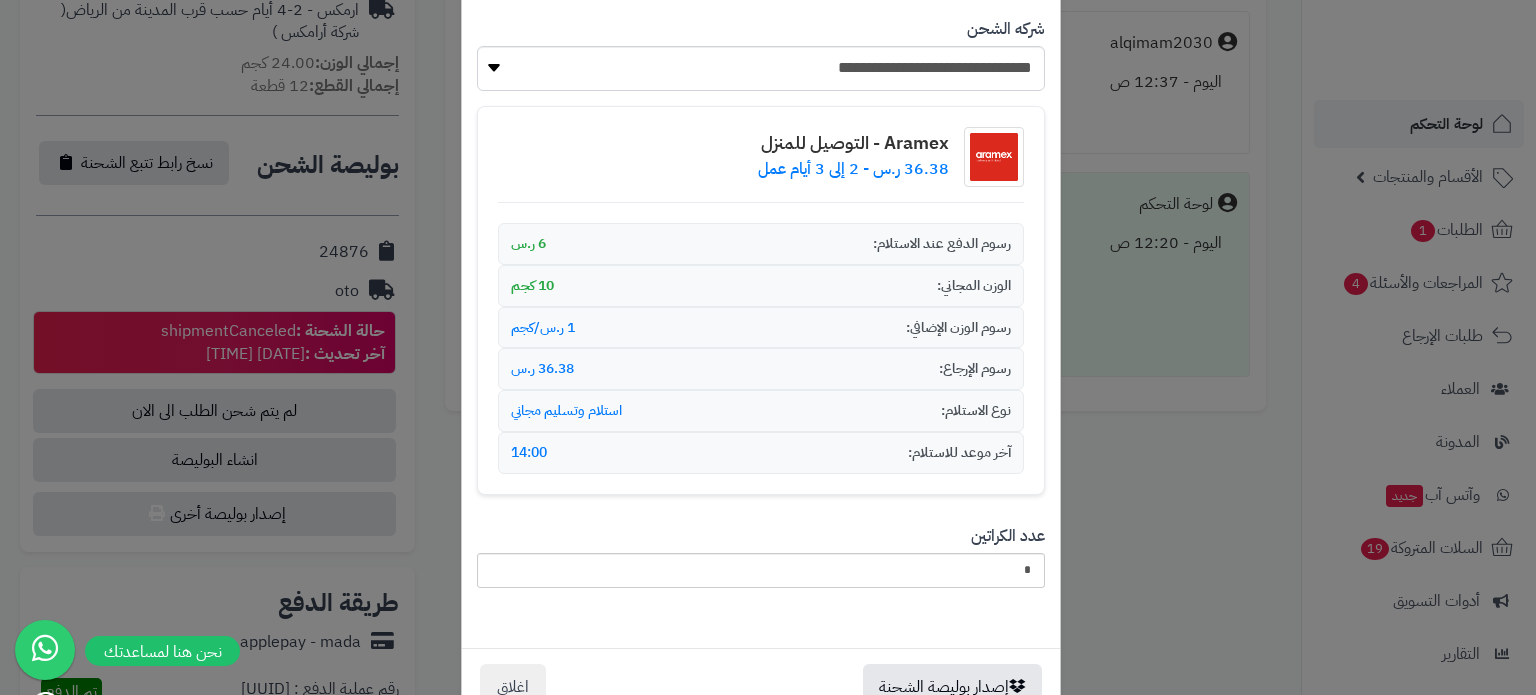 click on "**********" at bounding box center (761, 318) 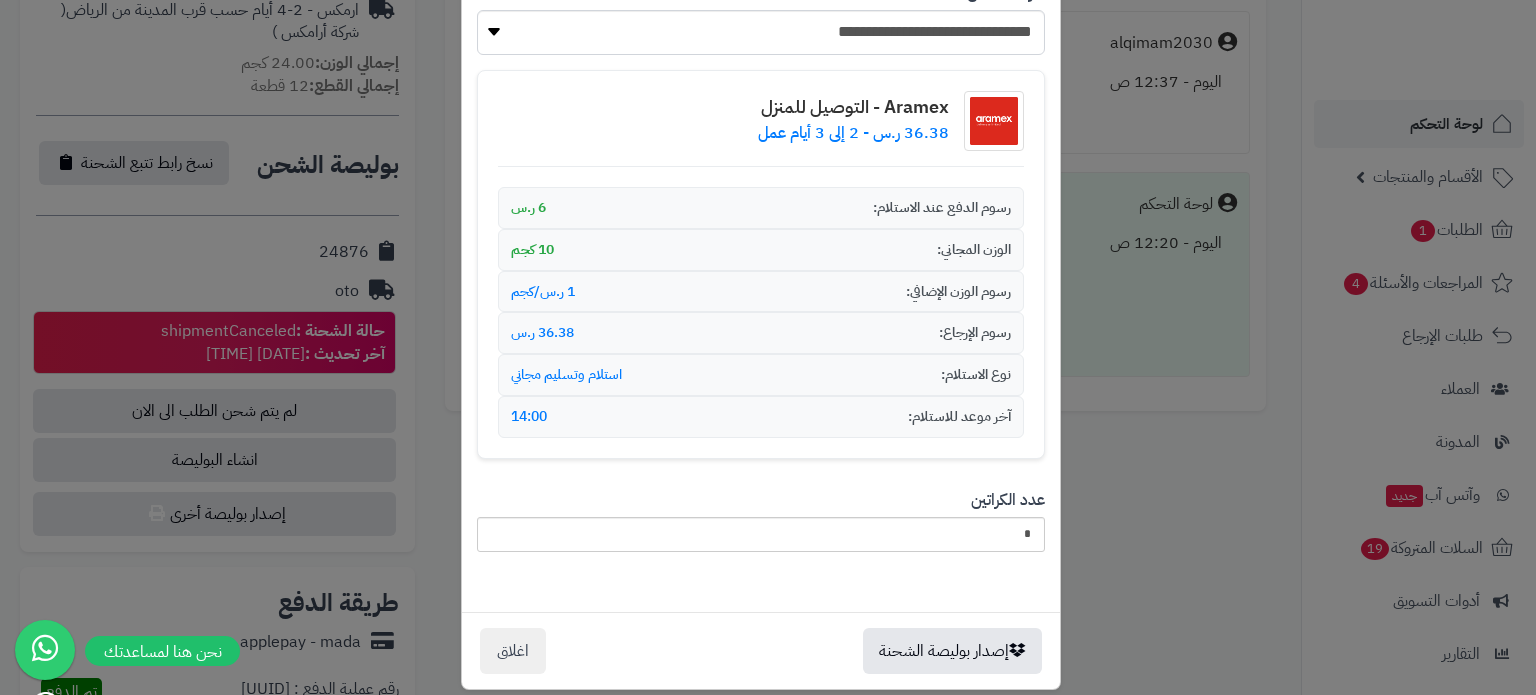 scroll, scrollTop: 256, scrollLeft: 0, axis: vertical 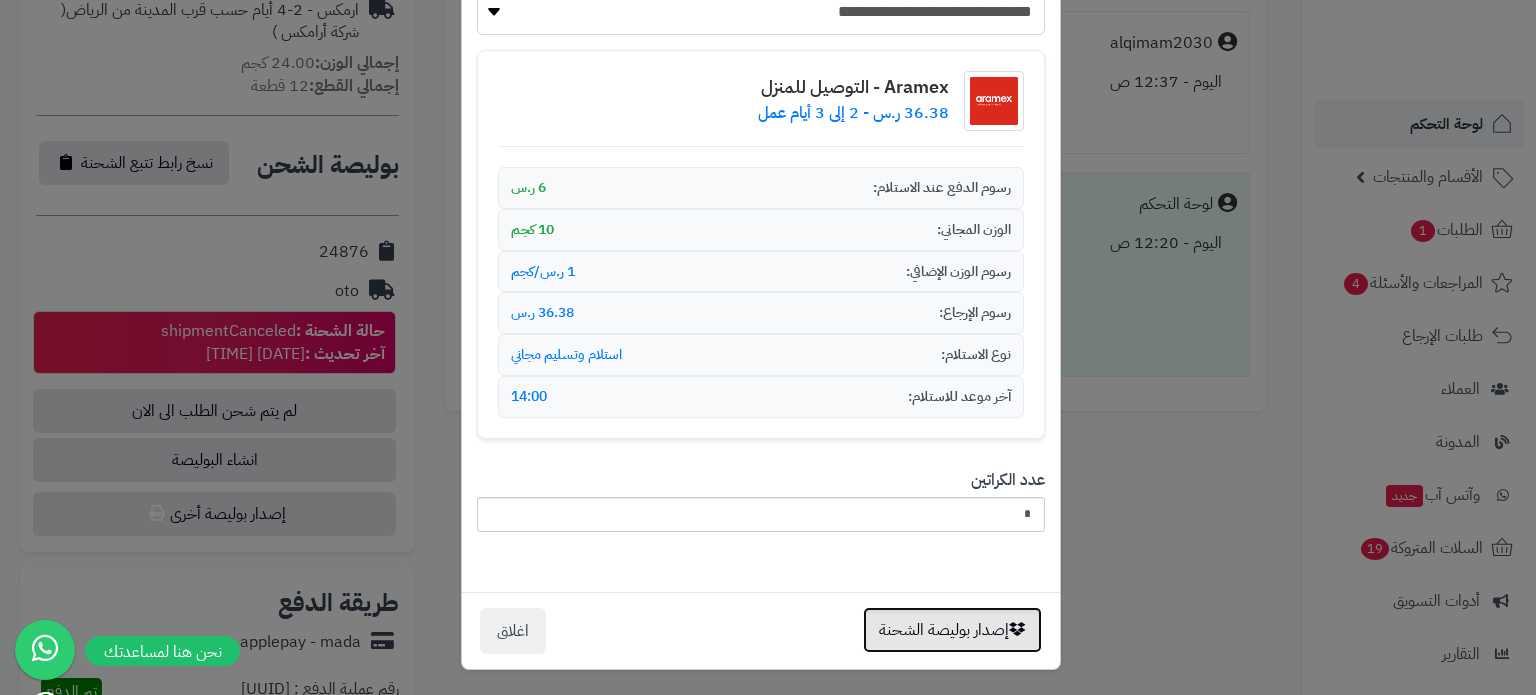 click on "إصدار بوليصة الشحنة" at bounding box center [952, 630] 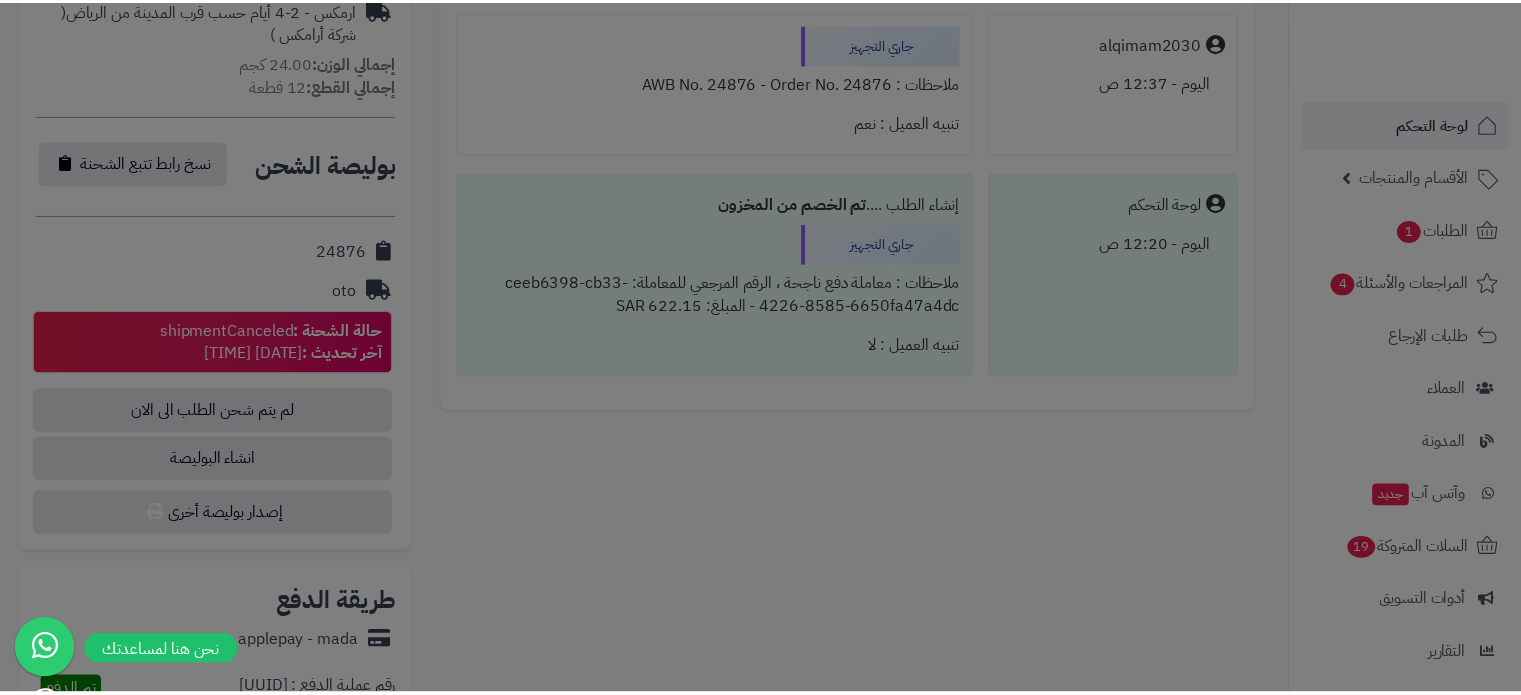 scroll, scrollTop: 0, scrollLeft: 0, axis: both 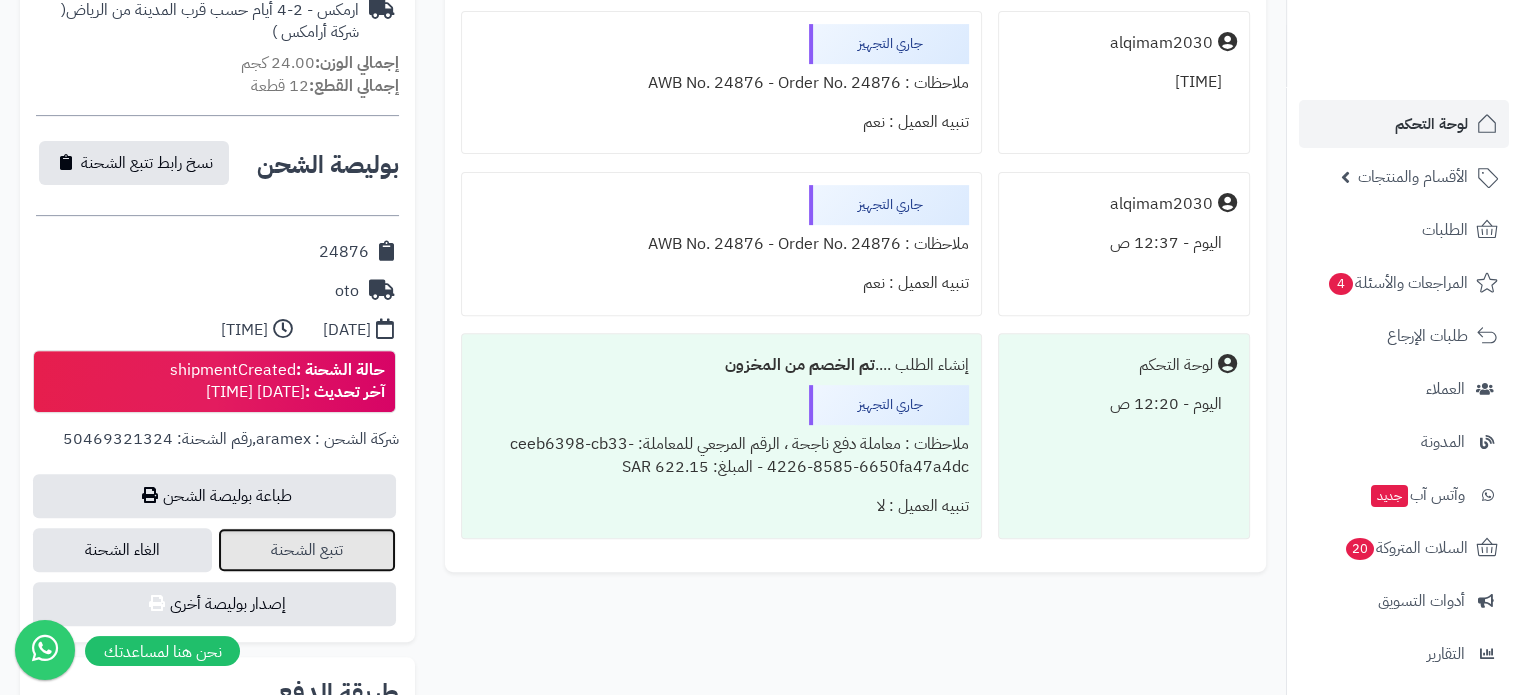 click on "تتبع الشحنة" at bounding box center [307, 550] 